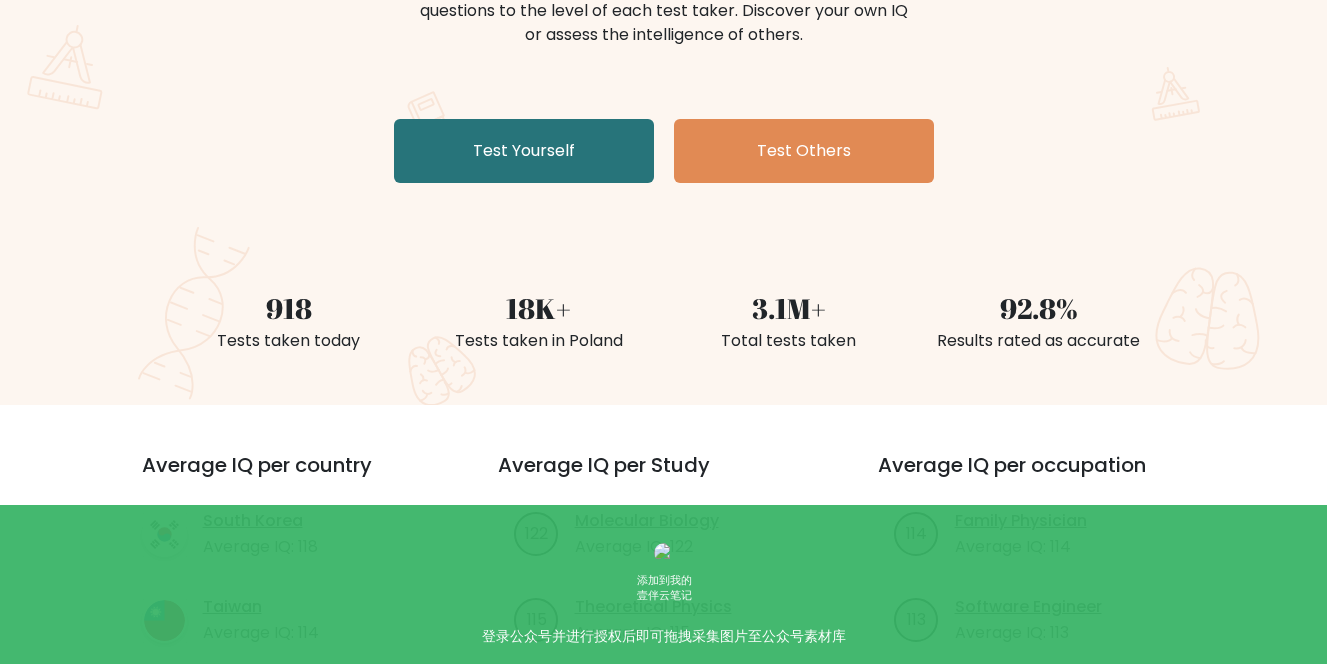 scroll, scrollTop: 118, scrollLeft: 0, axis: vertical 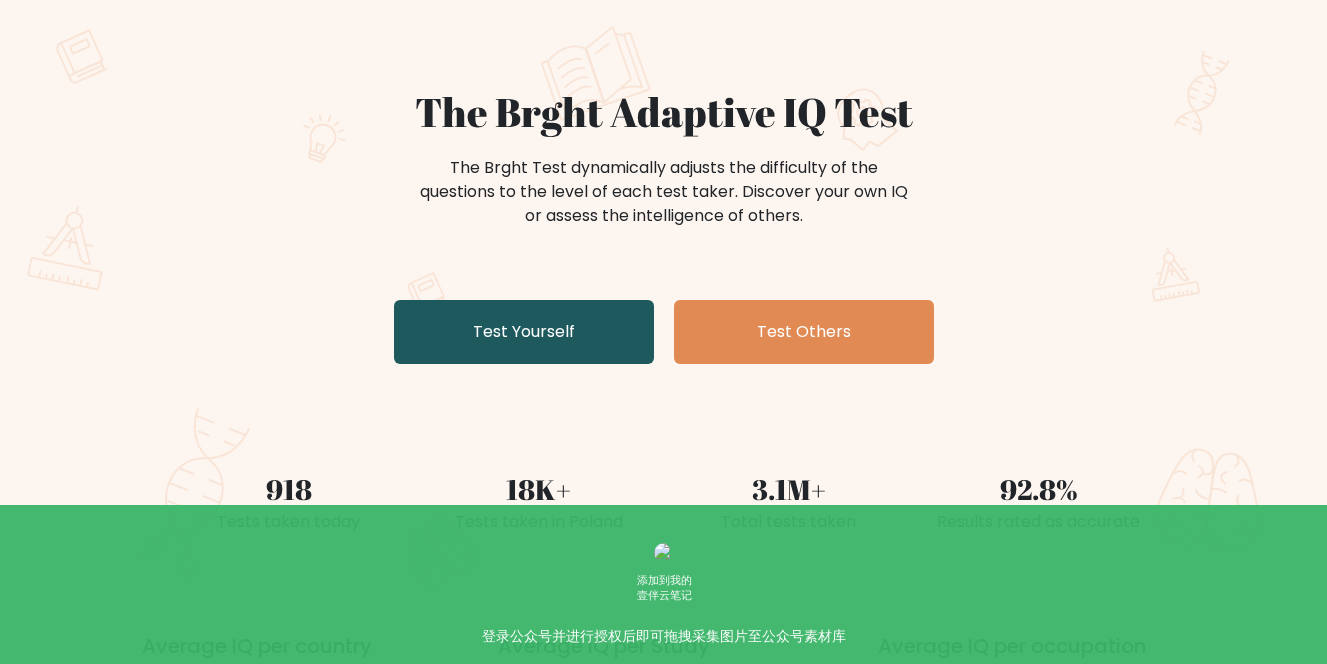 click on "Test Yourself" at bounding box center [524, 332] 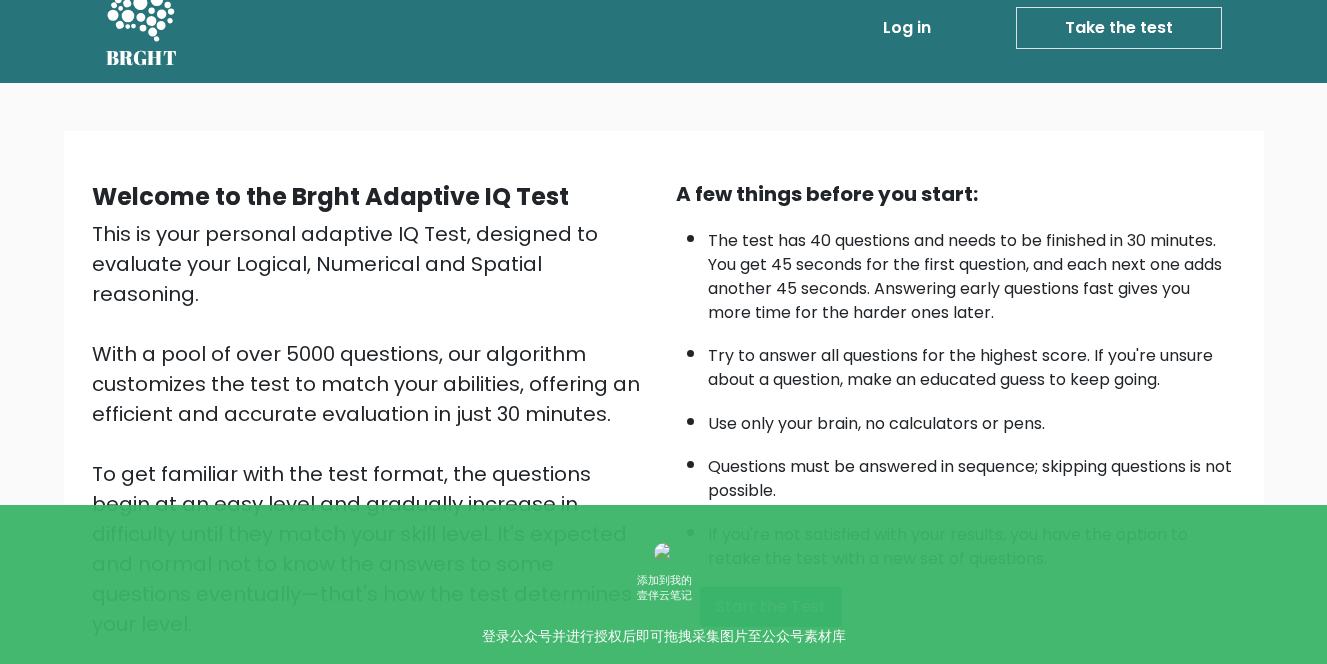 scroll, scrollTop: 28, scrollLeft: 0, axis: vertical 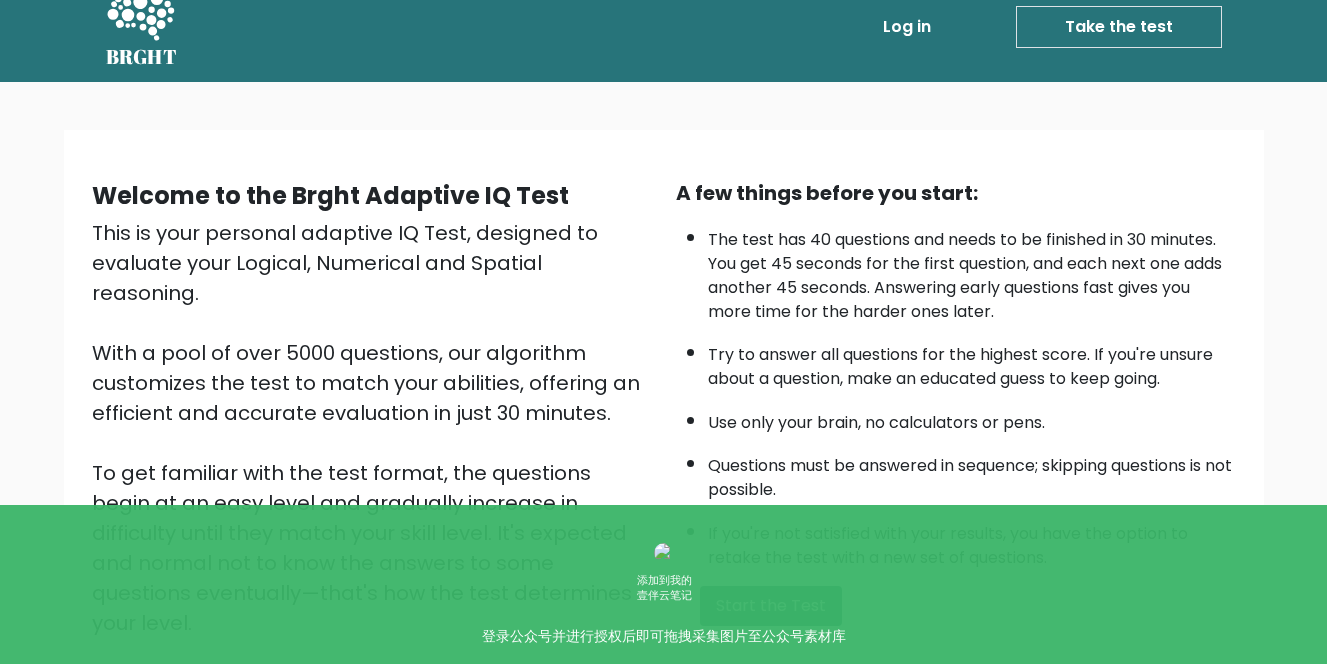 click on "Start the Test" at bounding box center [771, 606] 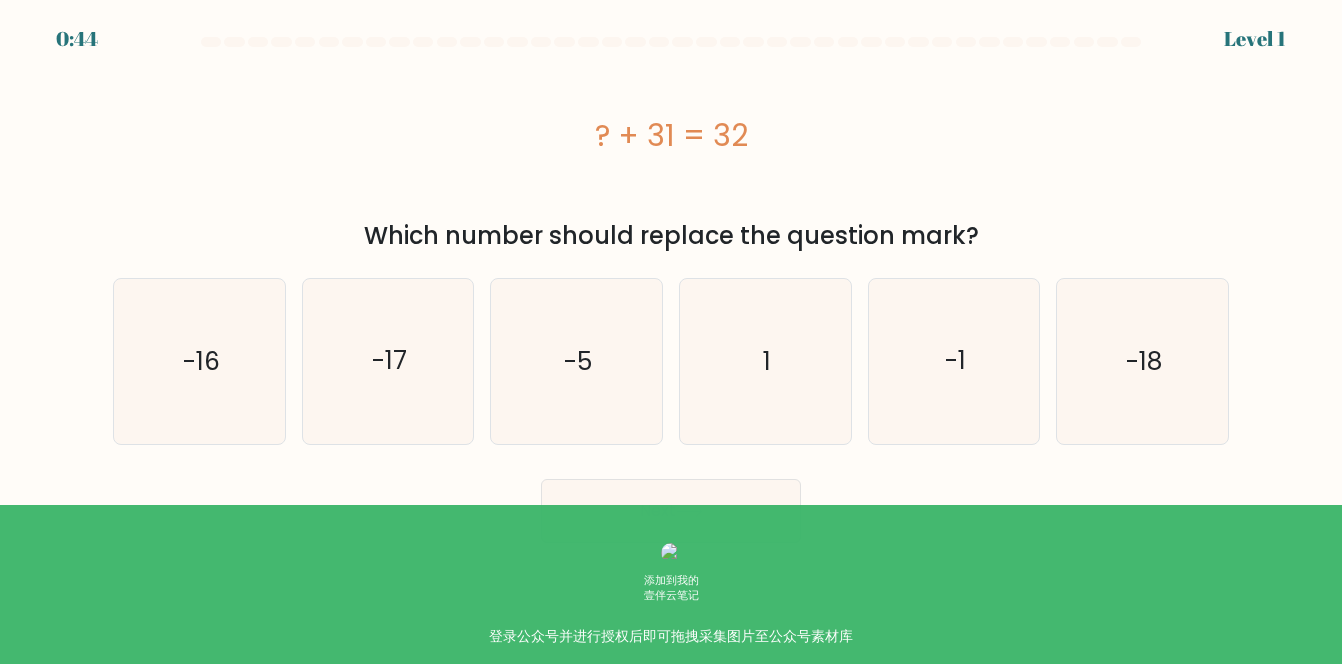 scroll, scrollTop: 0, scrollLeft: 0, axis: both 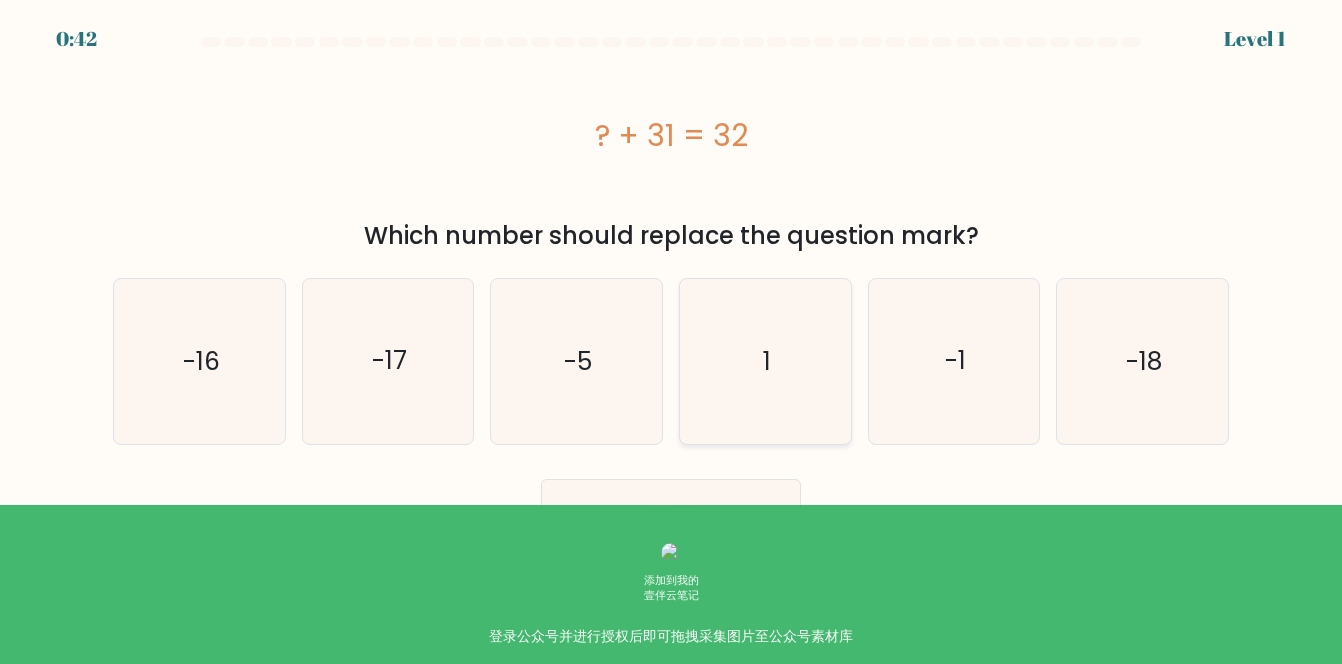 click on "1" 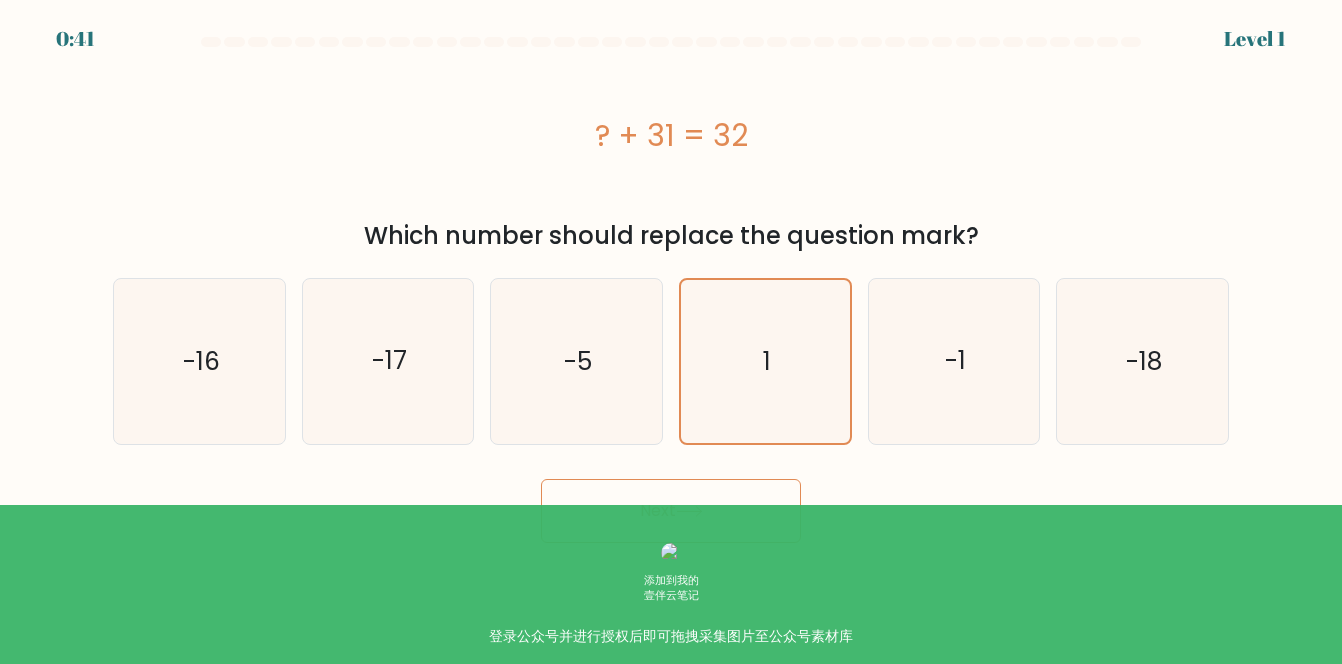 click 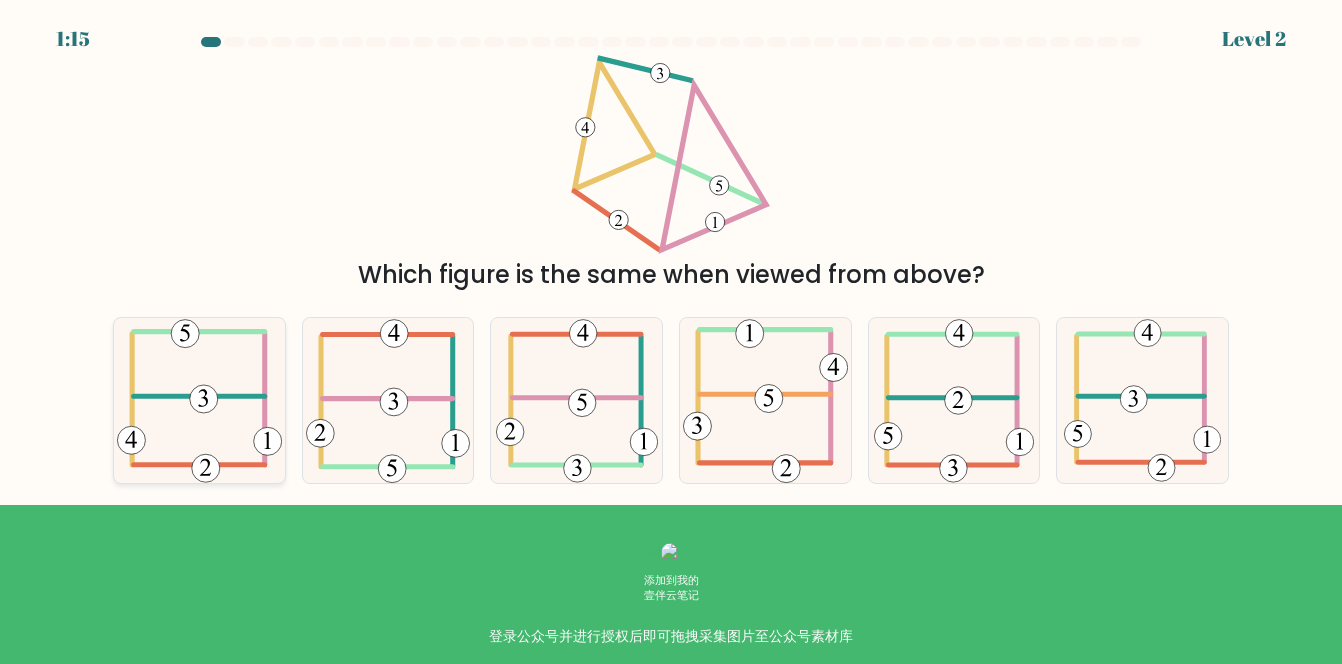 click 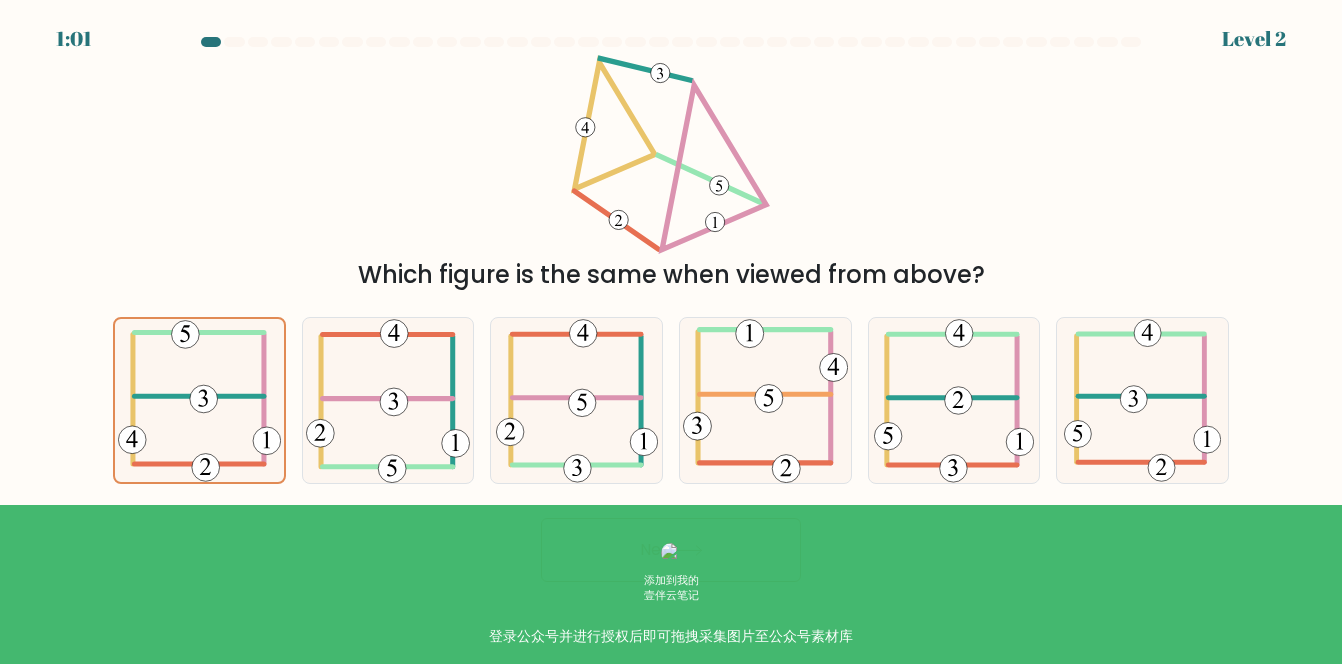 click on "Next" at bounding box center [671, 550] 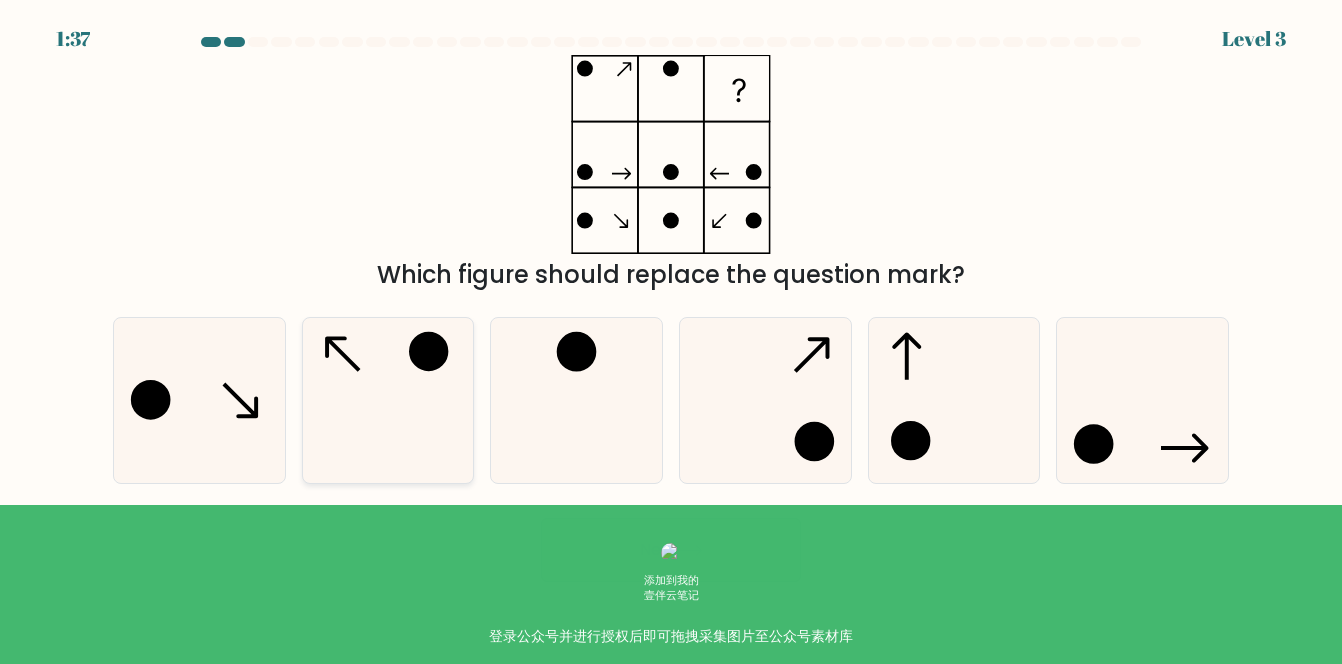 click 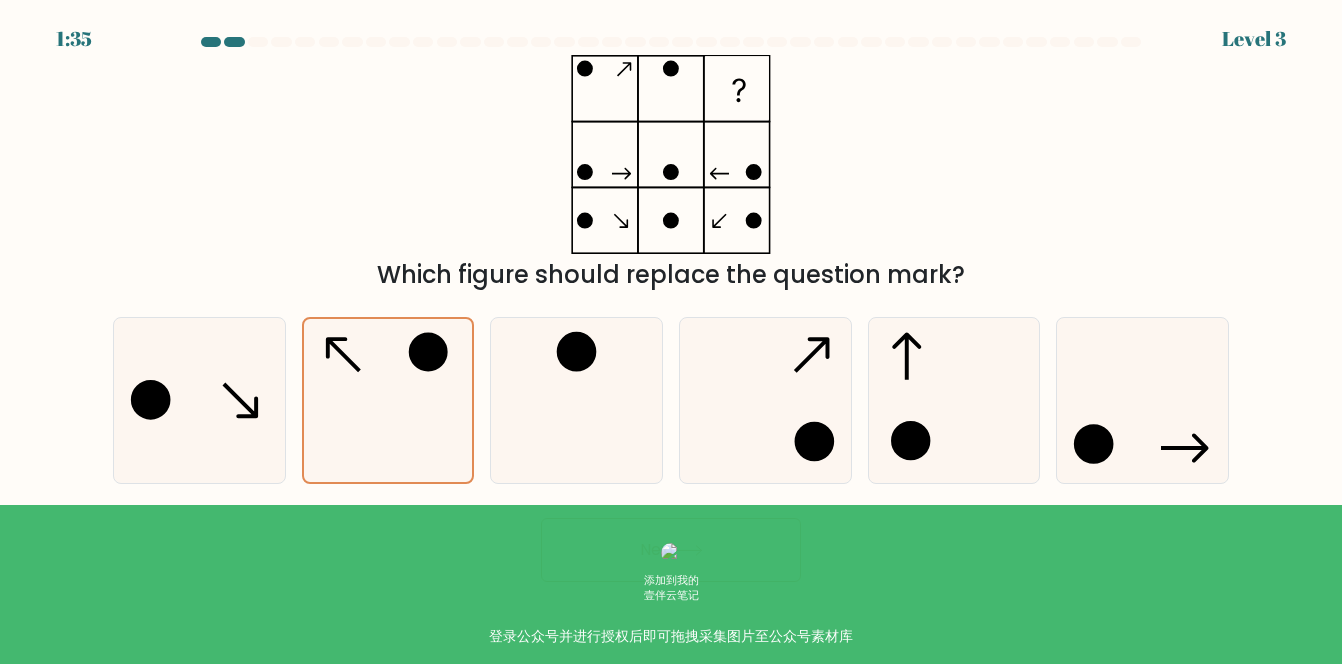 click 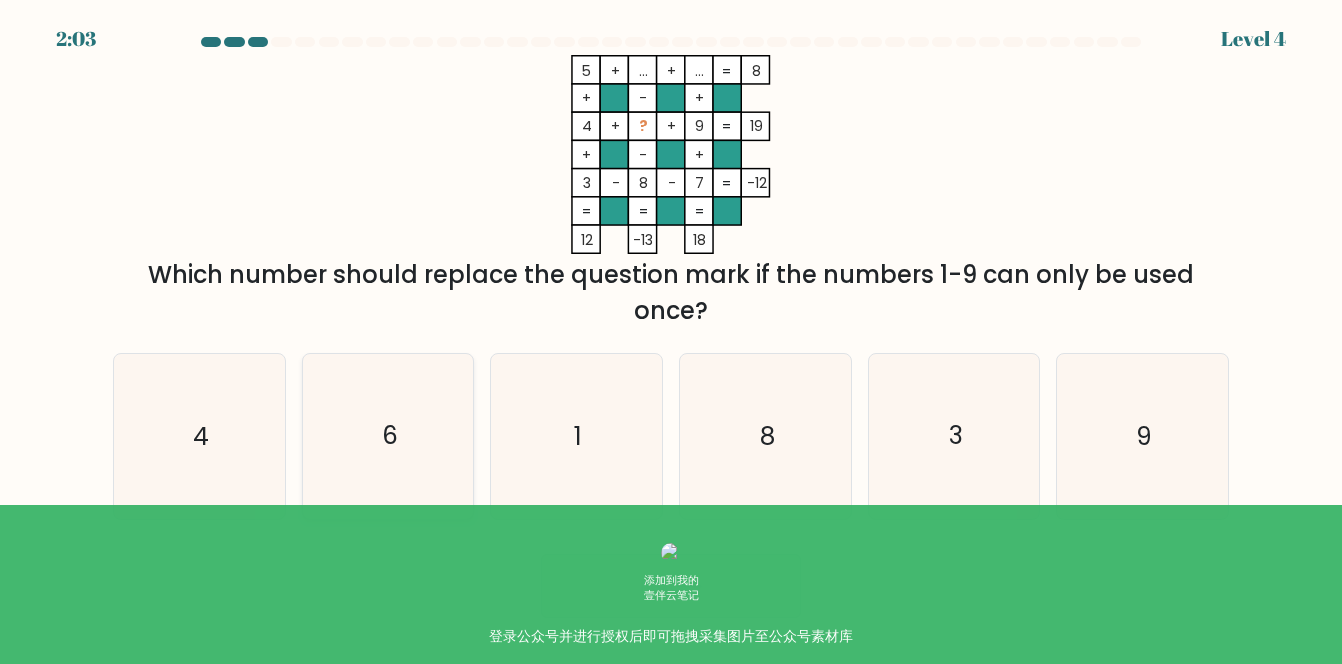 click on "6" 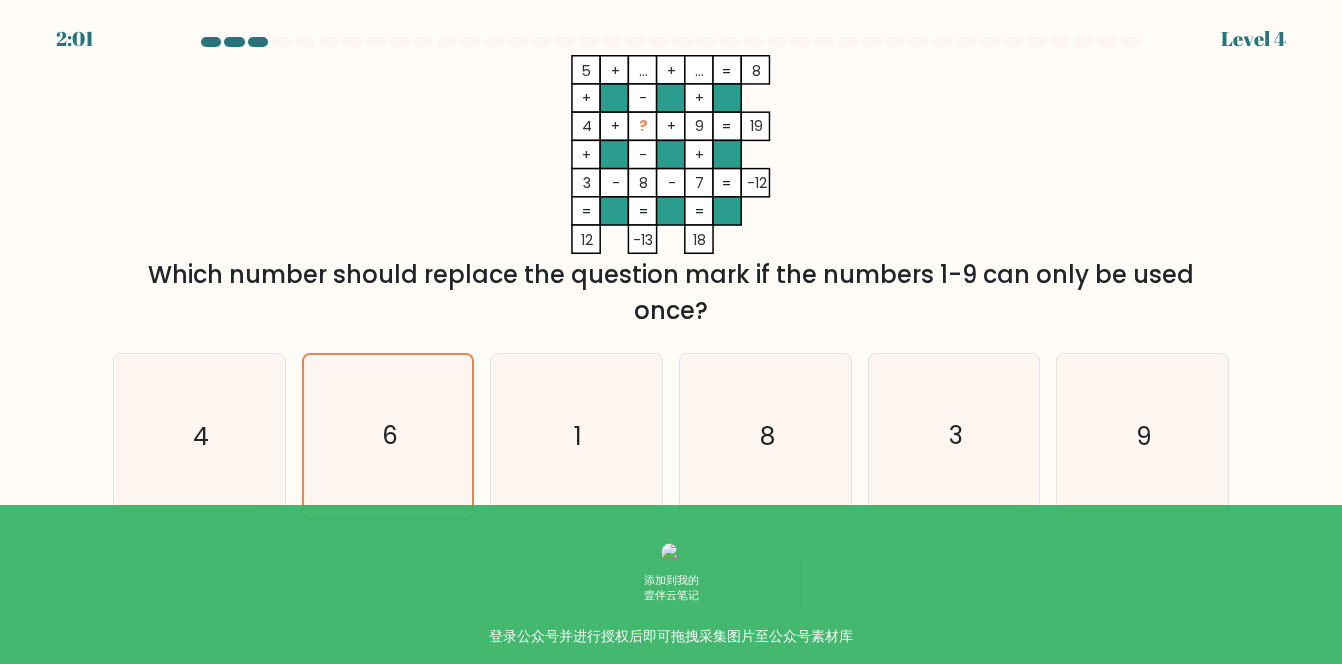click on "Next" at bounding box center [671, 586] 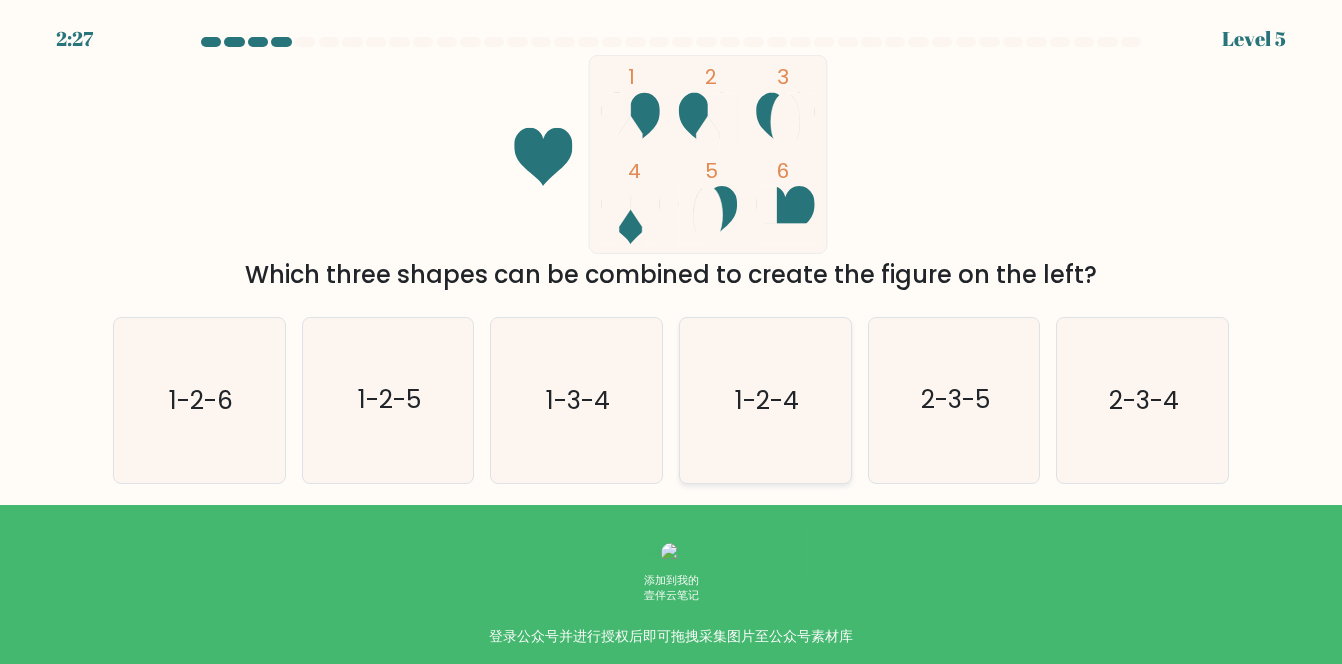 click on "1-2-4" 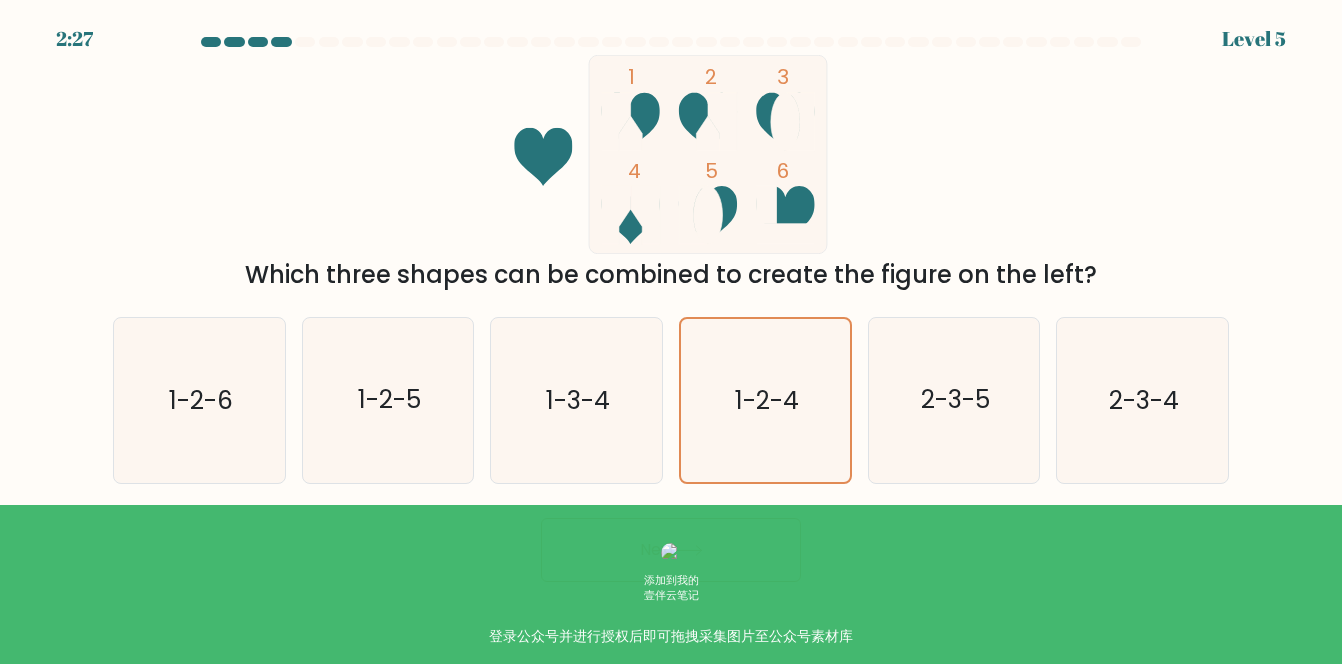click on "Next" at bounding box center [671, 550] 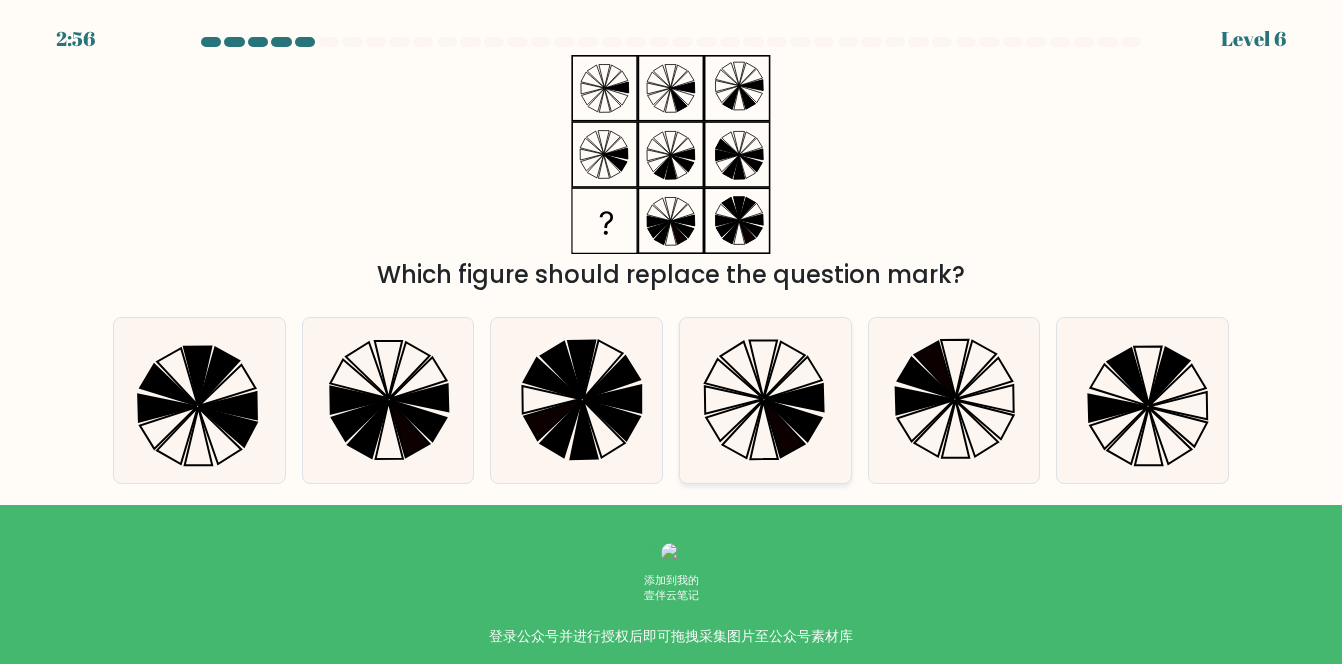 click 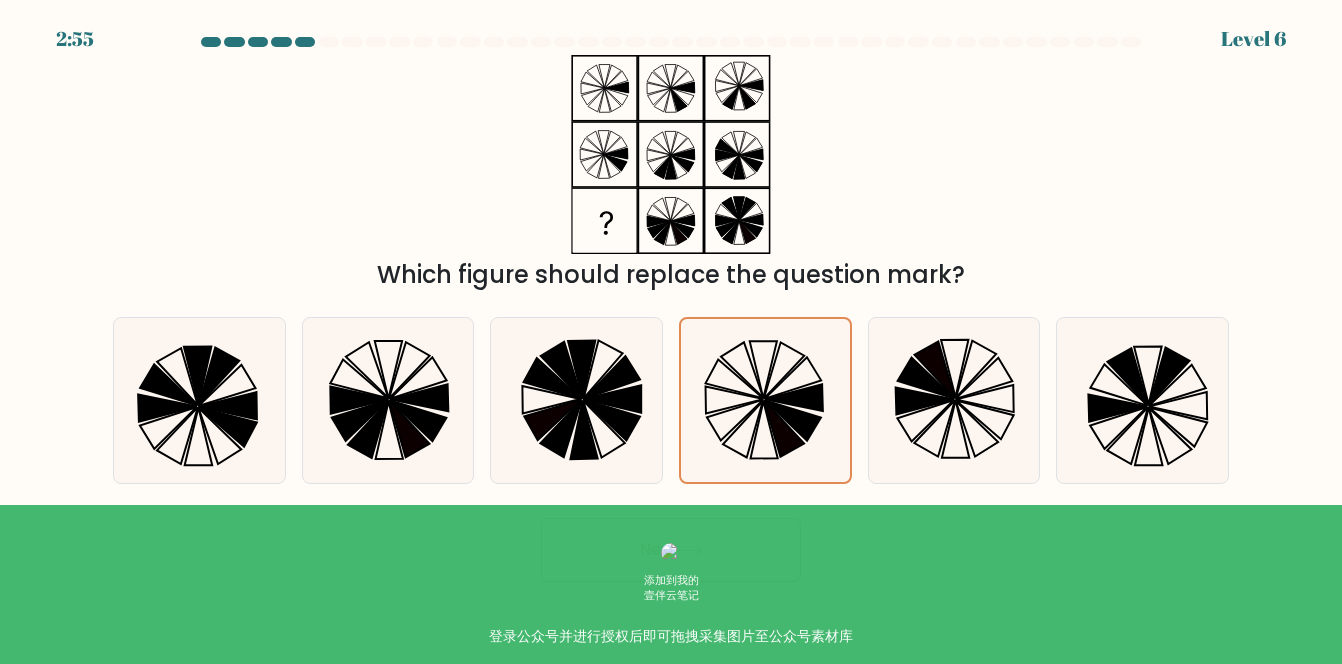 click on "Next" at bounding box center (671, 550) 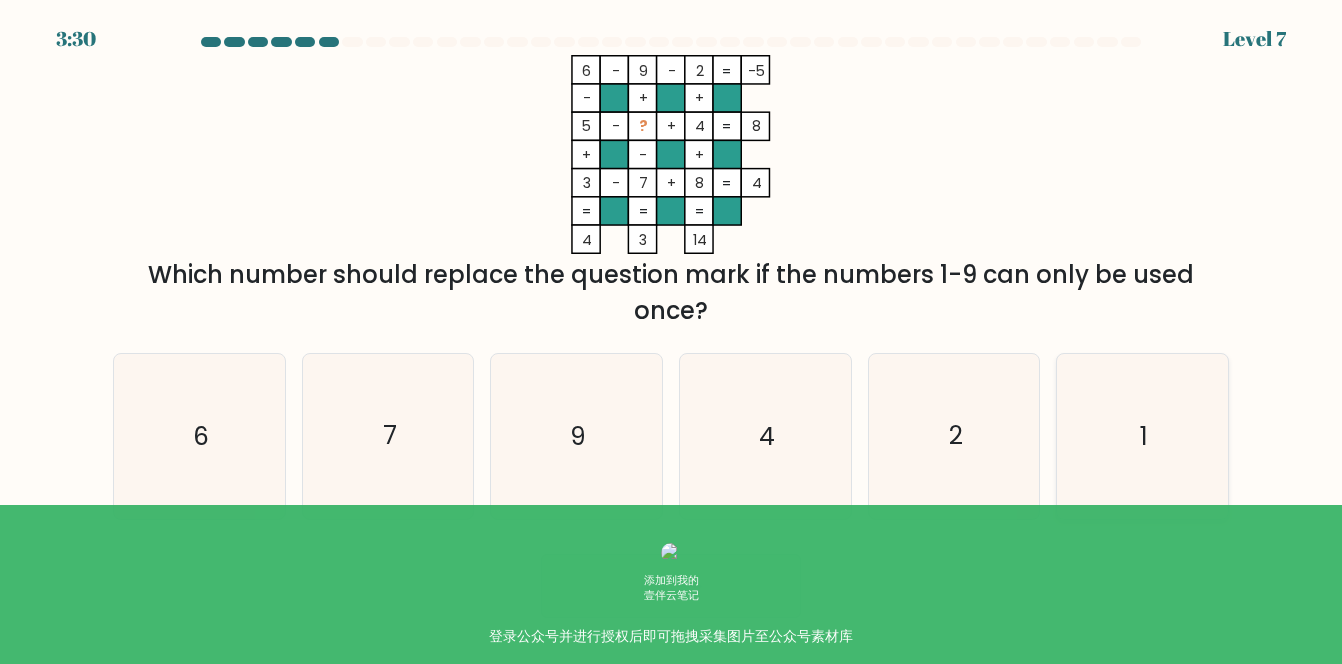 click on "1" 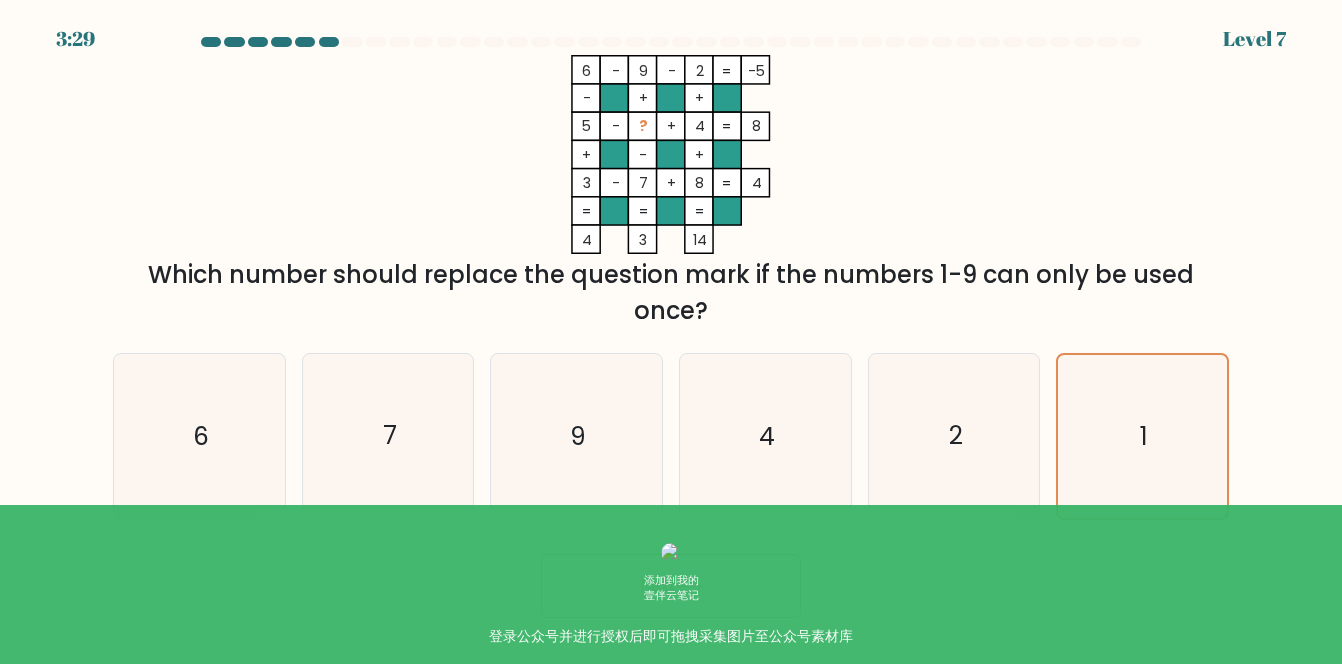 click on "Next" at bounding box center [671, 586] 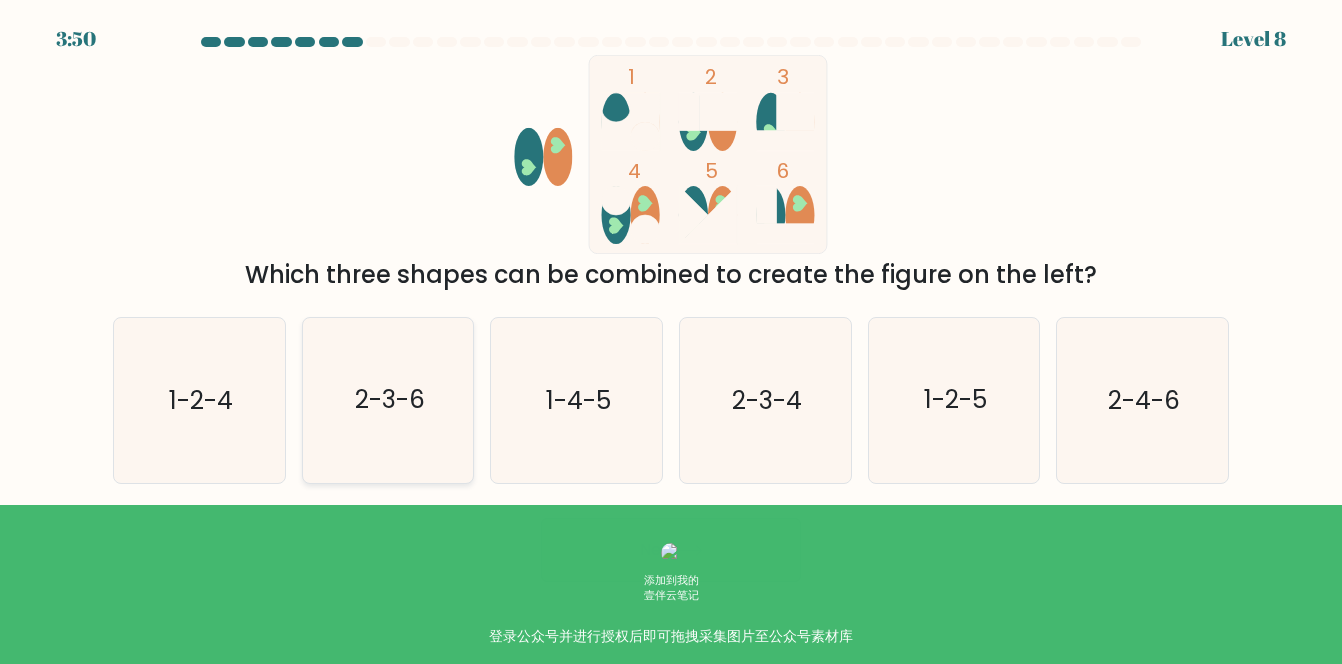 click on "2-3-6" 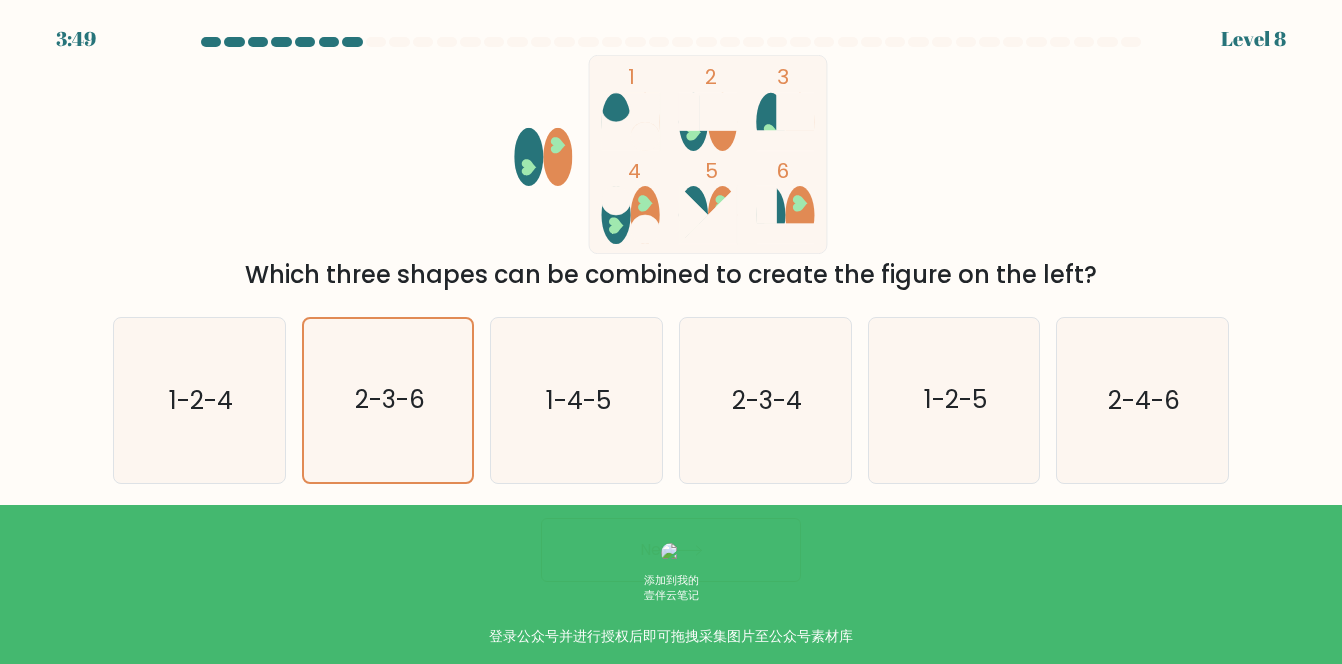 click on "Next" at bounding box center (671, 550) 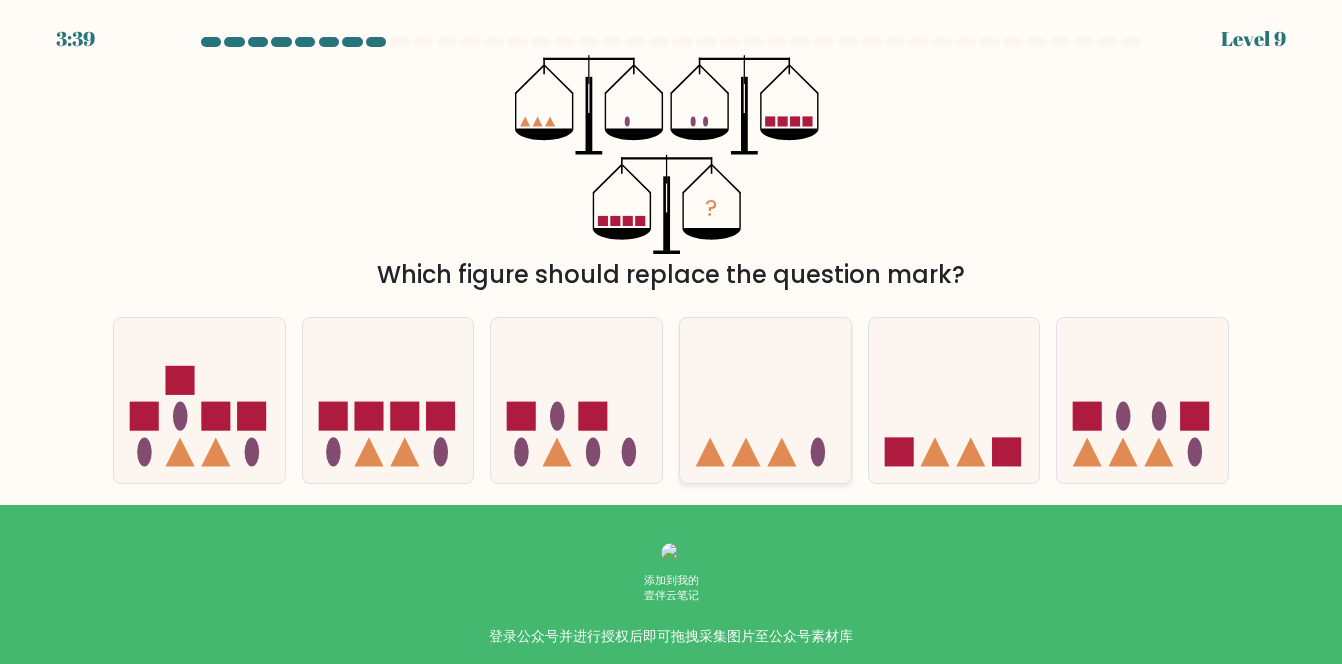 click 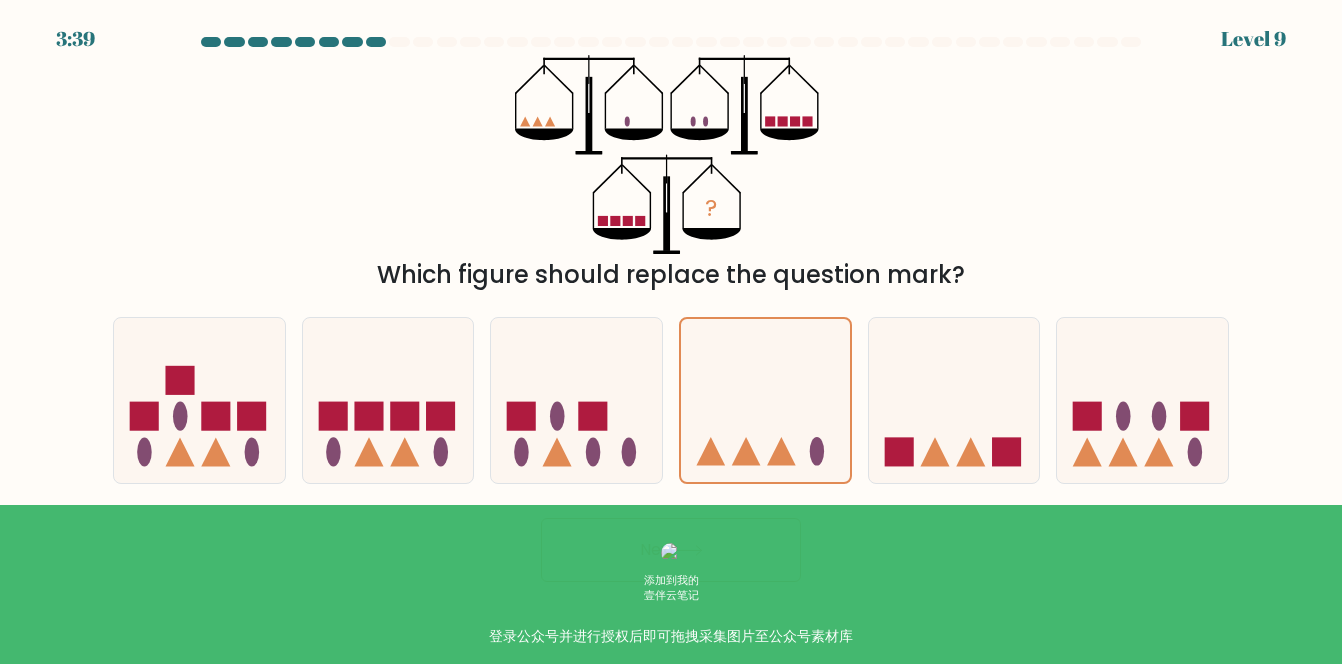 click 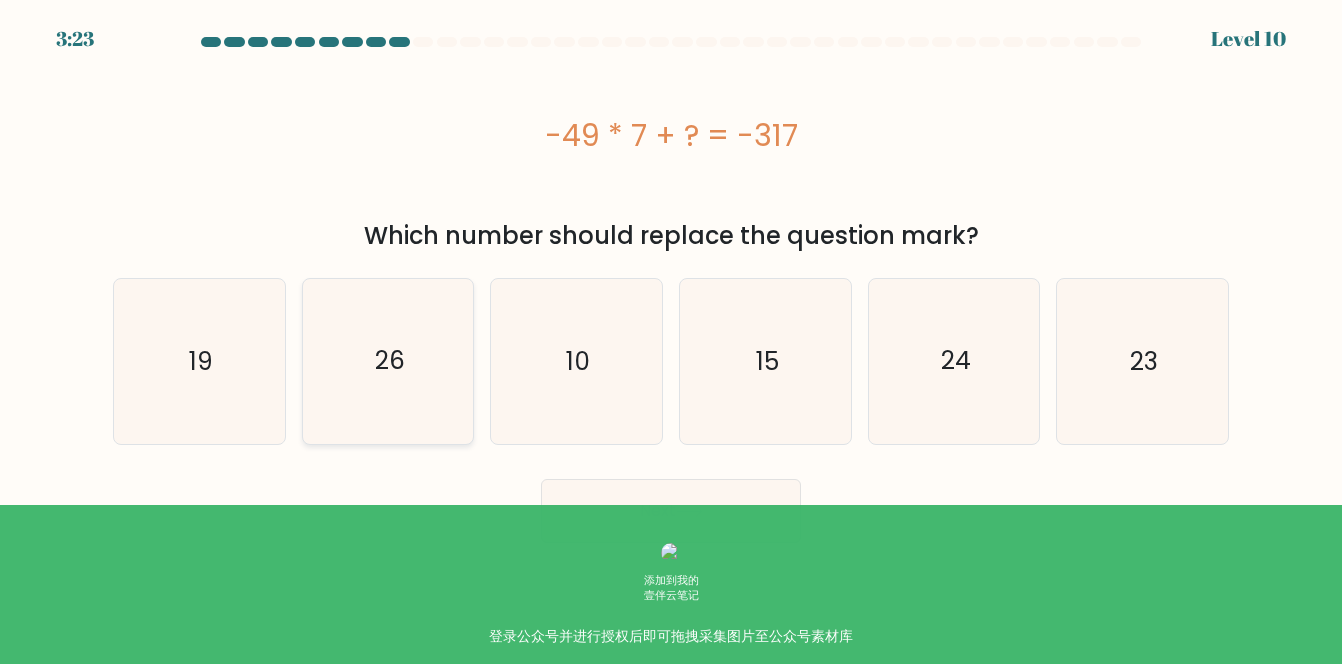 click on "26" 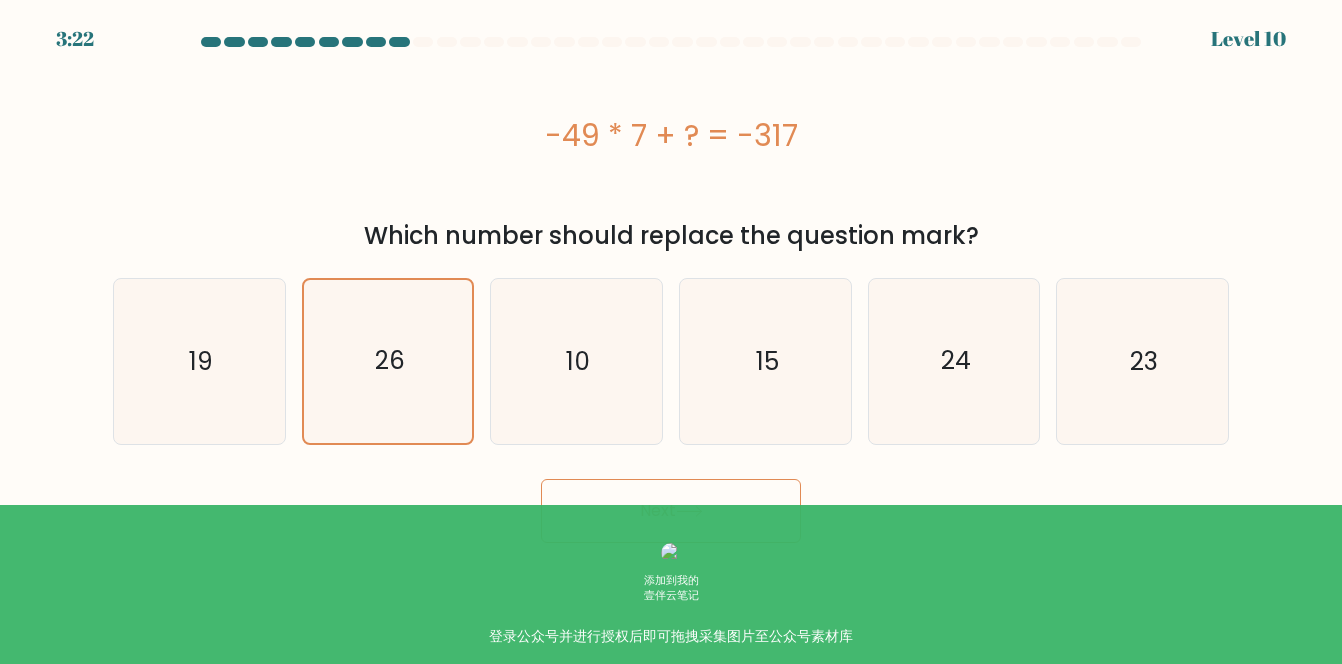 click on "Next" at bounding box center (671, 511) 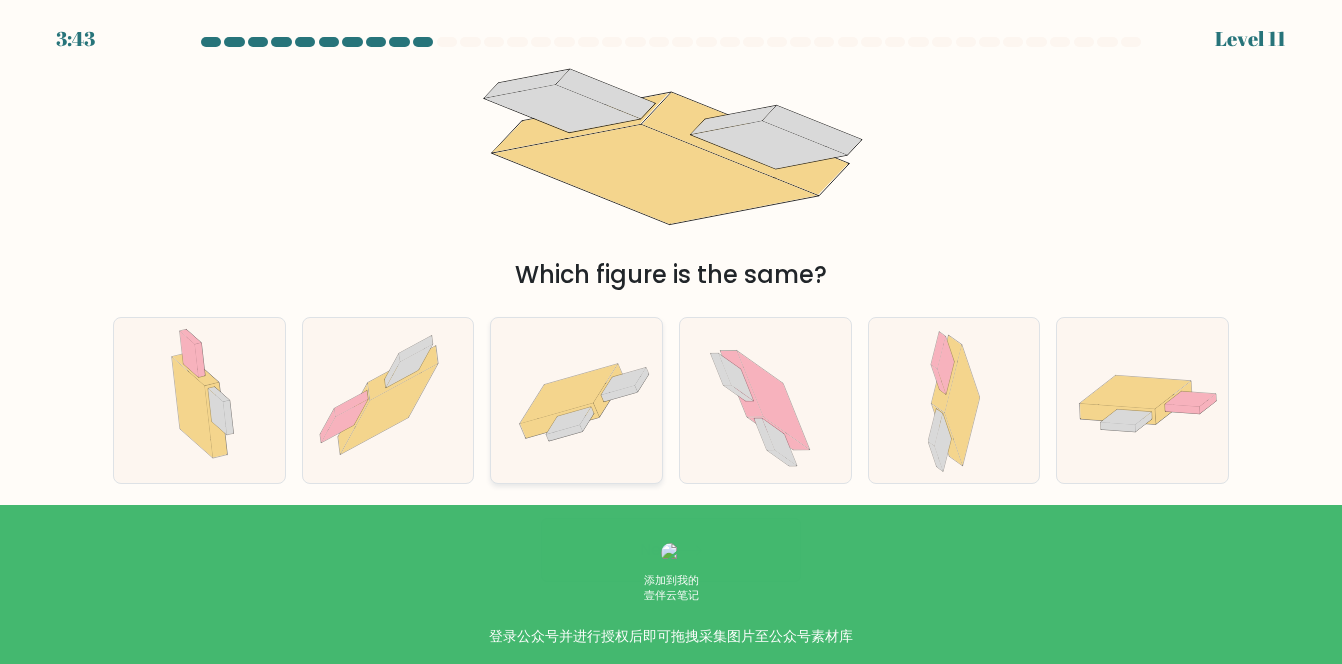 click 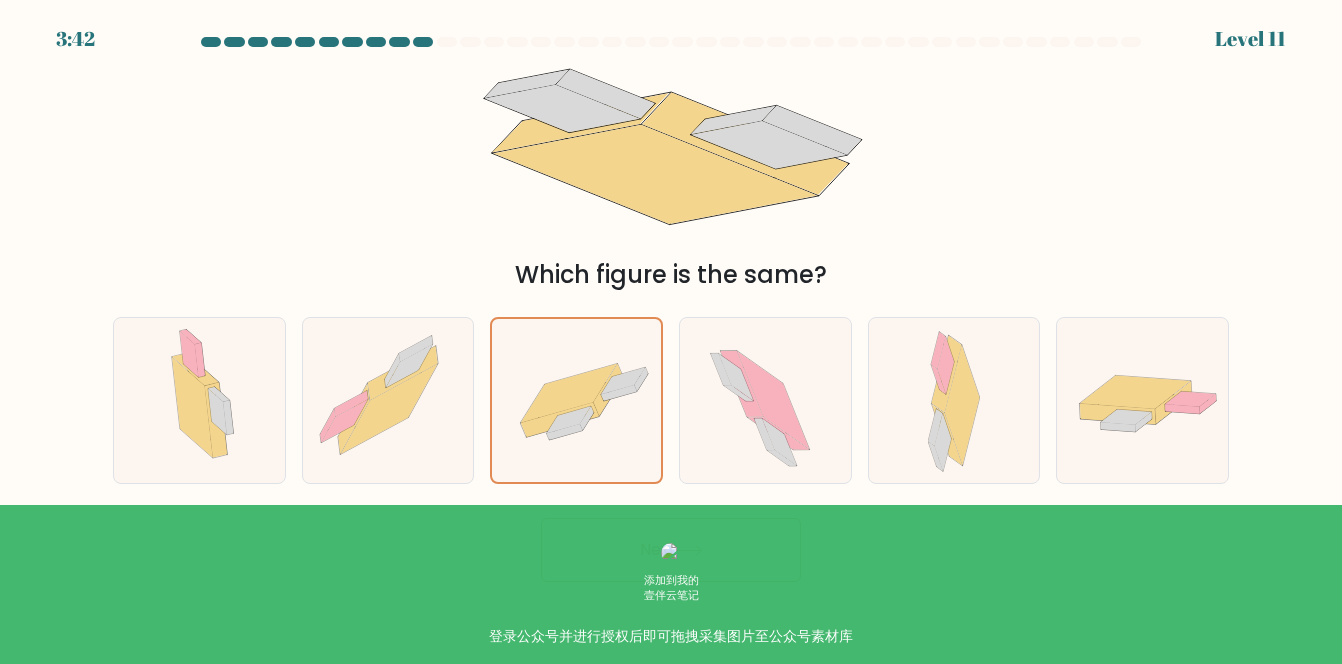 click on "Next" at bounding box center (671, 550) 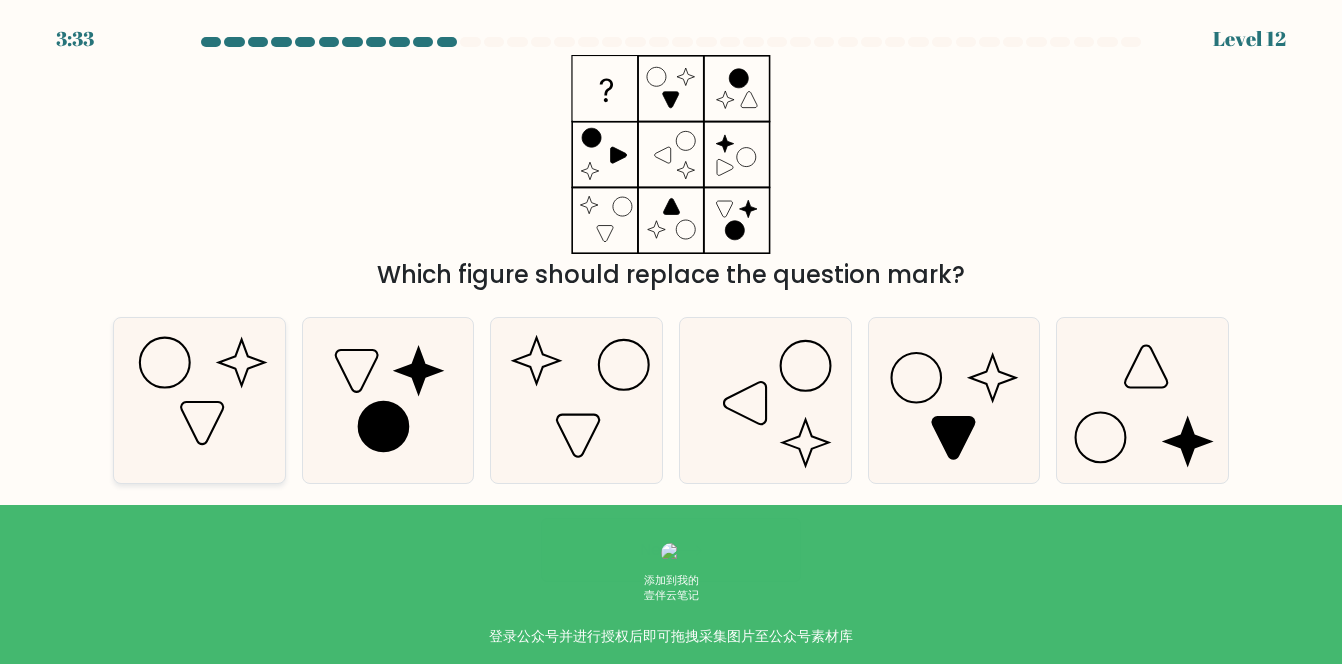 click 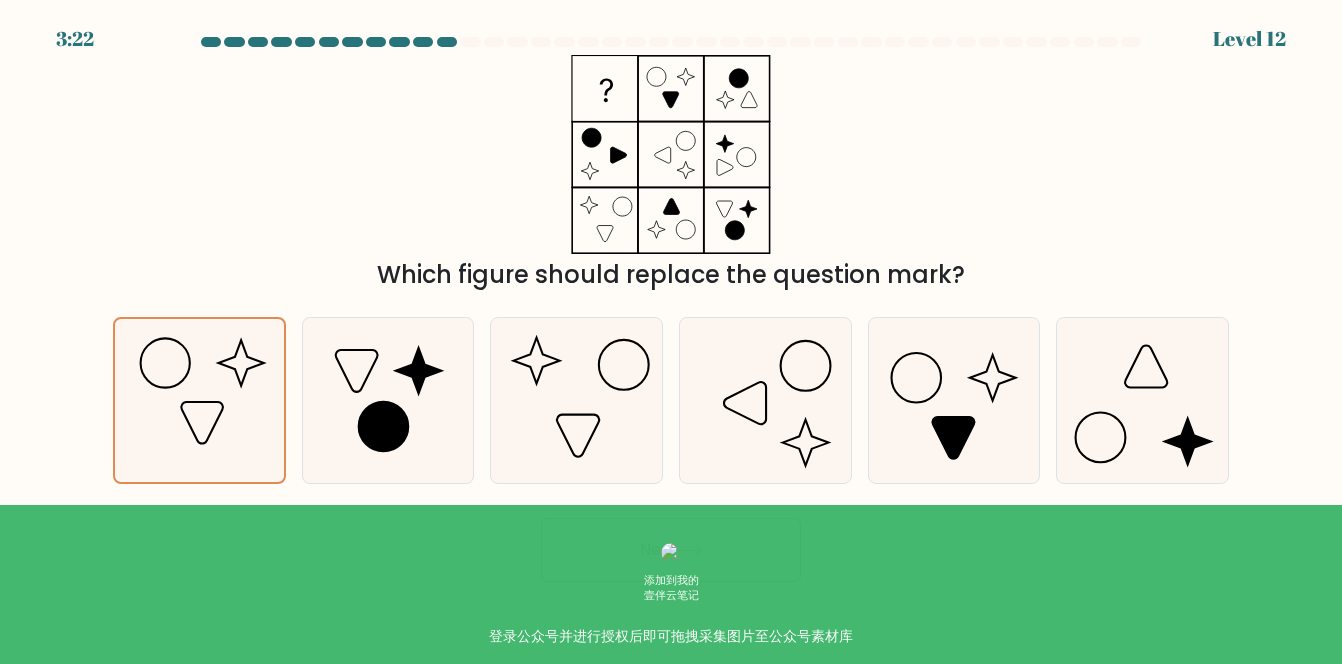 click on "Next" at bounding box center (671, 550) 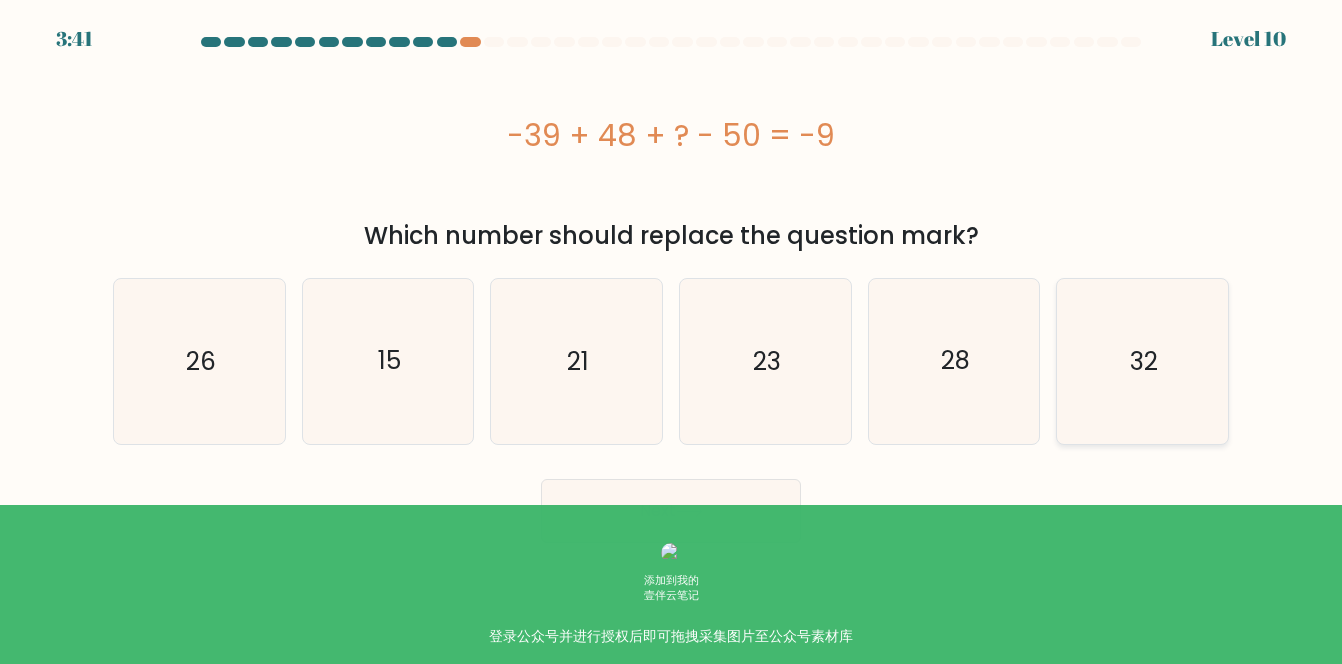 click on "32" 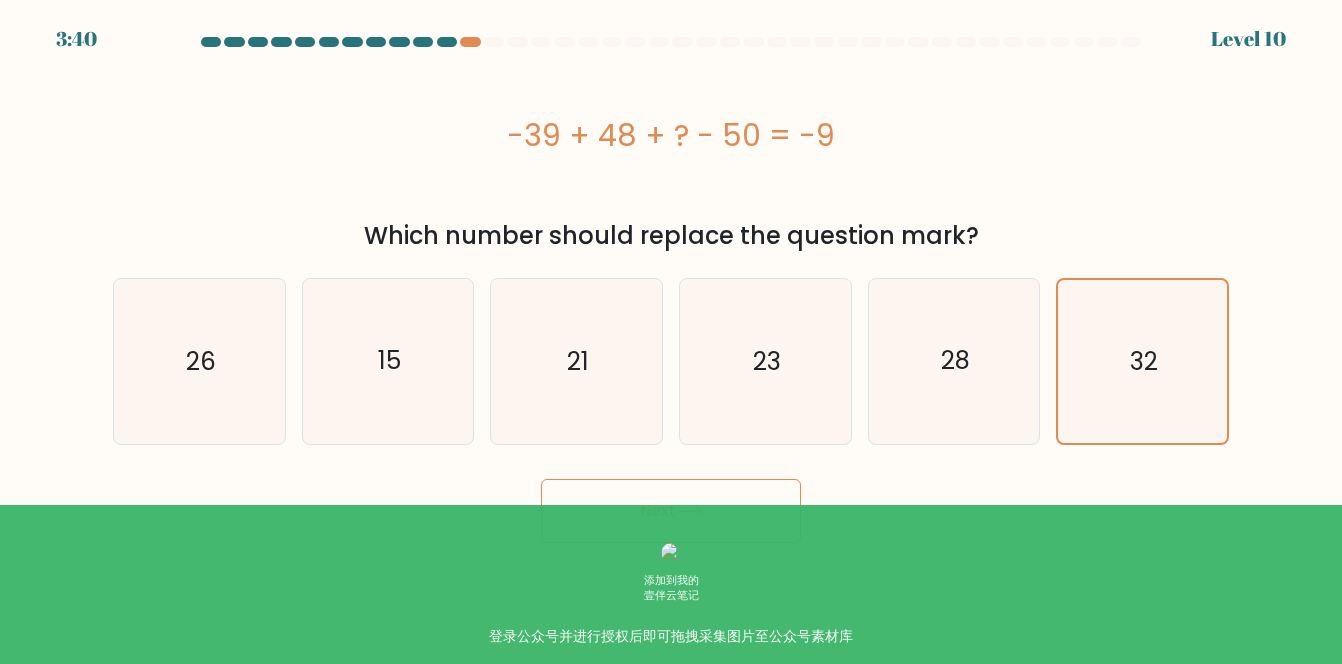 click on "Next" at bounding box center [671, 511] 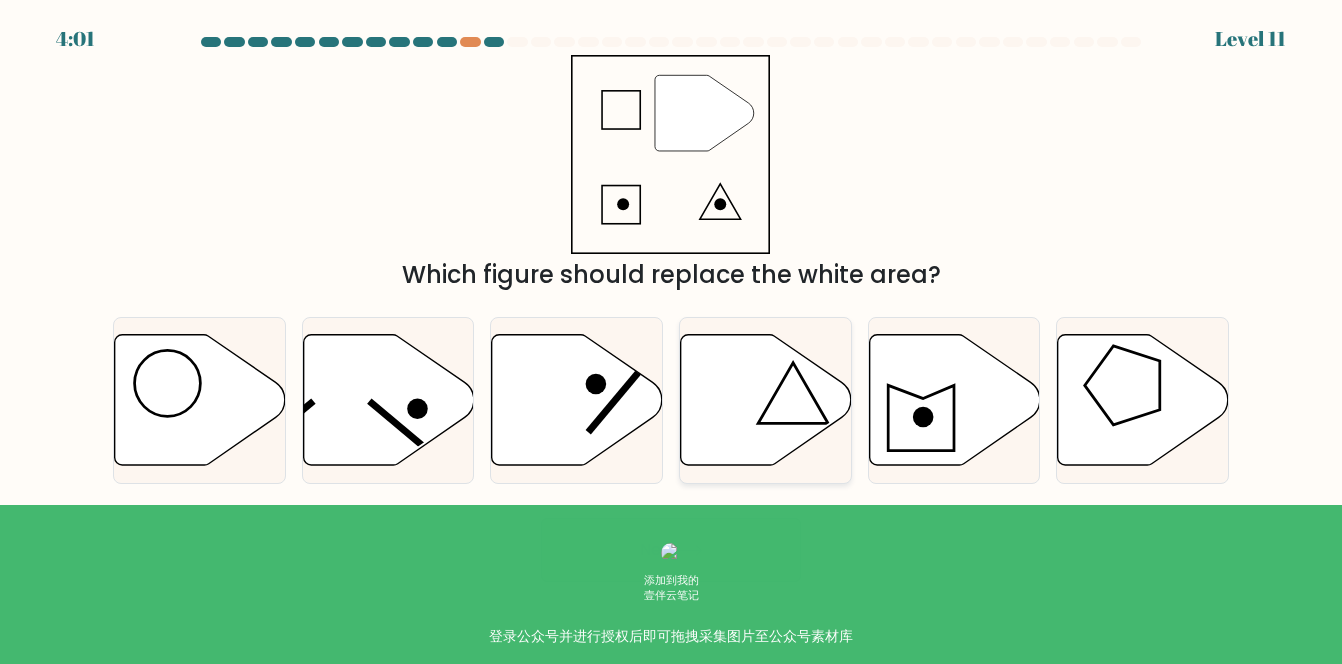 click 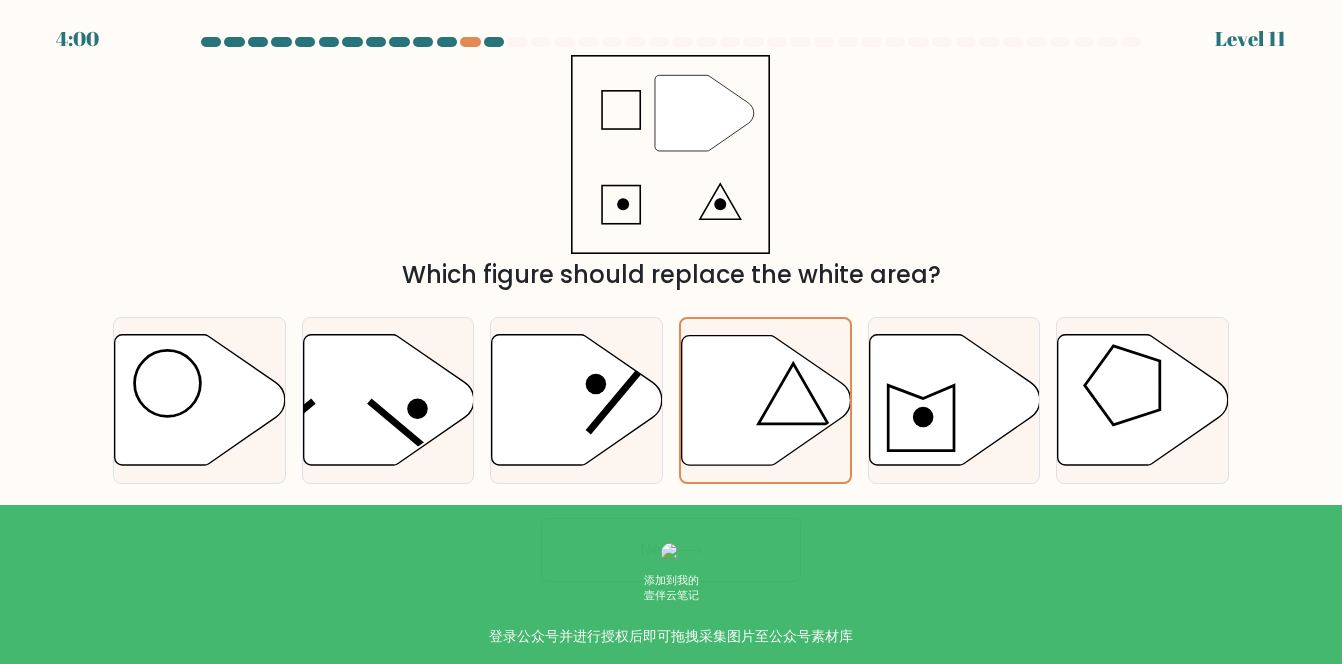 click on "Next" at bounding box center (671, 550) 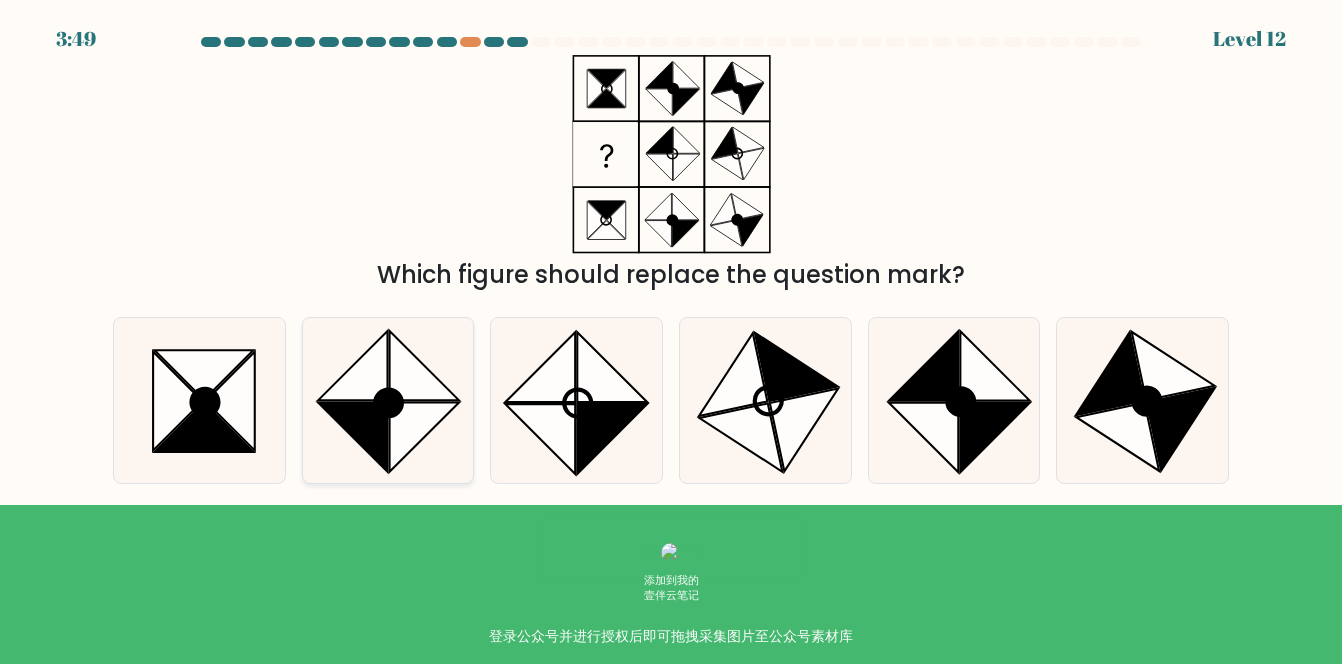 click 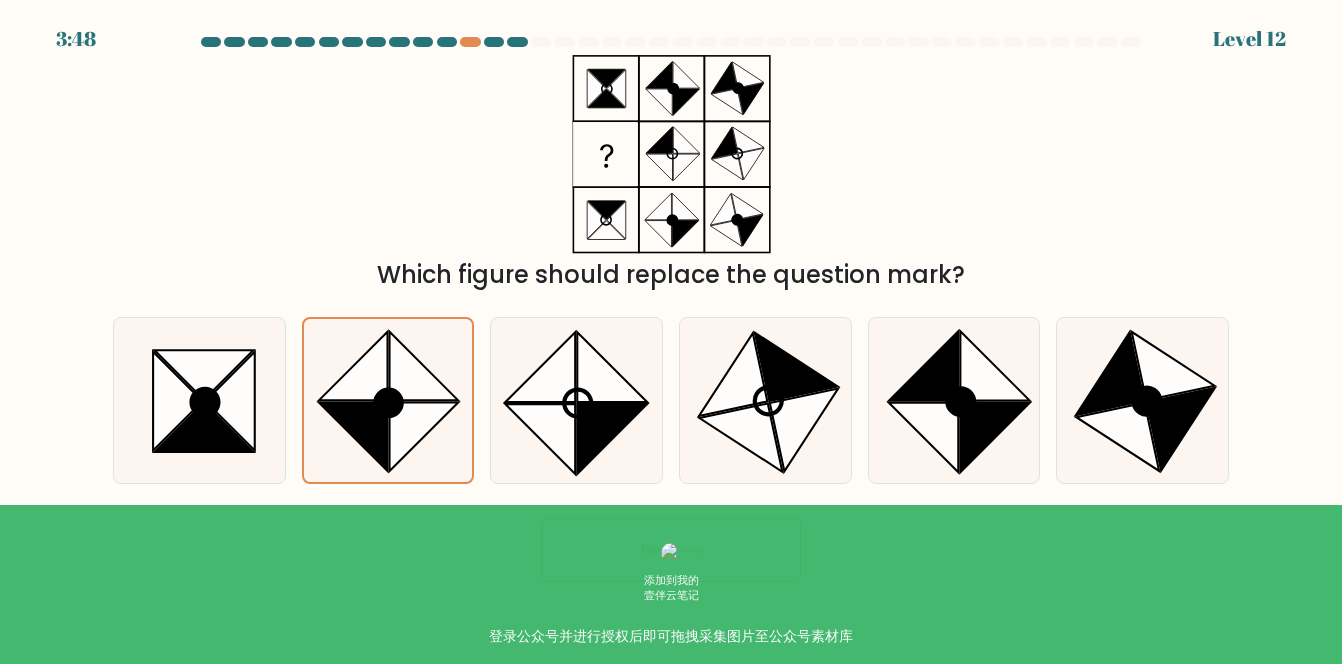 click on "Next" at bounding box center (671, 550) 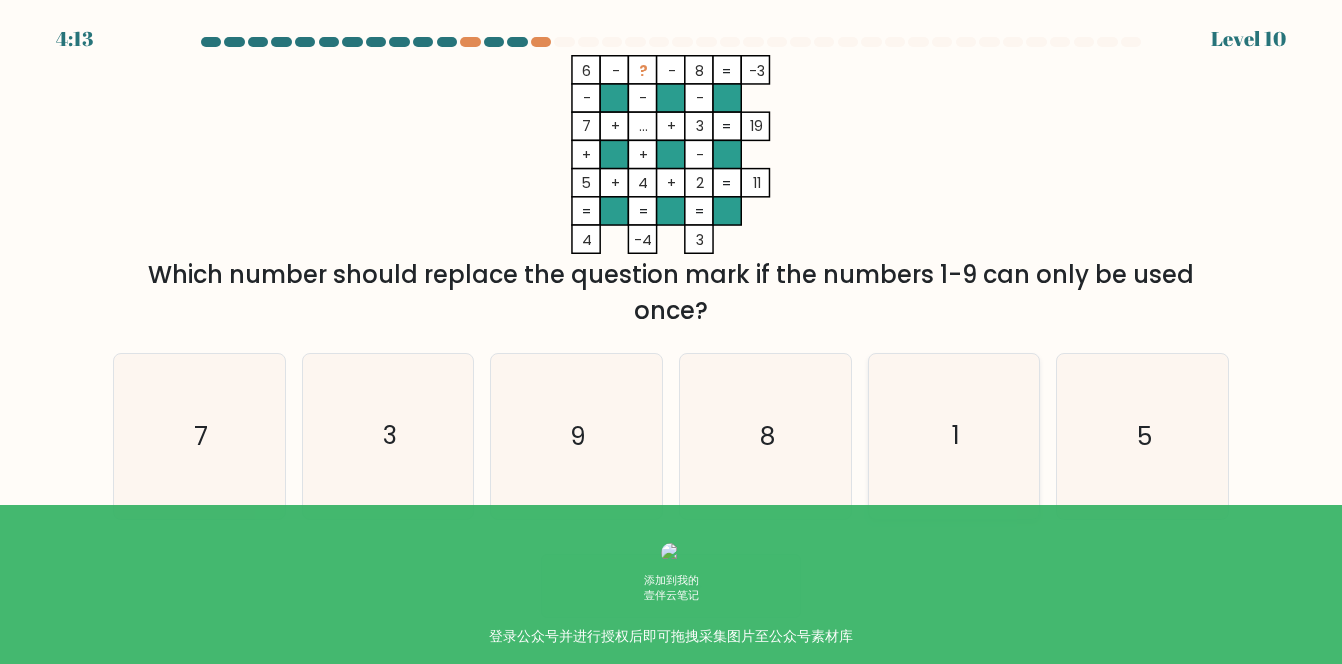click on "1" 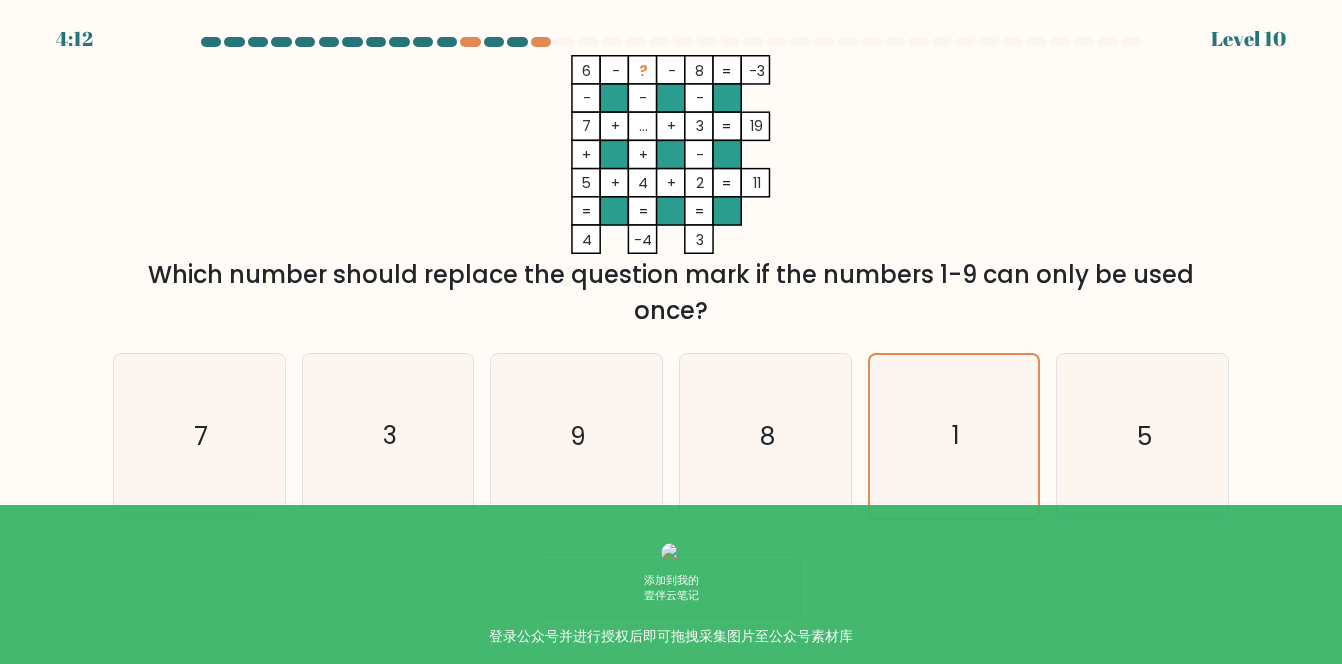 click on "Next" at bounding box center [671, 586] 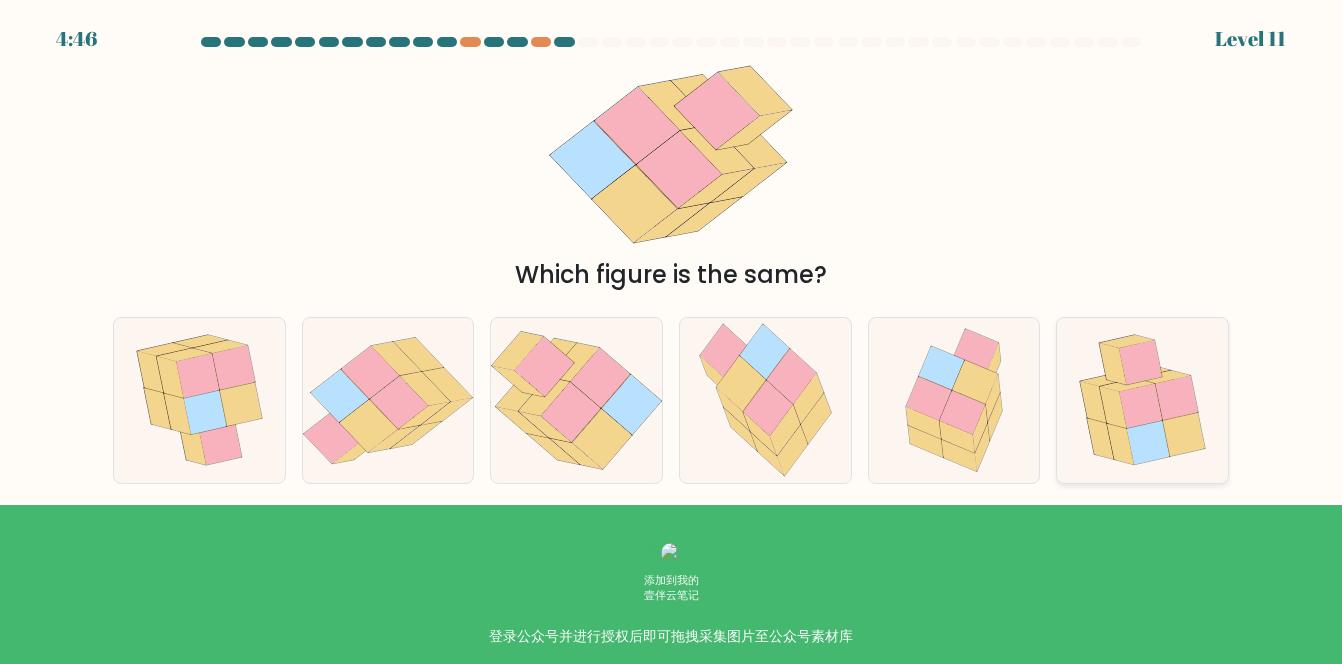 click 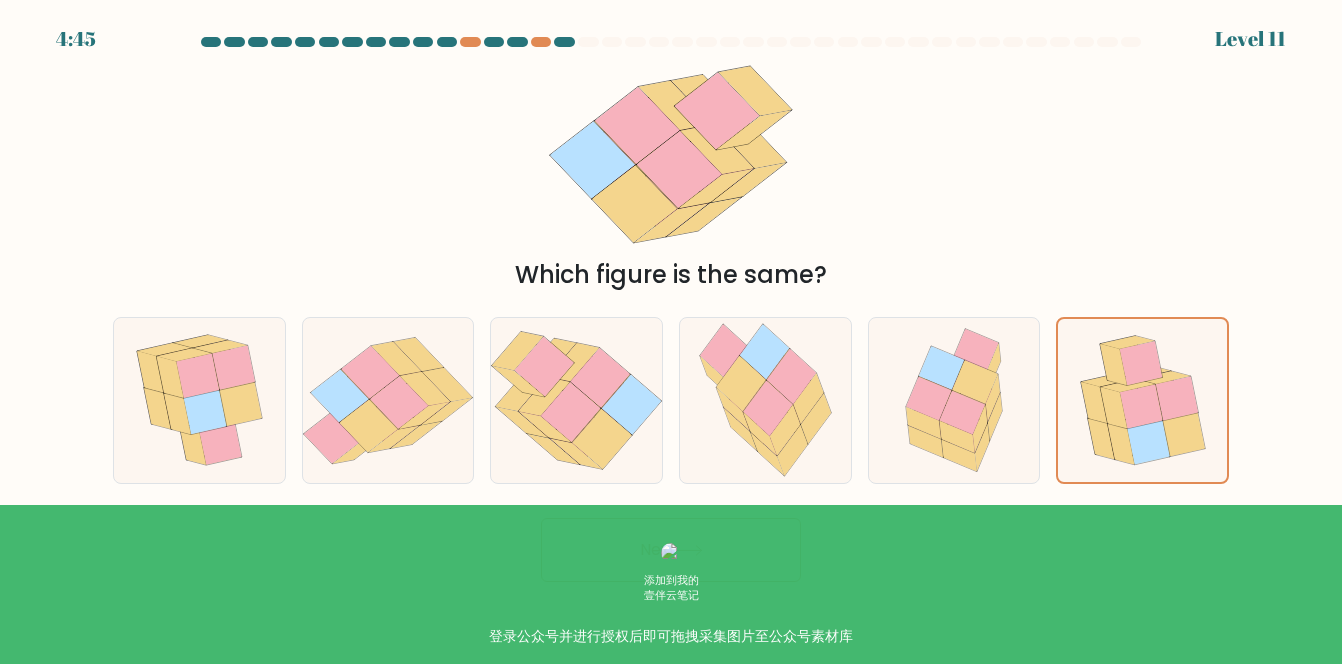 click on "Next" at bounding box center [671, 550] 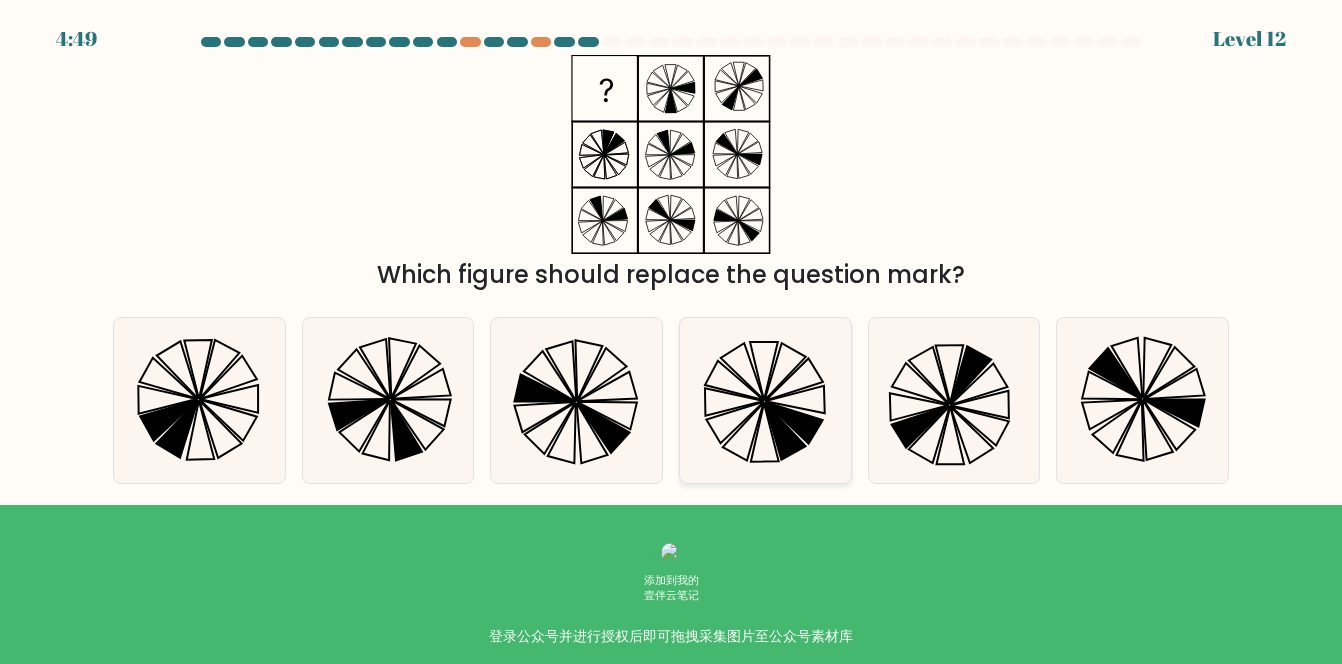 click 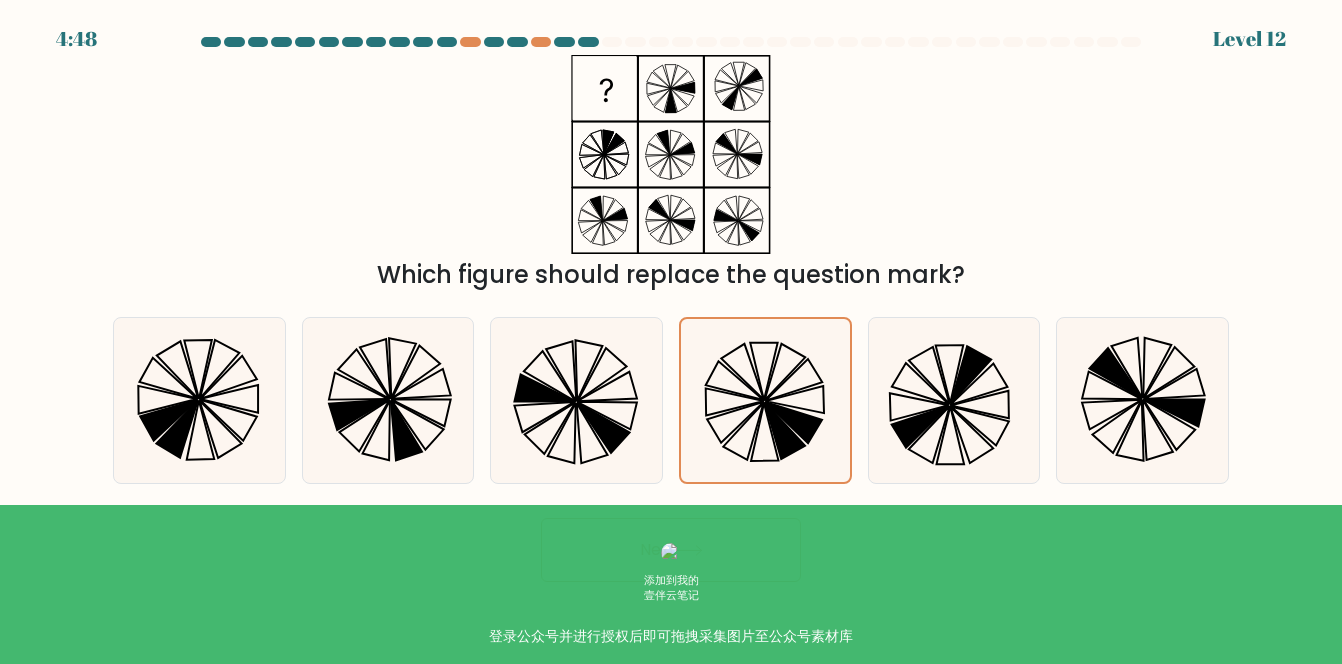 click on "Next" at bounding box center [671, 550] 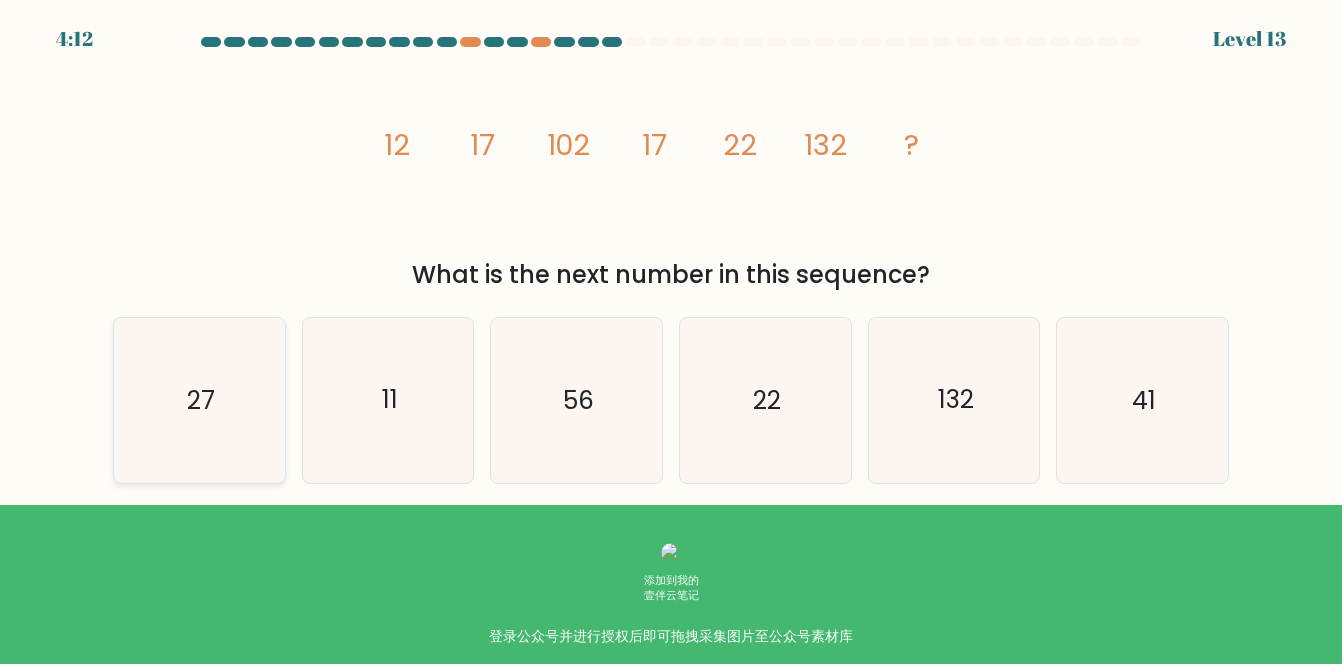 click on "27" 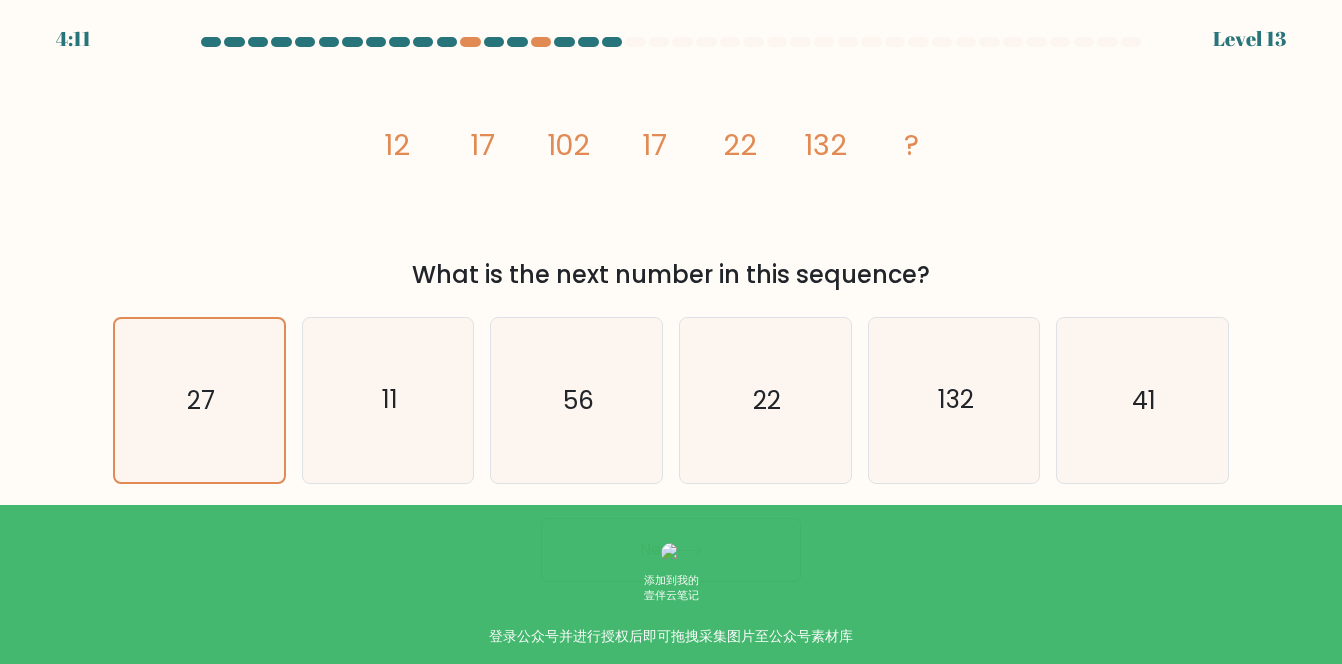 click on "Next" at bounding box center (671, 550) 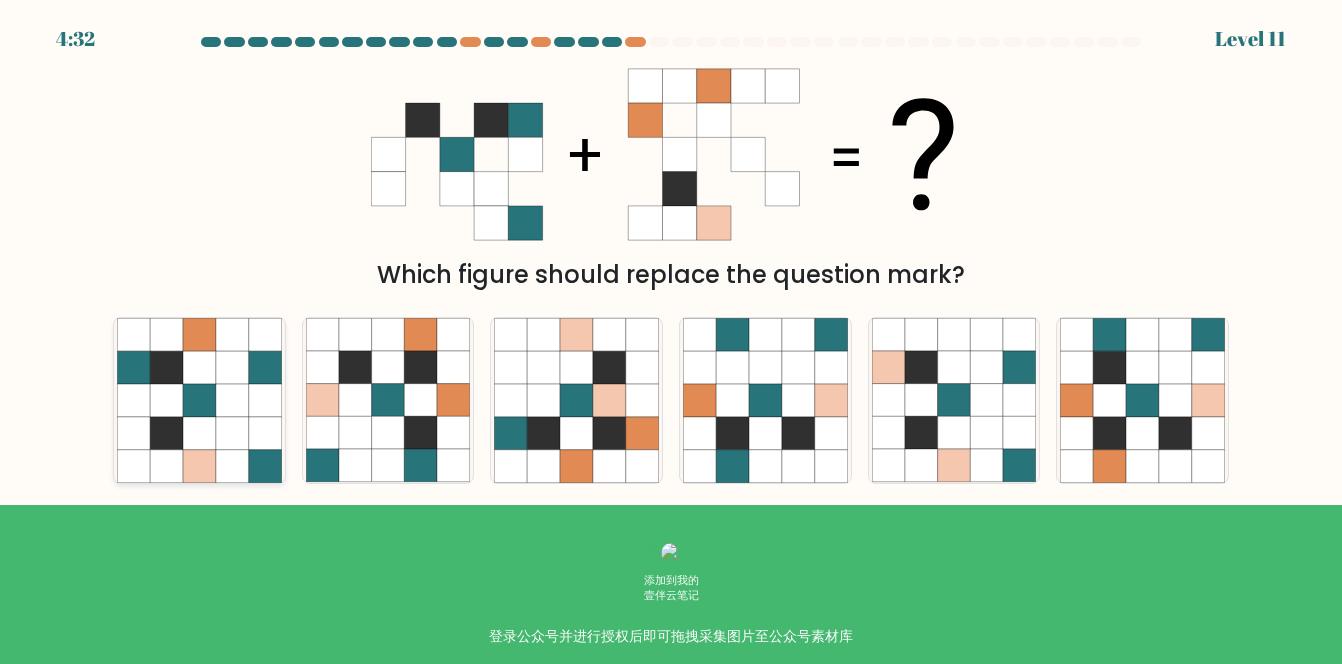 click 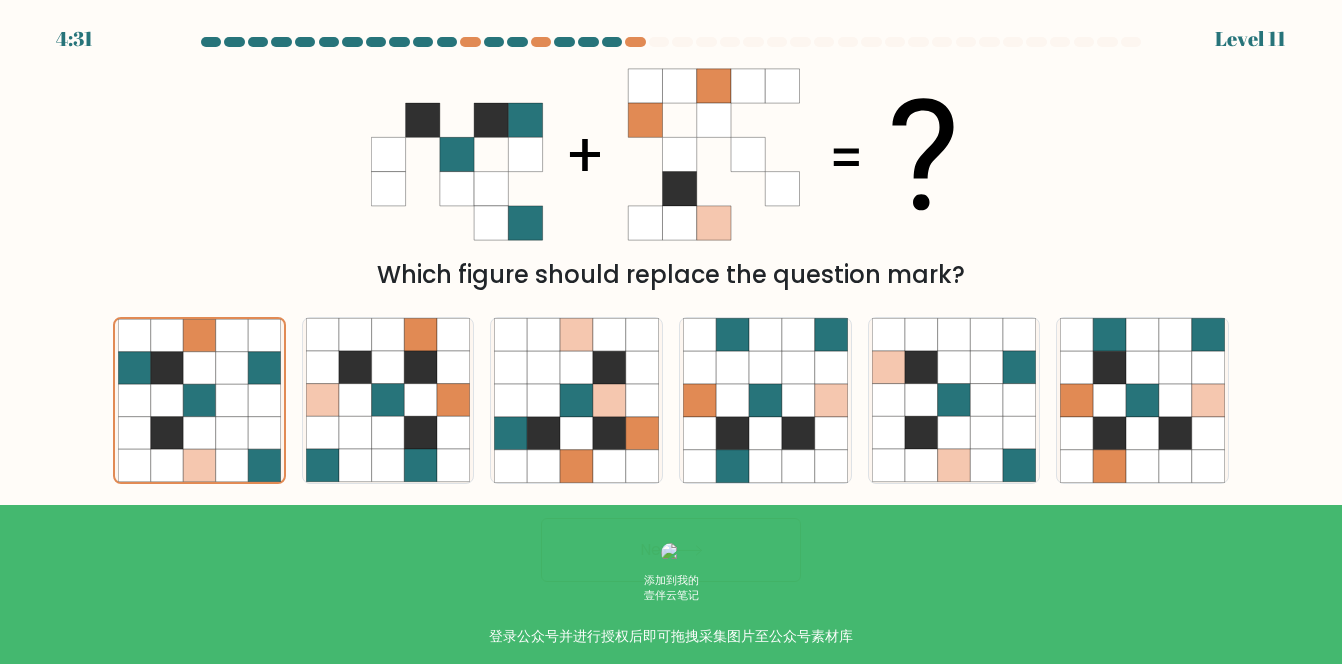 click on "Next" at bounding box center (671, 550) 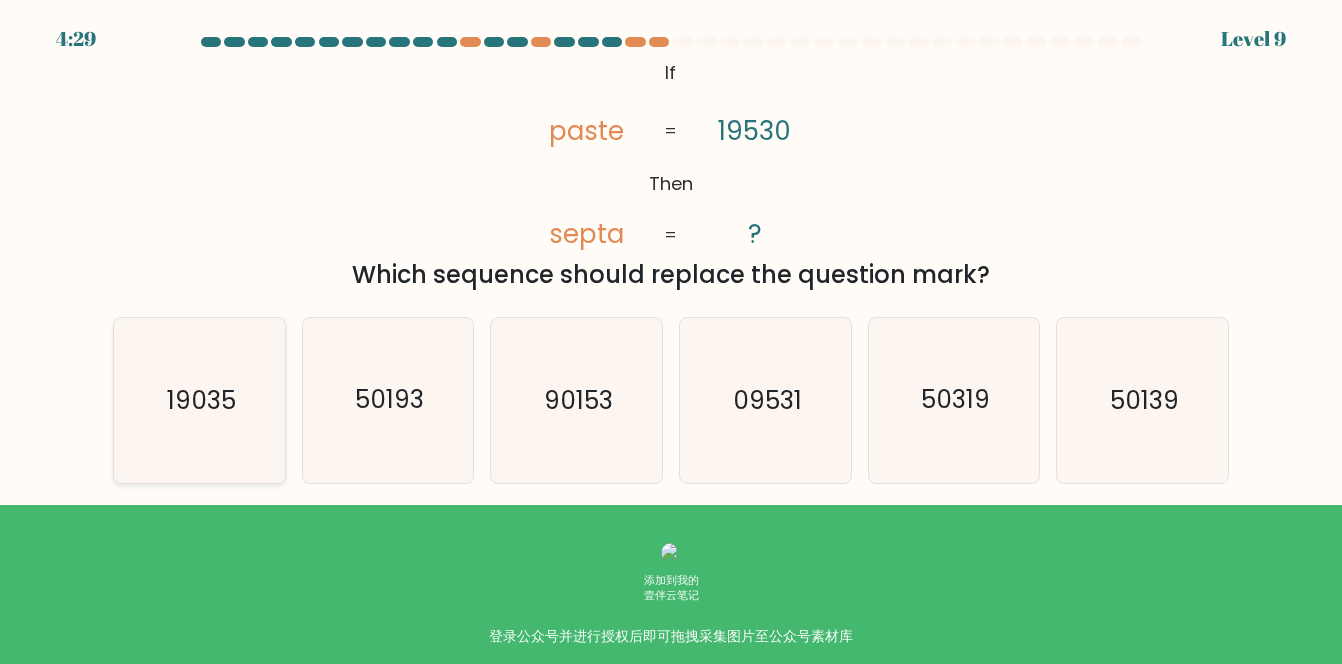 click on "19035" 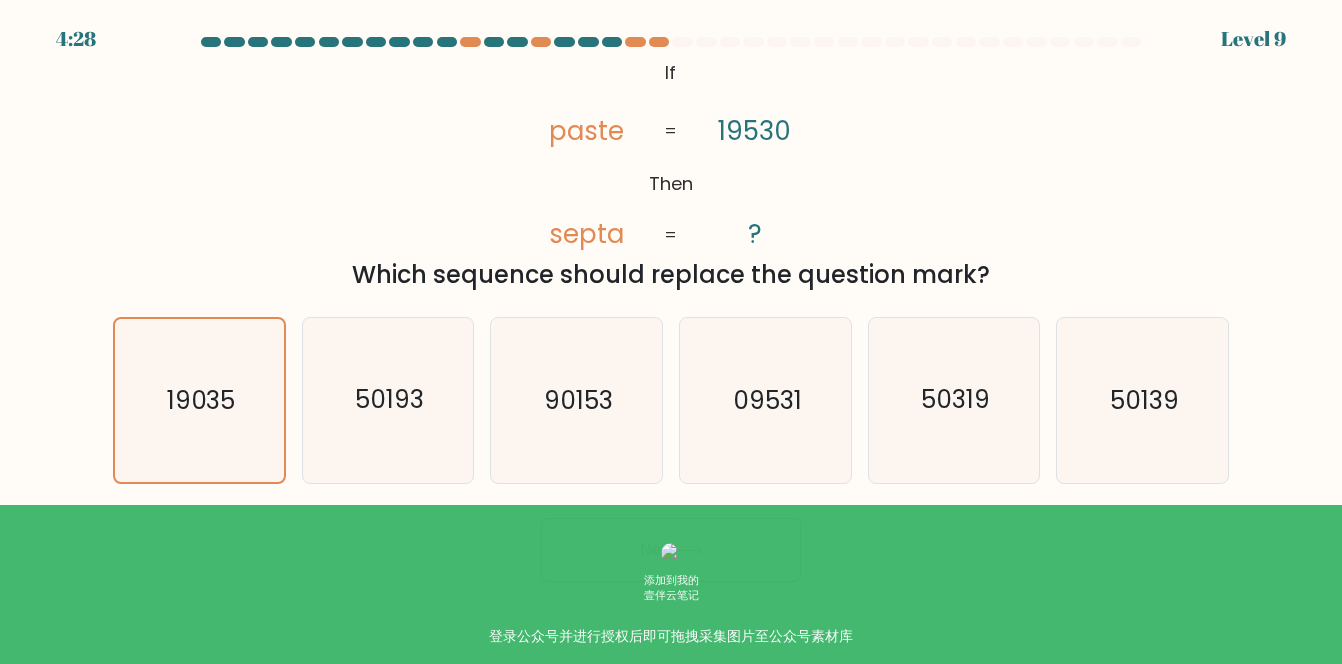 click on "Next" at bounding box center (671, 550) 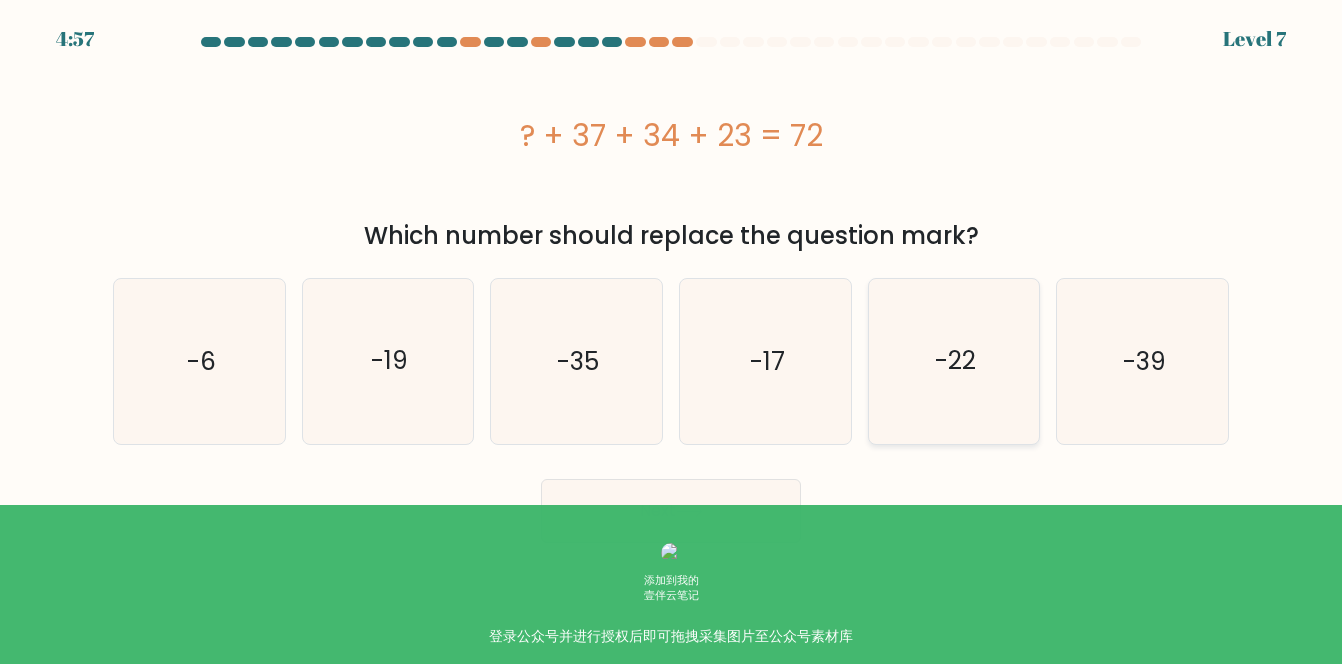 click on "-22" 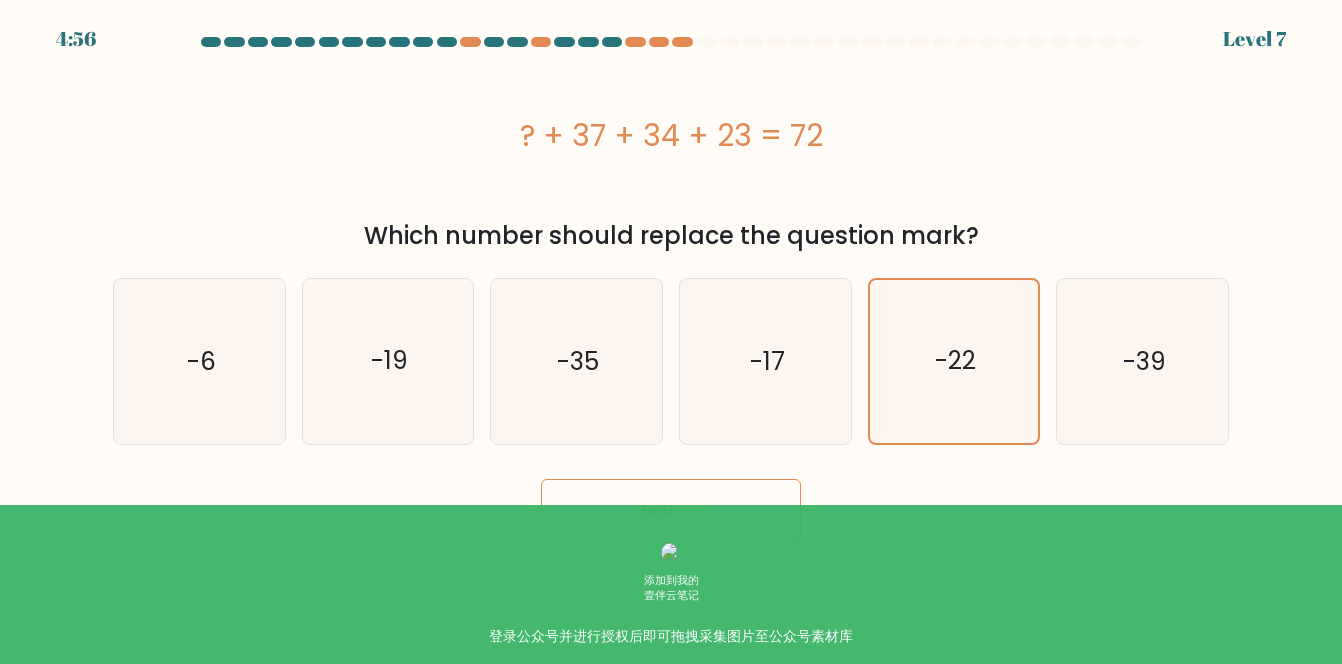 click on "Next" at bounding box center [671, 511] 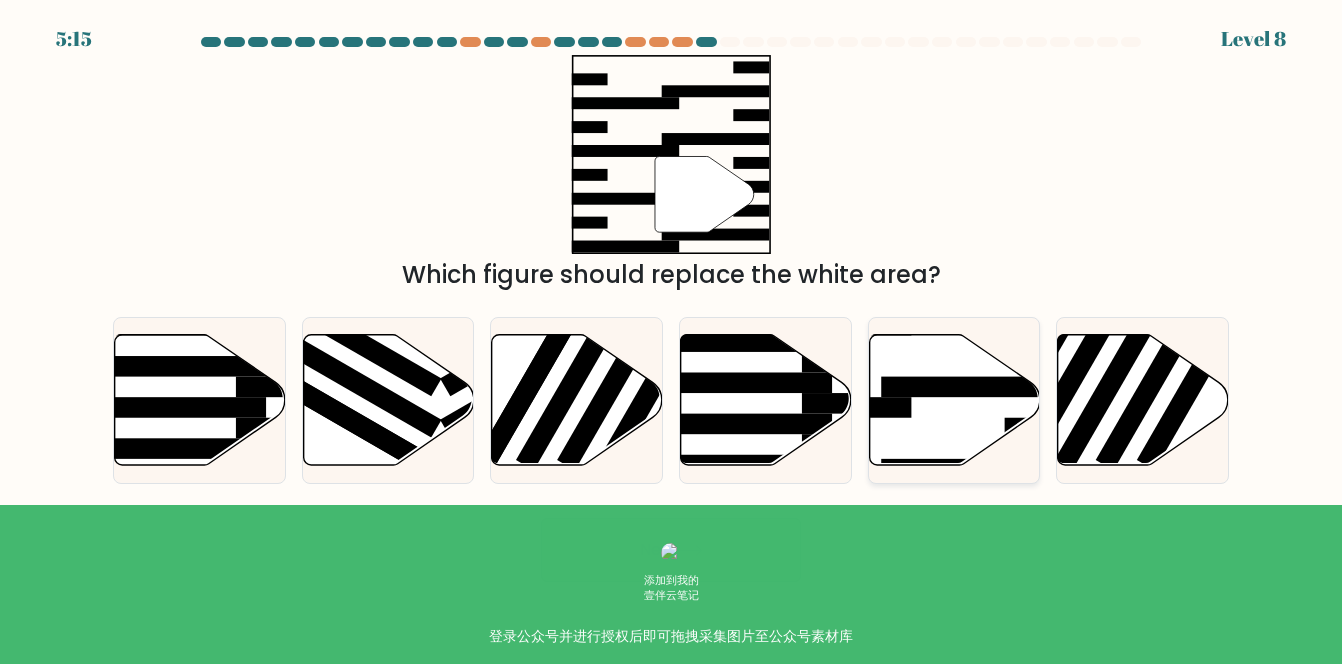 click 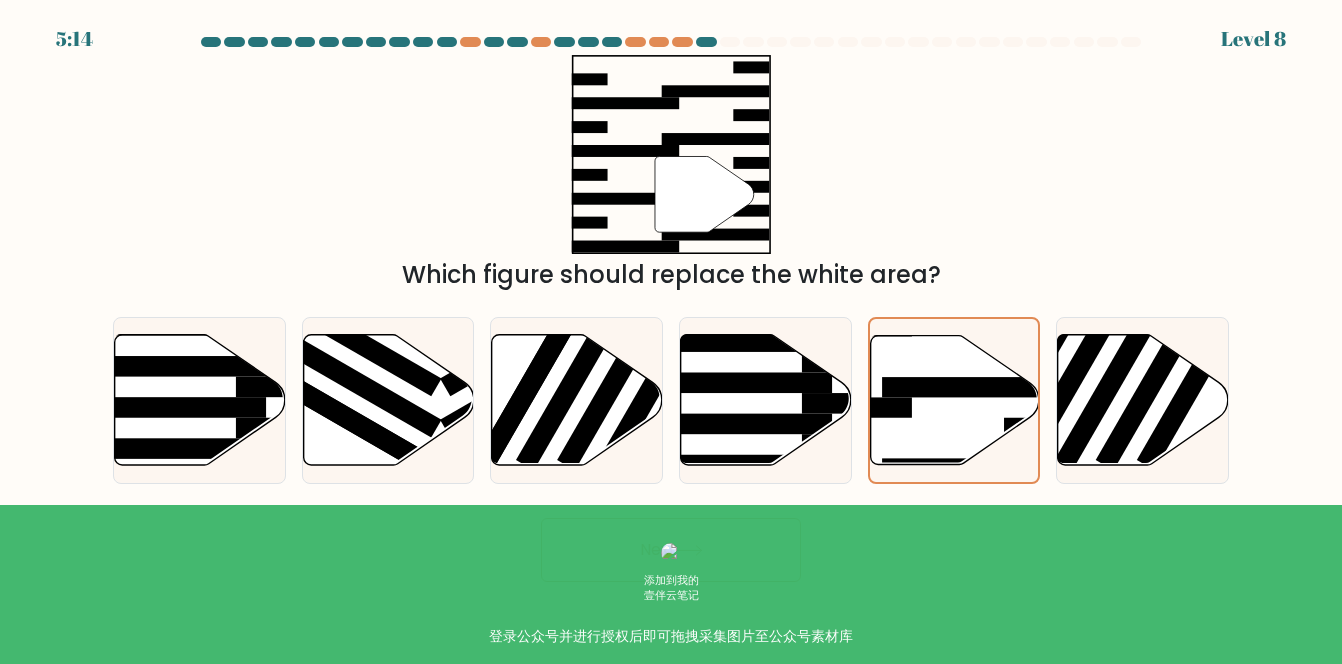 click on "Next" at bounding box center [671, 550] 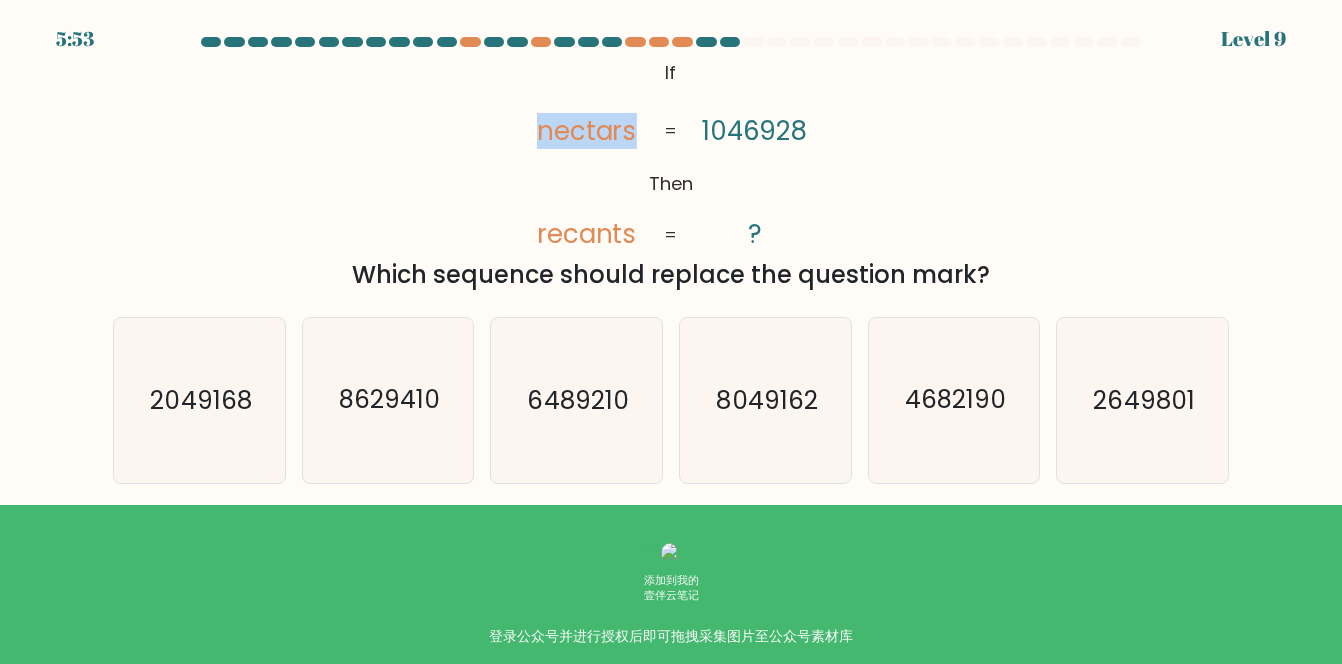 drag, startPoint x: 642, startPoint y: 130, endPoint x: 516, endPoint y: 123, distance: 126.1943 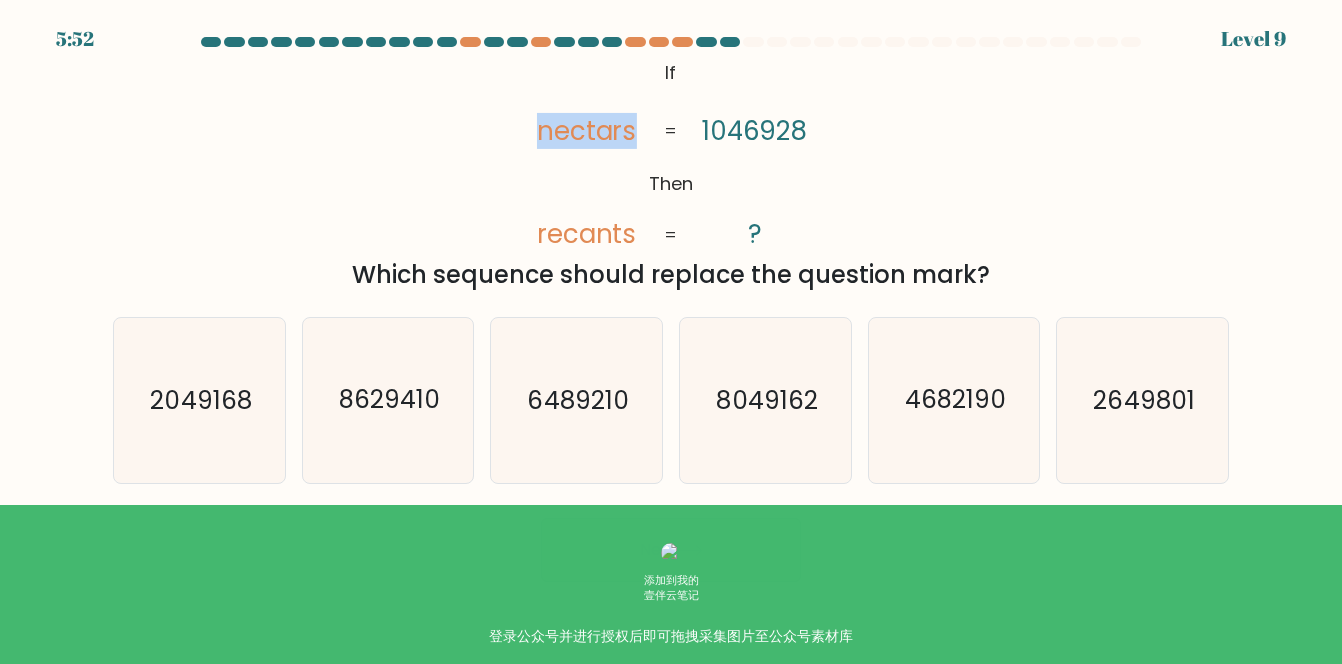 copy on "nectars" 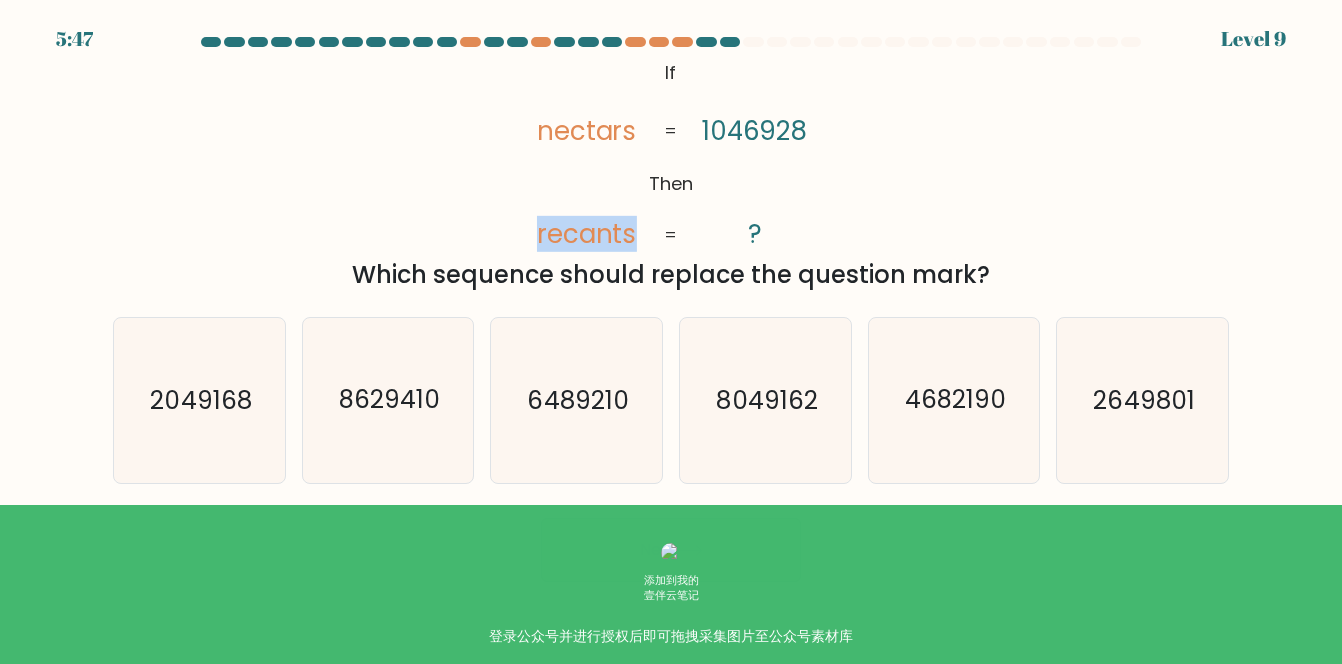 drag, startPoint x: 614, startPoint y: 237, endPoint x: 524, endPoint y: 241, distance: 90.088844 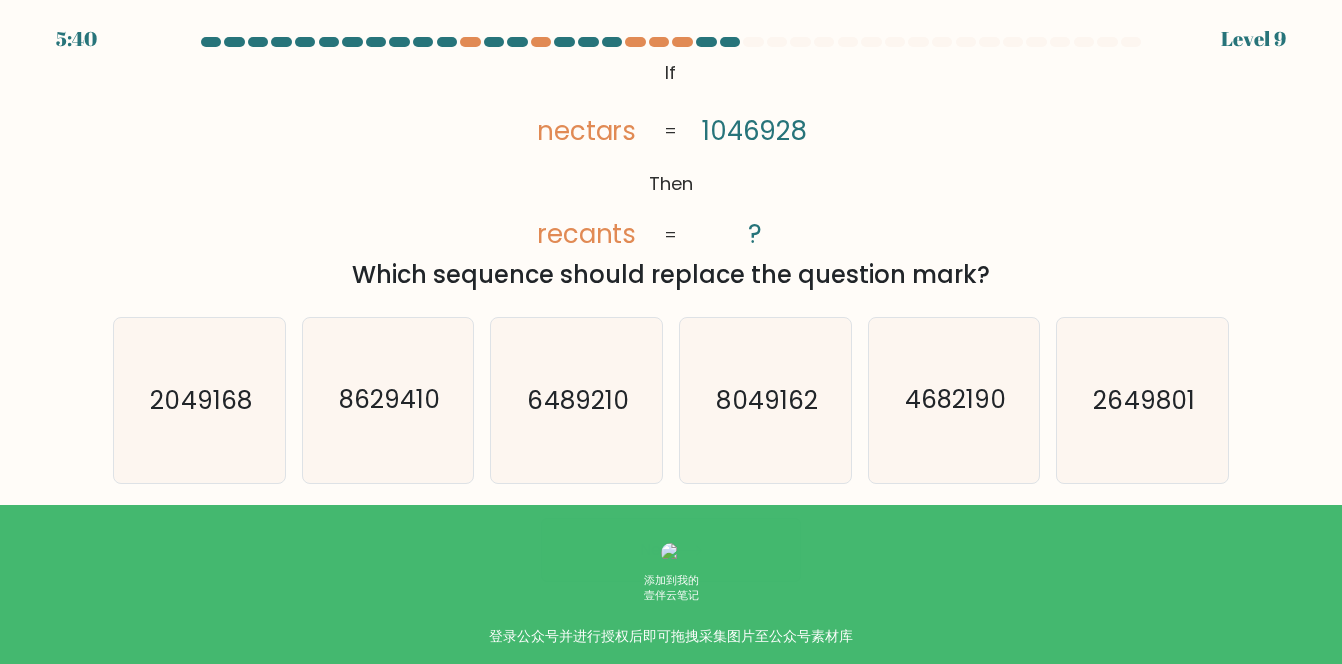 click on "@import url('https://fonts.googleapis.com/css?family=Abril+Fatface:400,100,100italic,300,300italic,400italic,500,500italic,700,700italic,900,900italic');           If       Then       nectars       recants       1046928       ?       =       =
Which sequence should replace the question mark?" at bounding box center [671, 174] 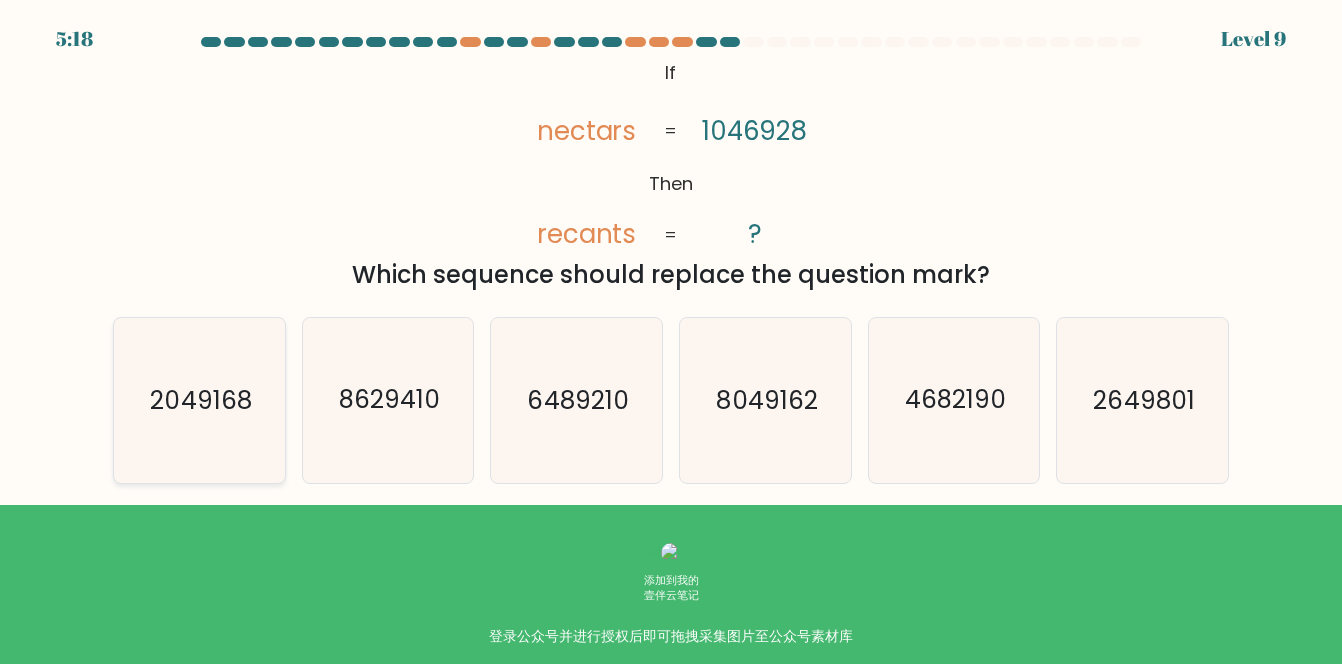 click on "2049168" 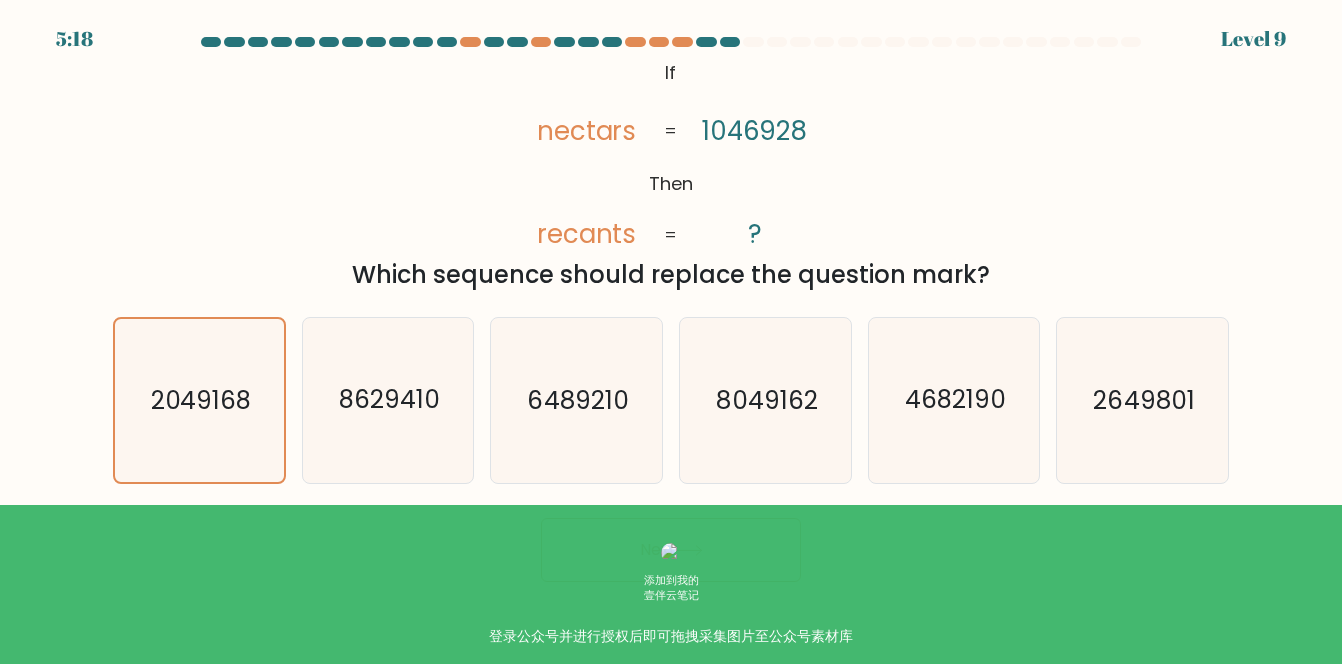 click on "Next" at bounding box center (671, 550) 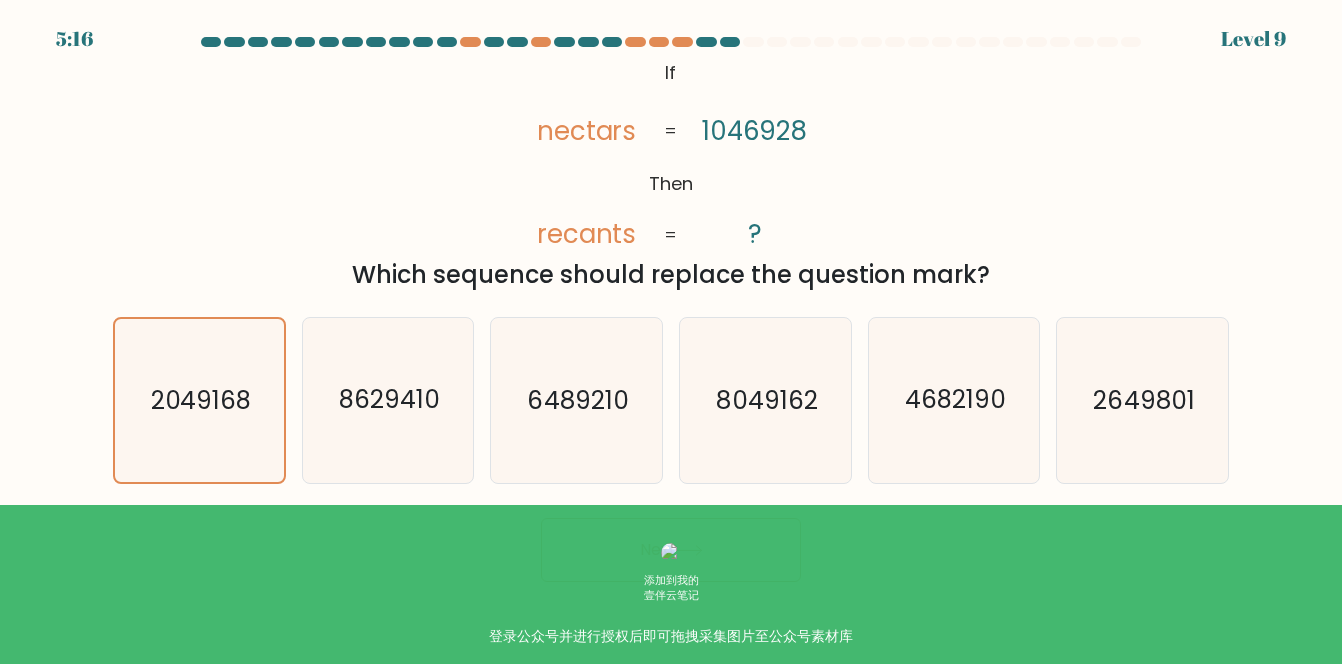 click on "Next" at bounding box center (671, 550) 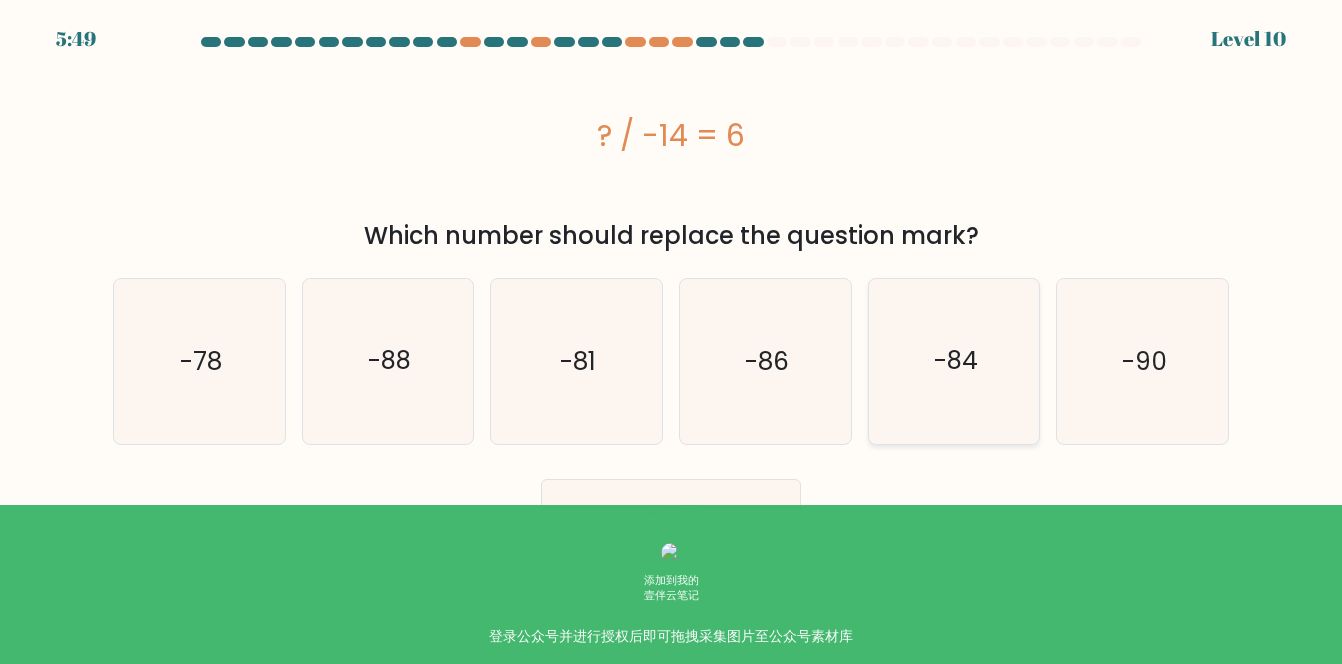 click on "-84" 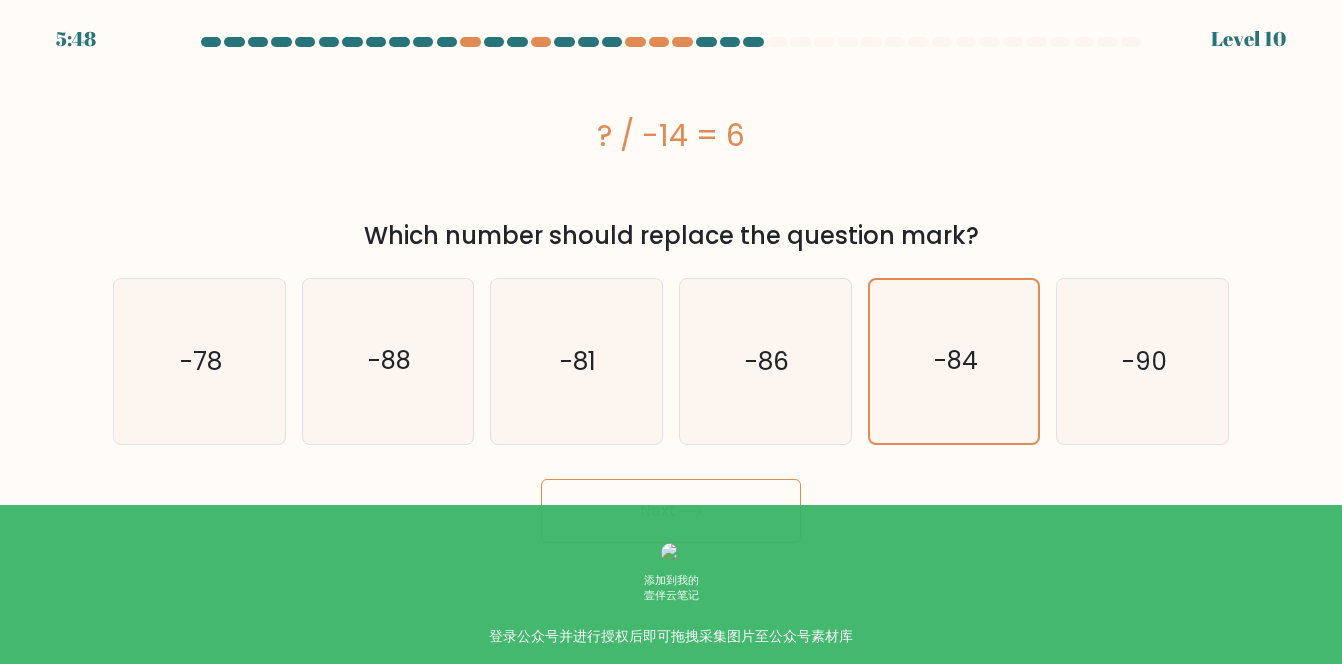 click on "Next" at bounding box center [671, 511] 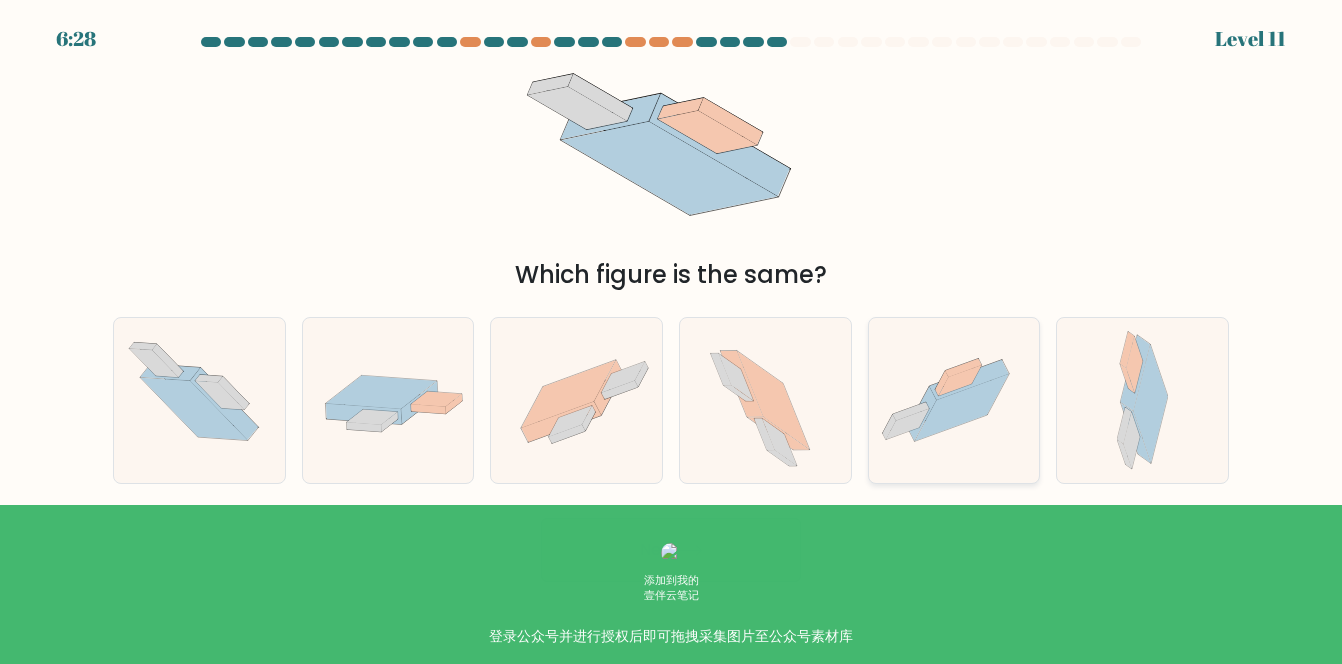 click 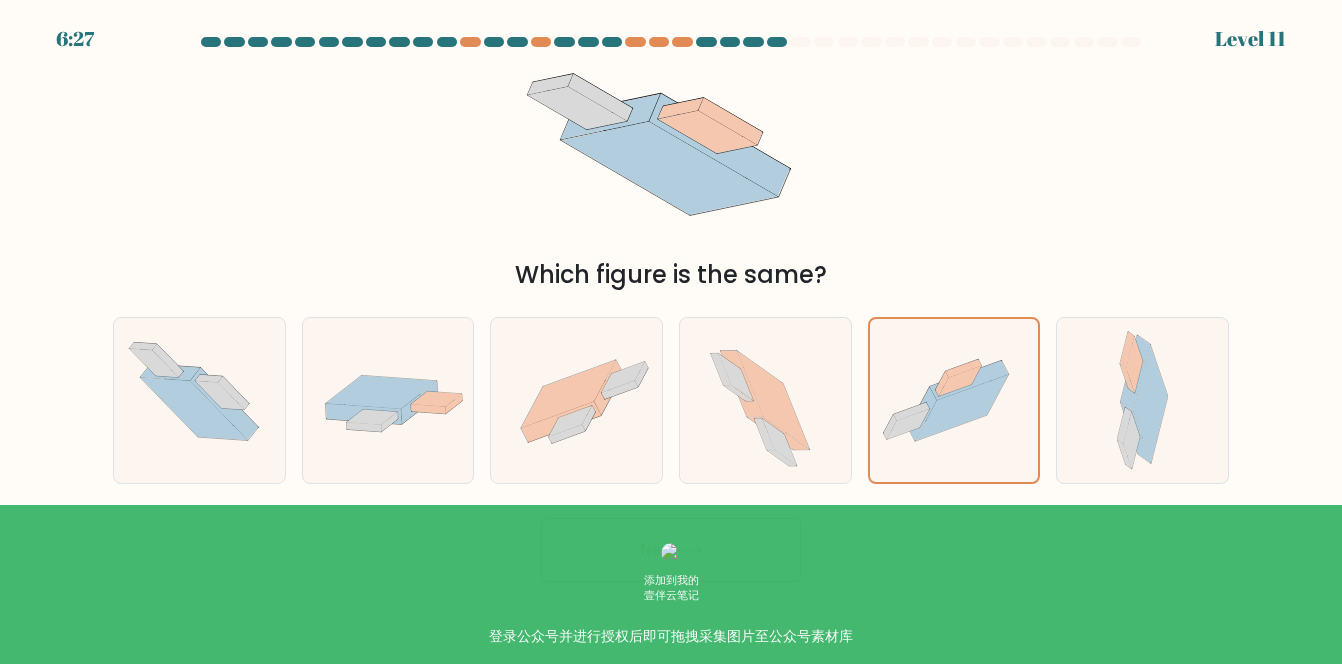 click on "Next" at bounding box center (671, 550) 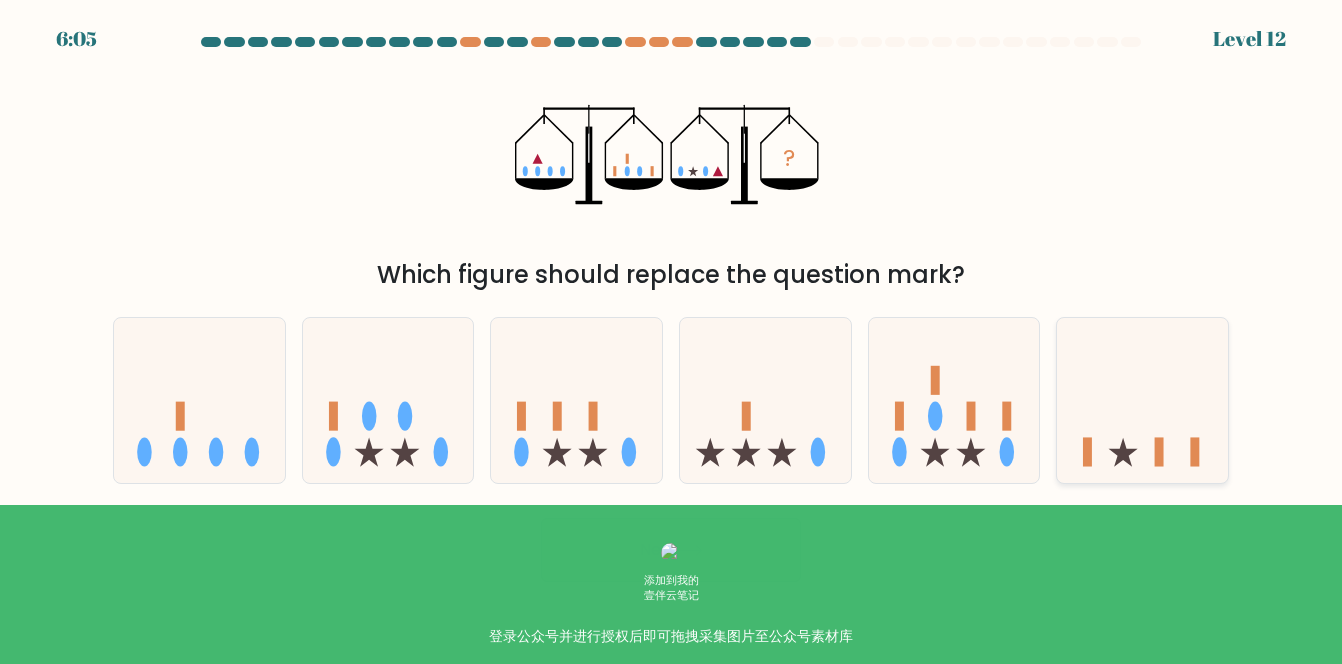 click 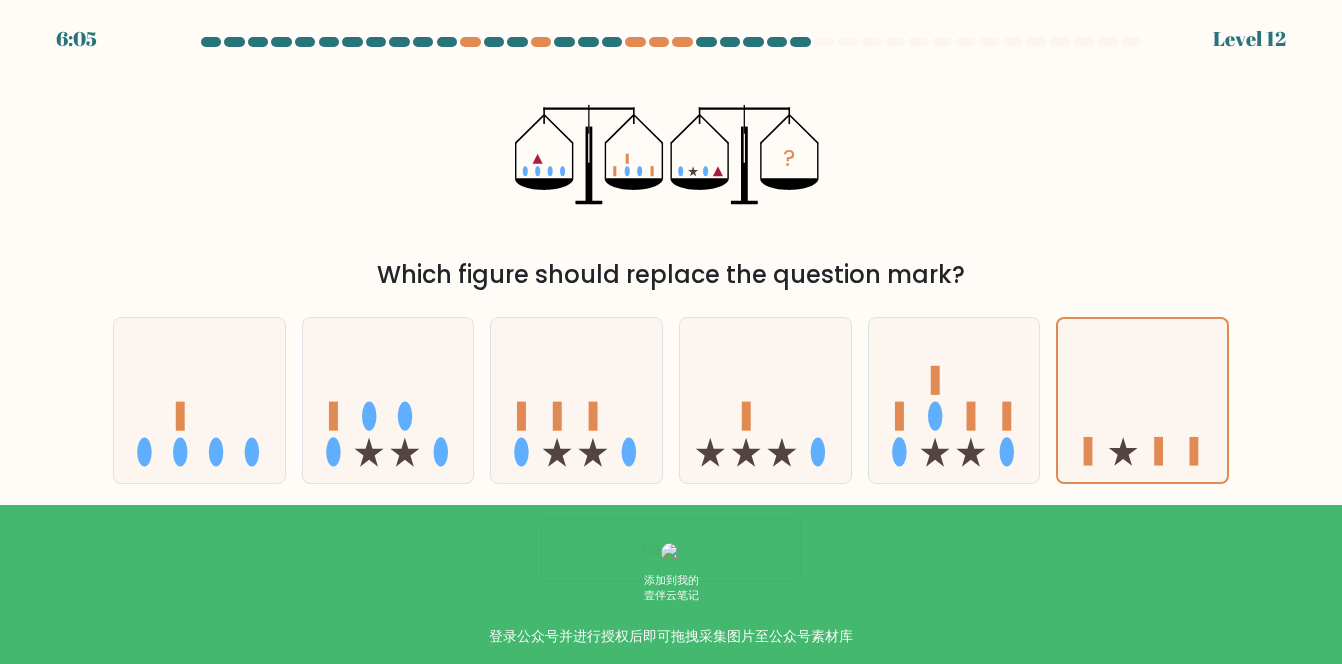click on "Next" at bounding box center (671, 550) 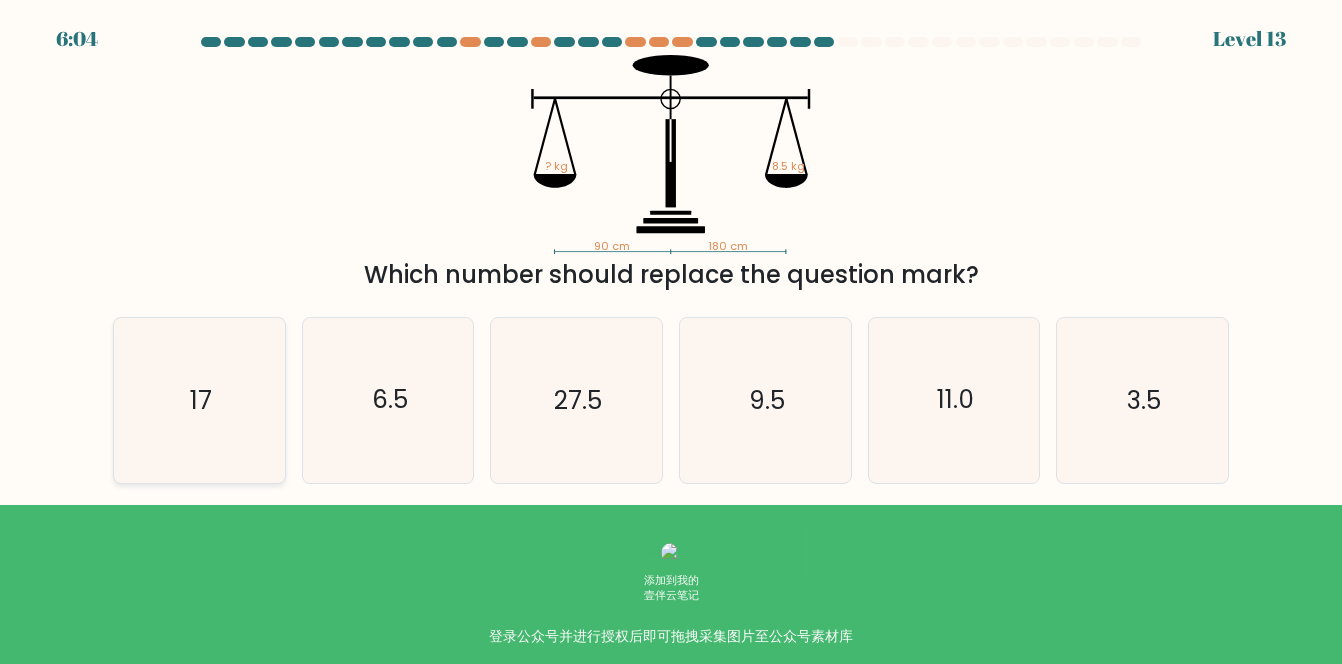 click on "17" 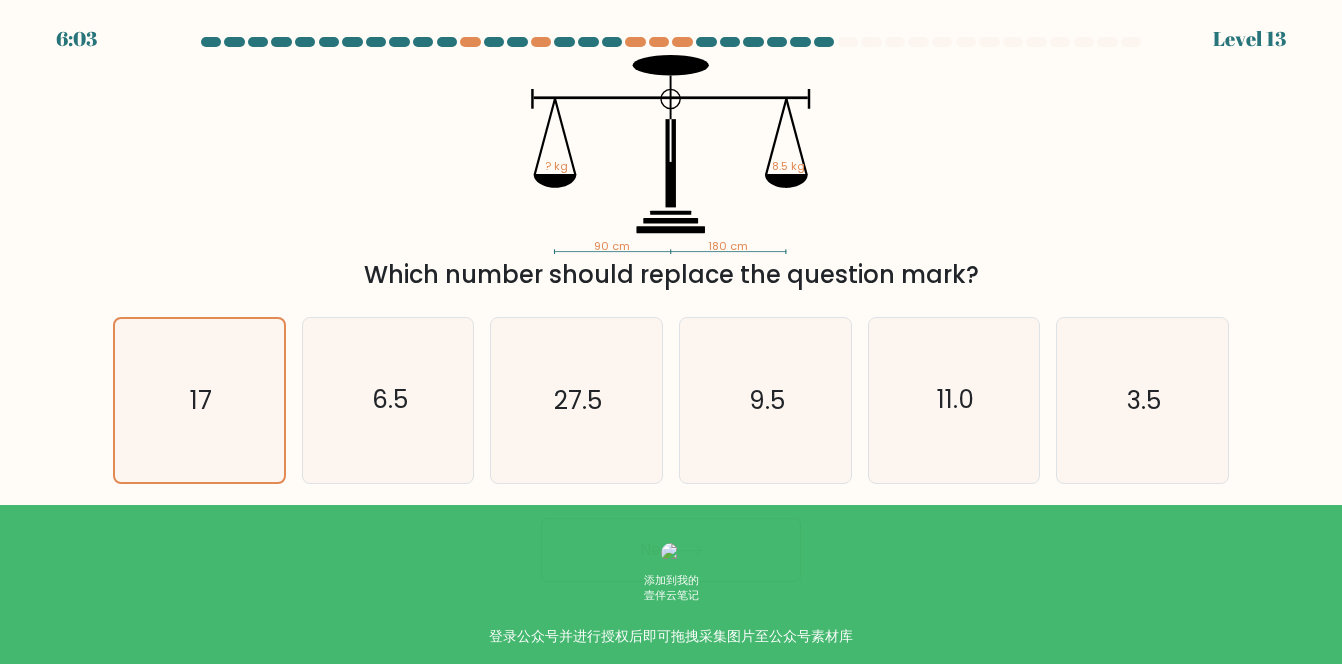 click on "Next" at bounding box center [671, 550] 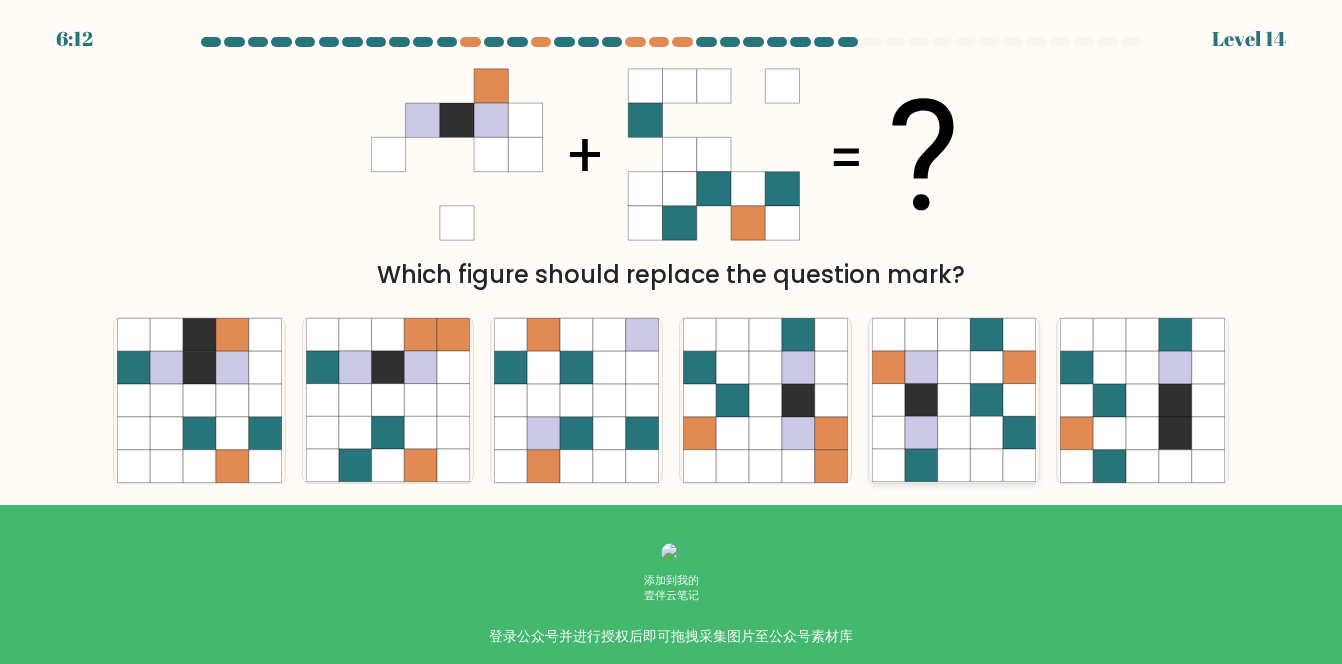 click 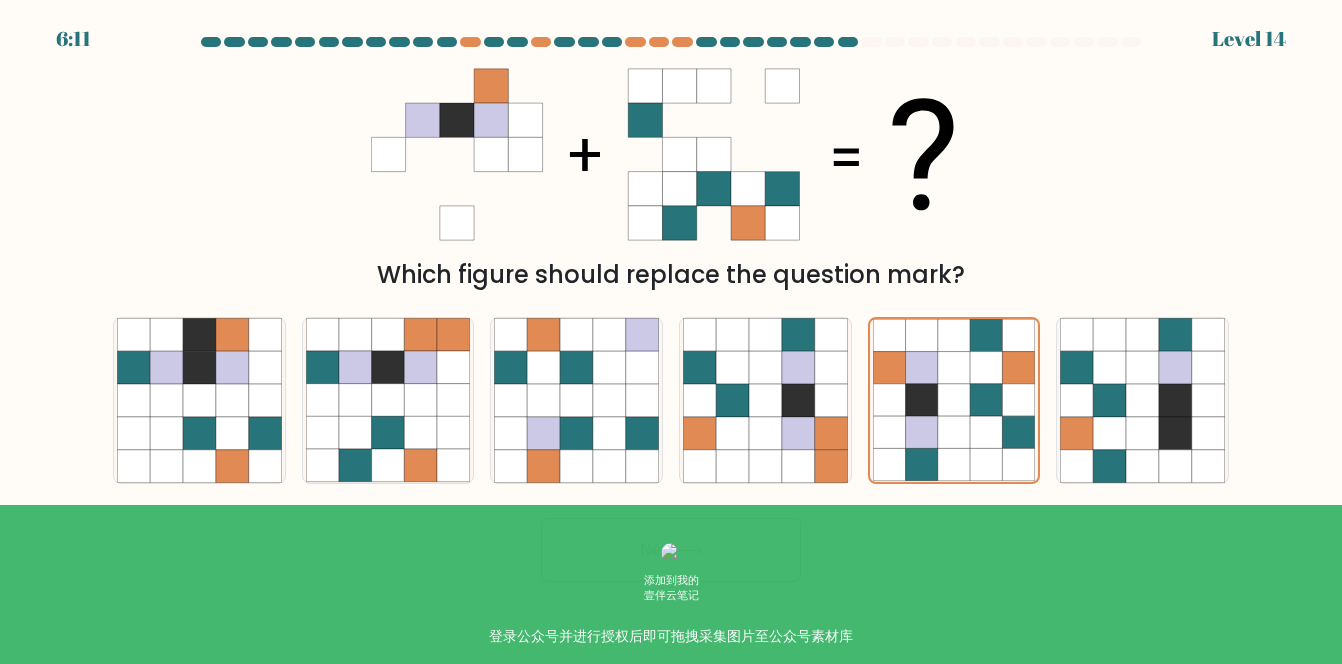click on "Next" at bounding box center (671, 550) 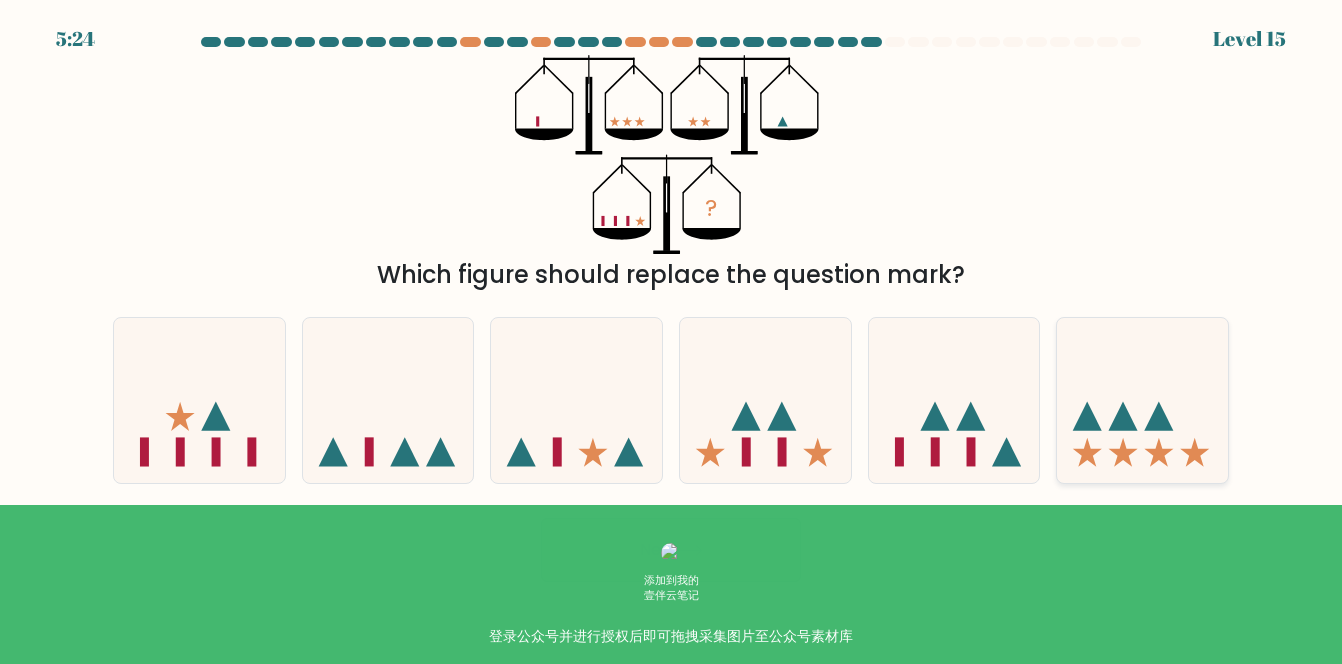 click 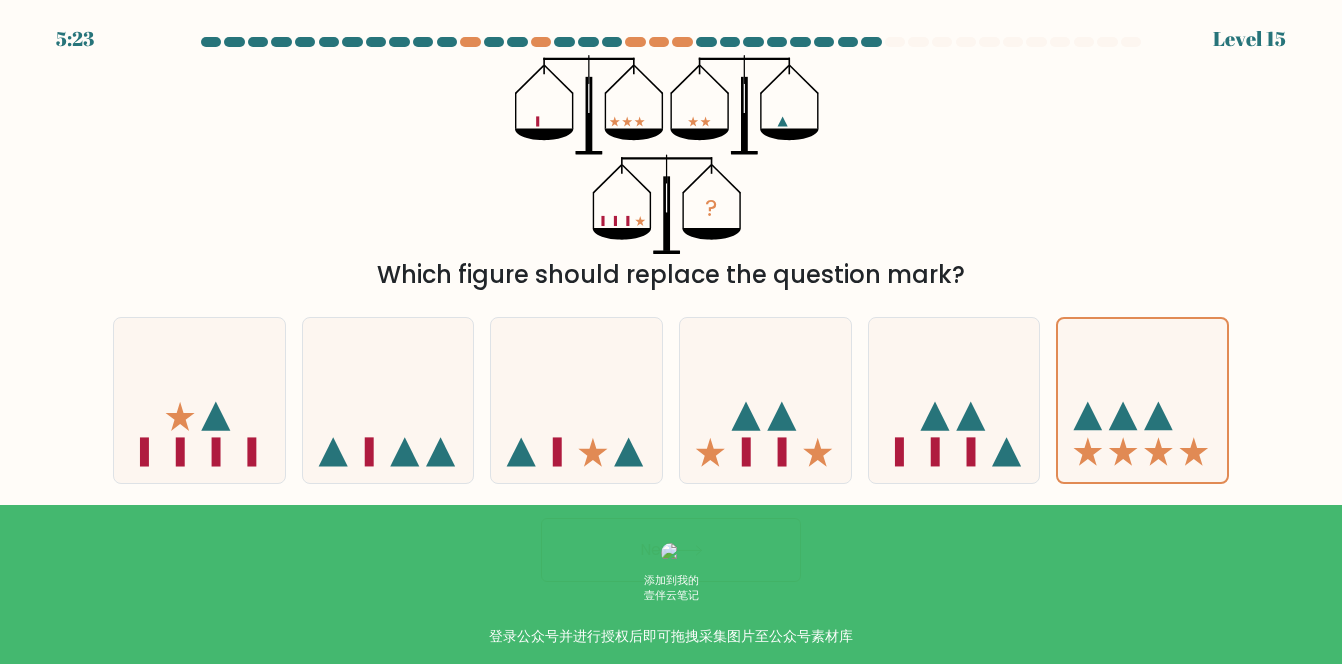 click on "Next" at bounding box center (671, 550) 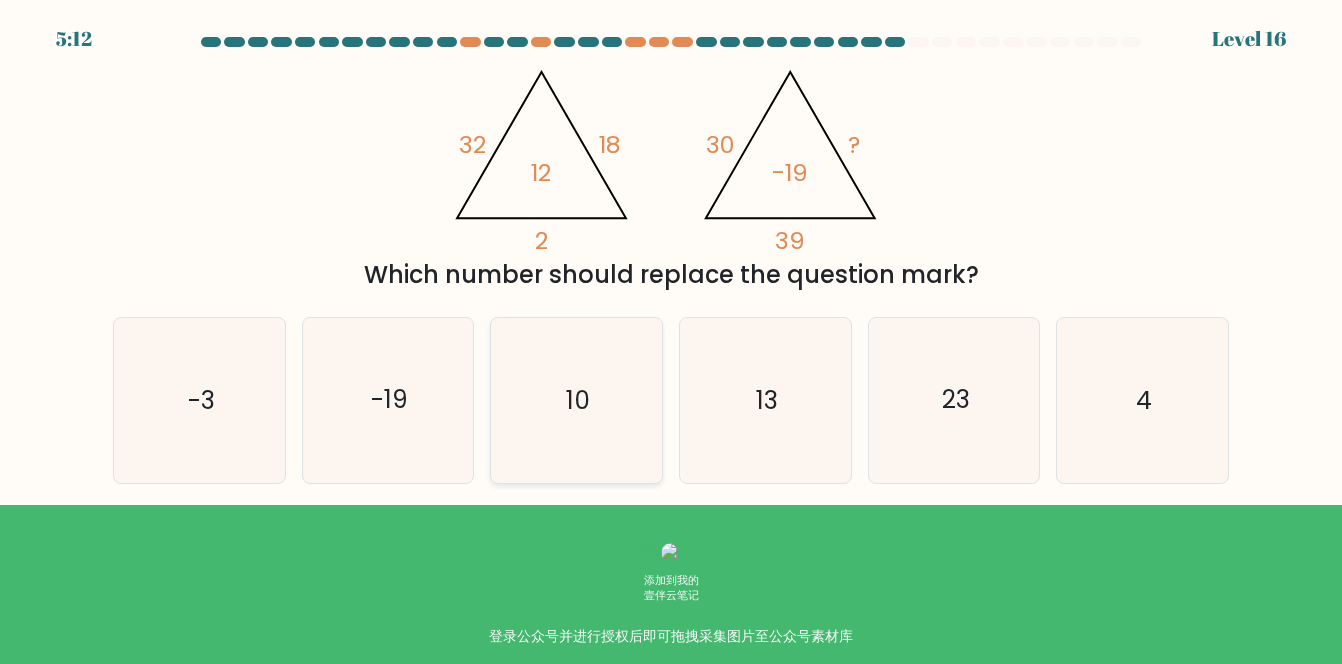 click on "10" 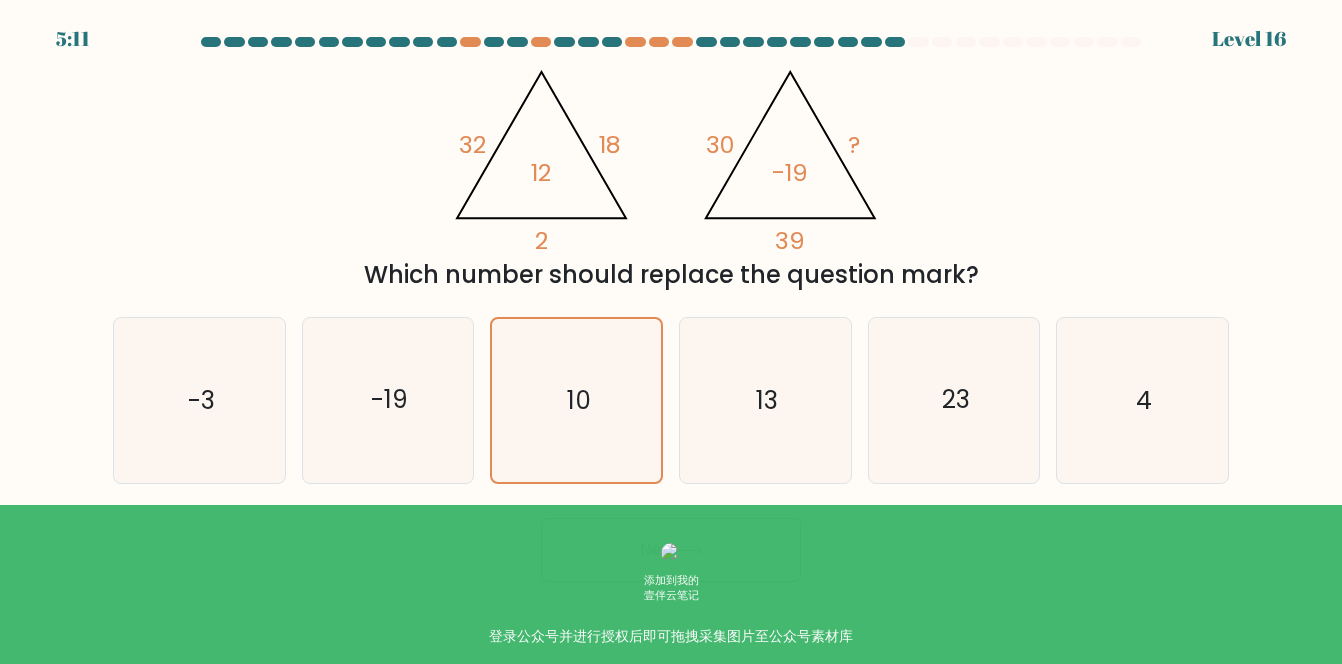 click 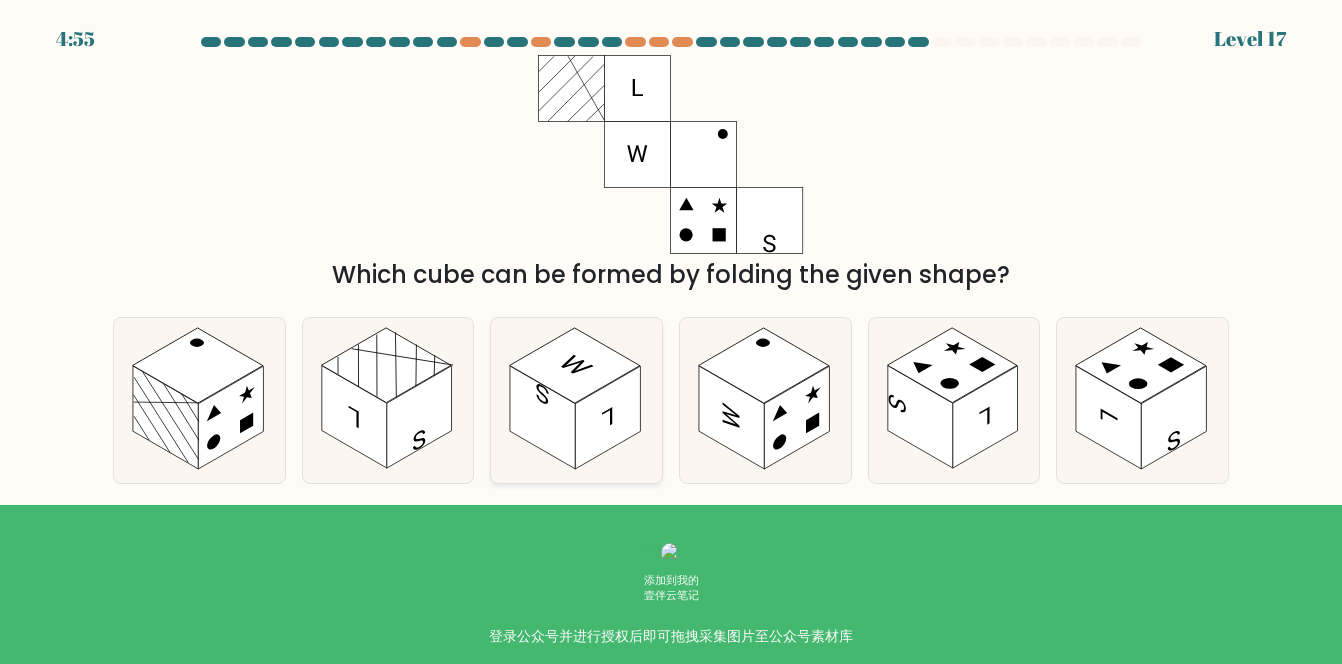 click 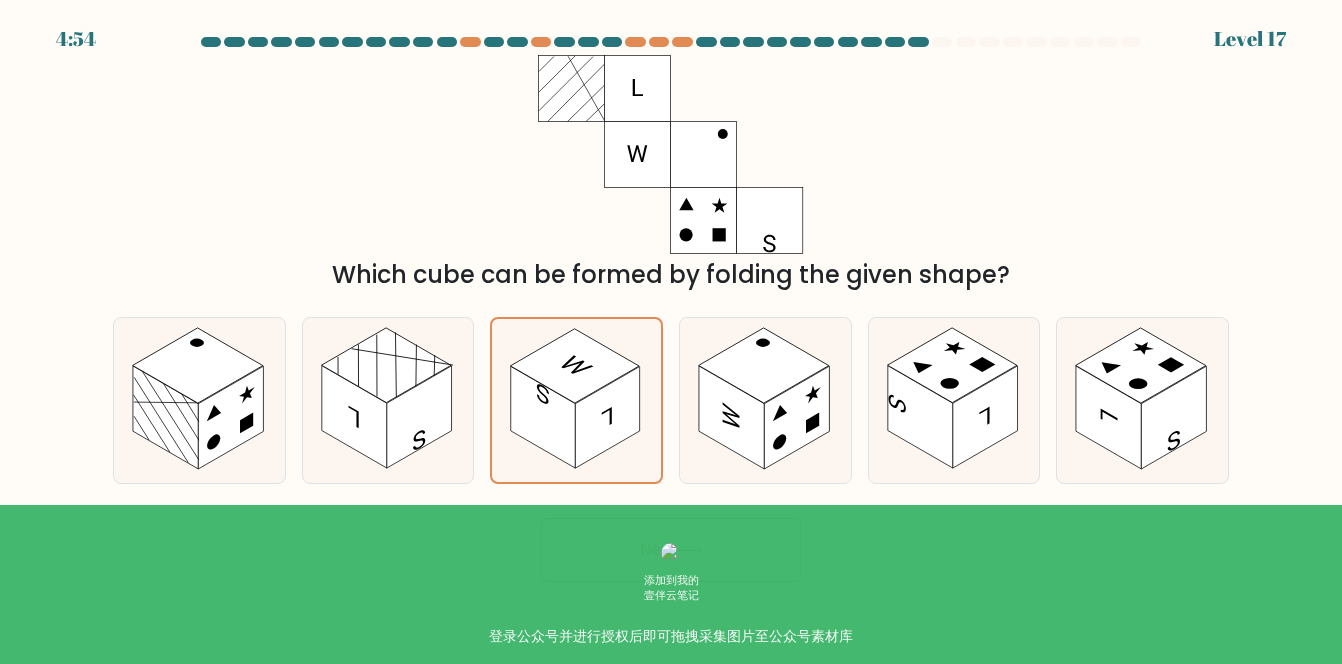 click on "Next" at bounding box center (671, 550) 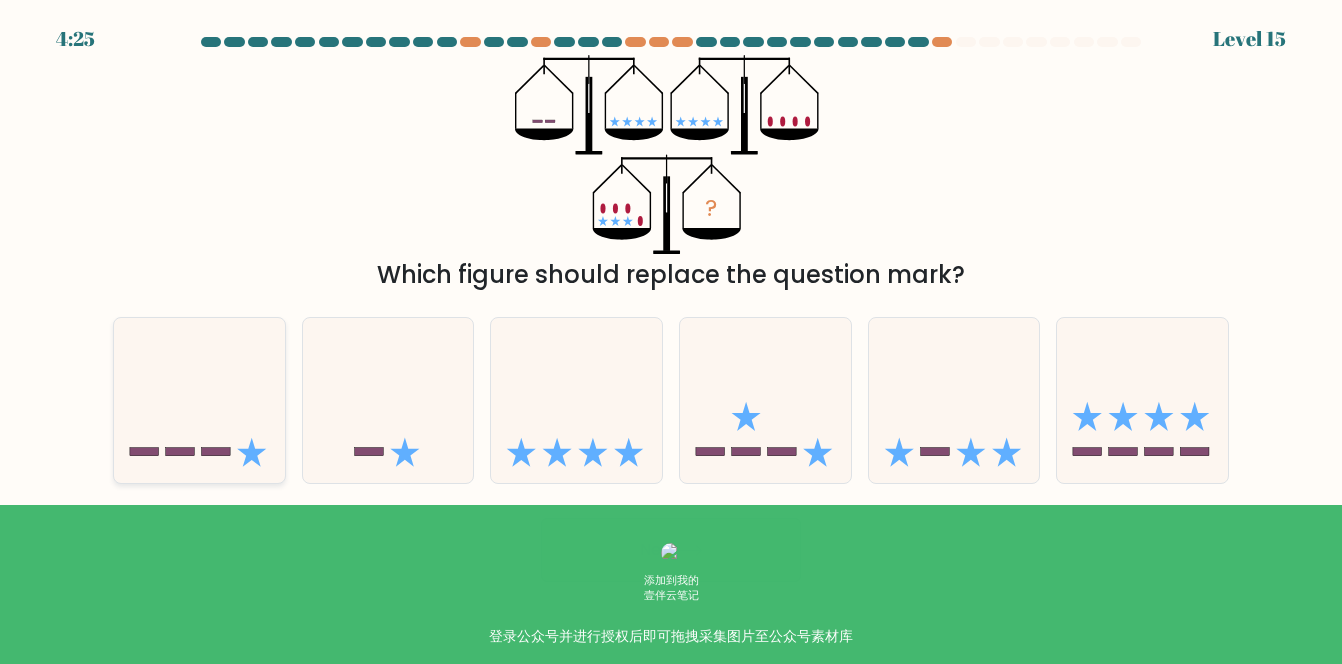 click 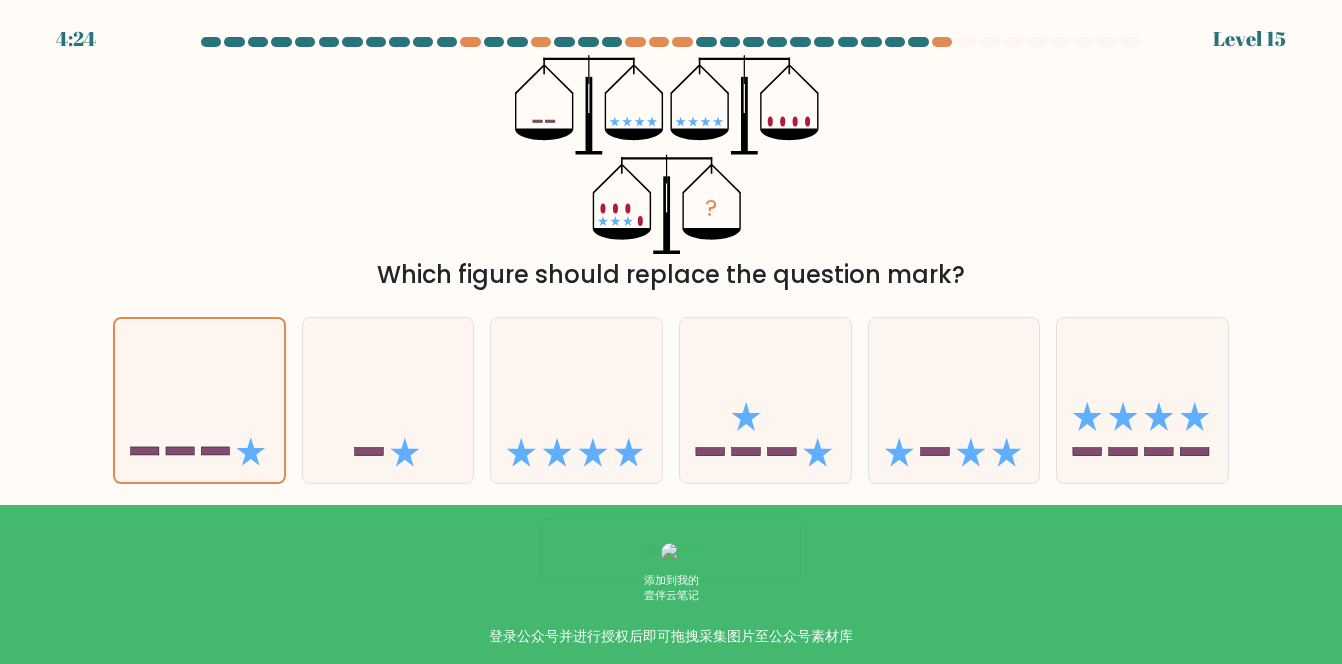 click on "Next" at bounding box center [671, 550] 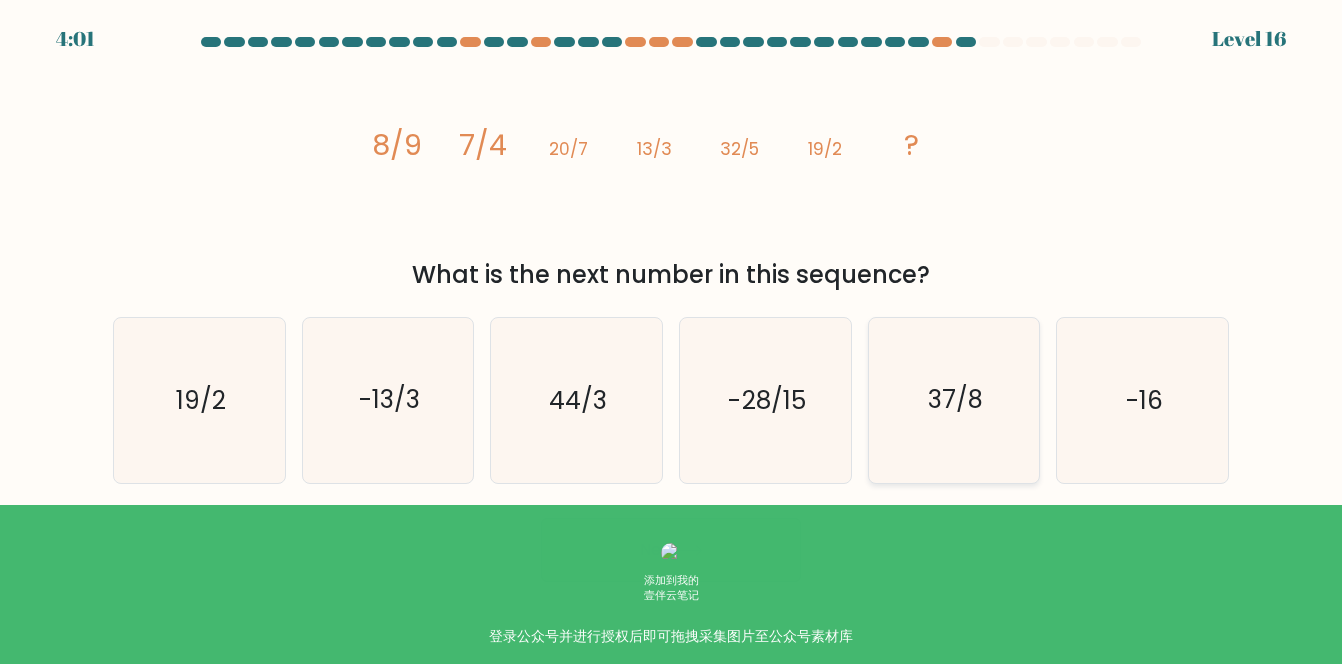click on "37/8" 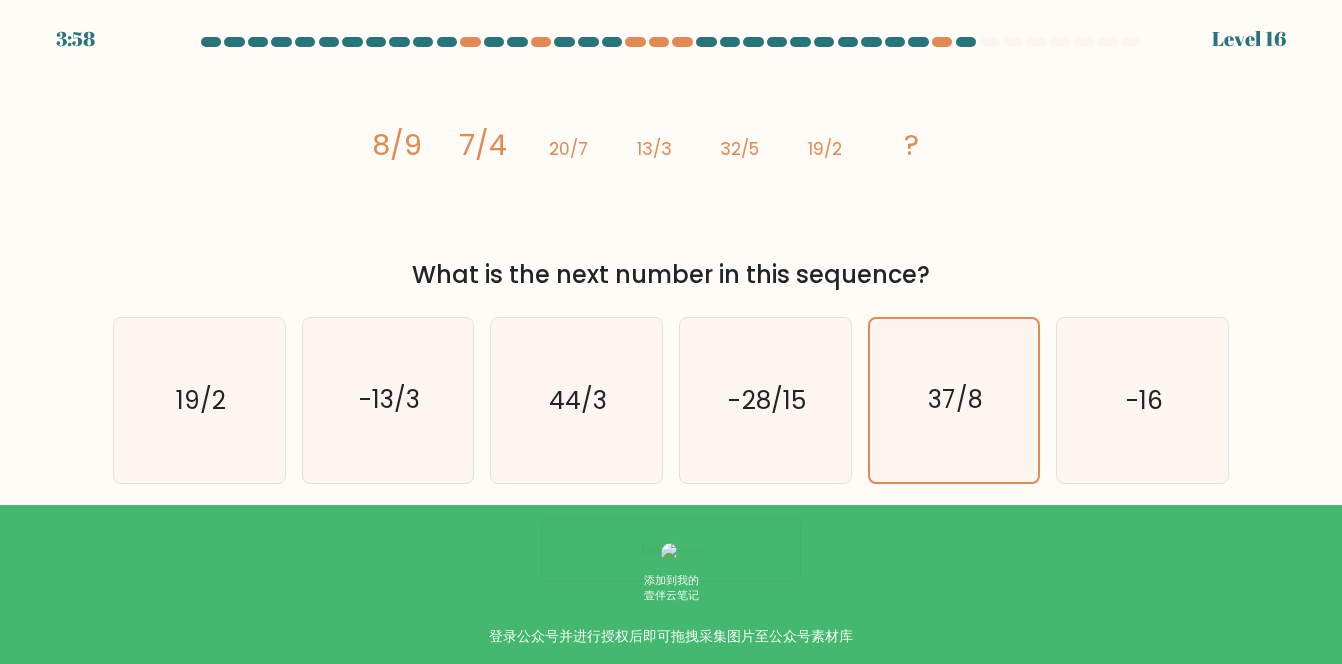 click on "Next" at bounding box center [671, 550] 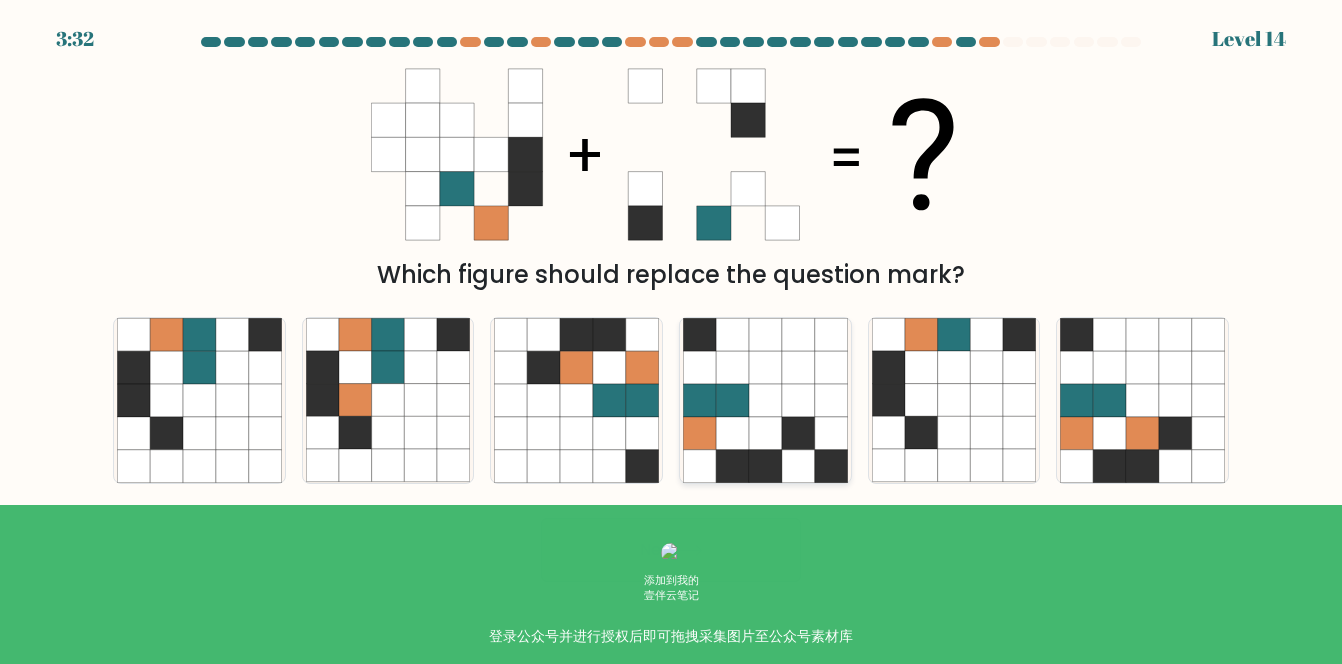 click 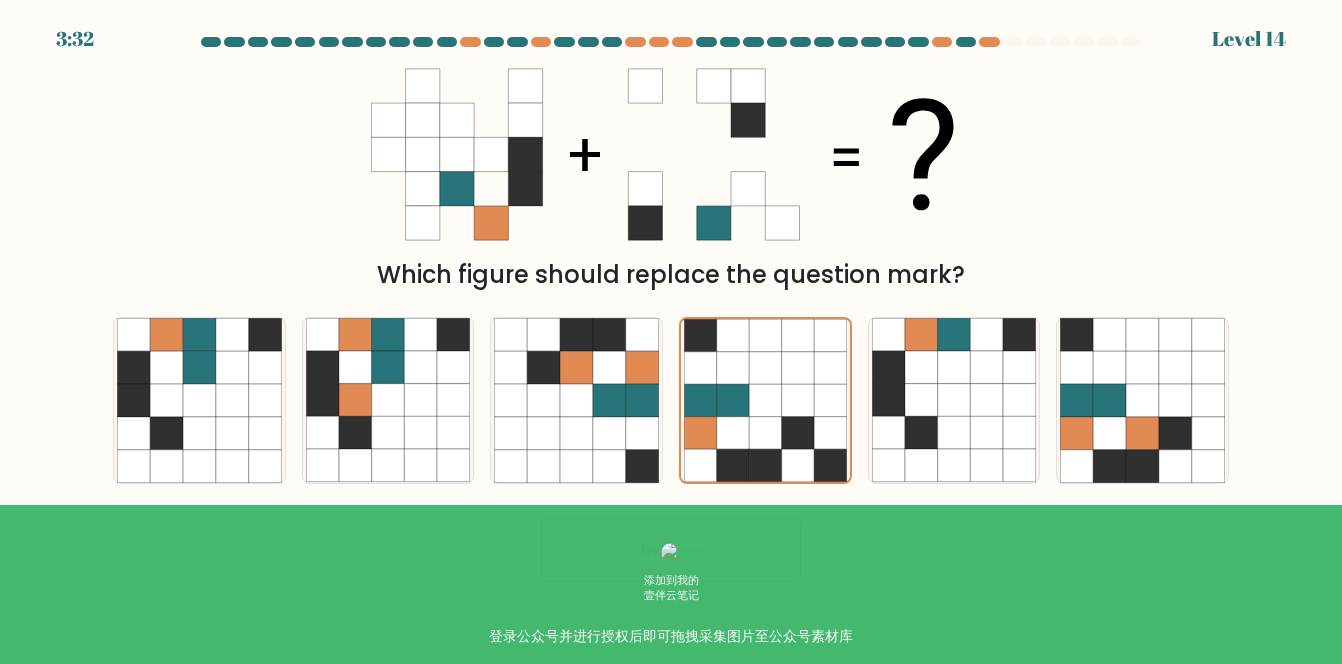 click on "Next" at bounding box center (671, 550) 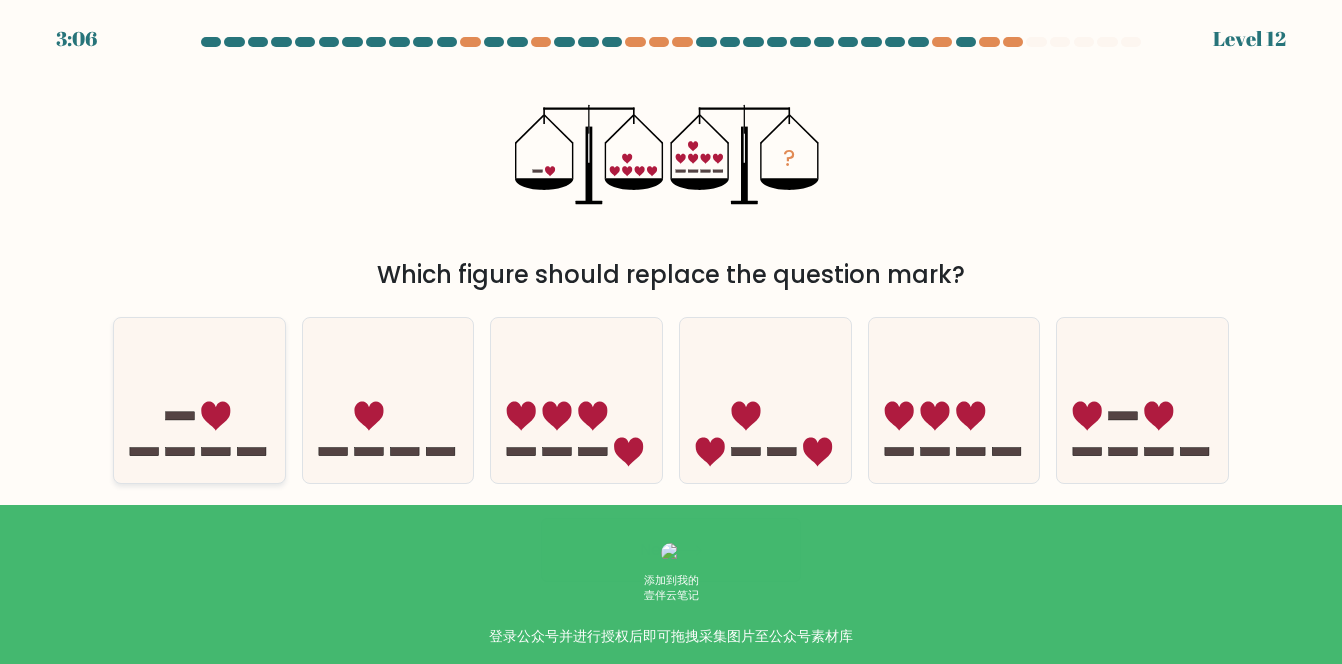 click 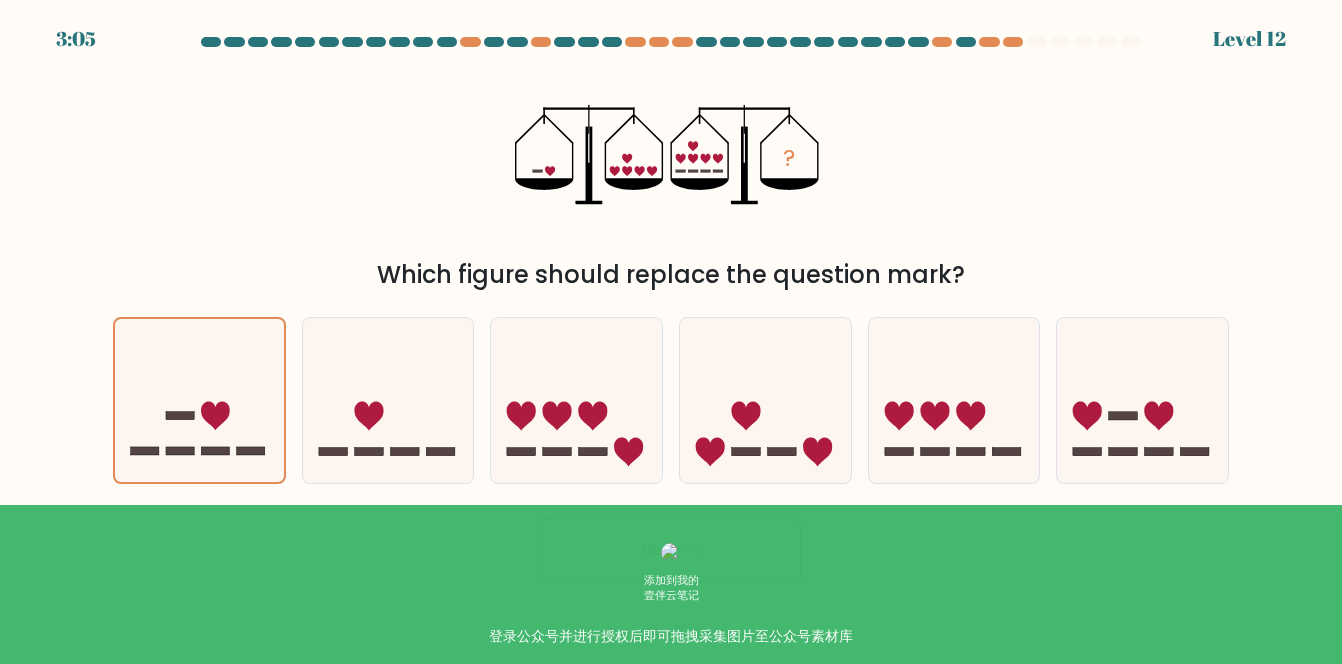 click on "3:05
Level 12" at bounding box center [671, 332] 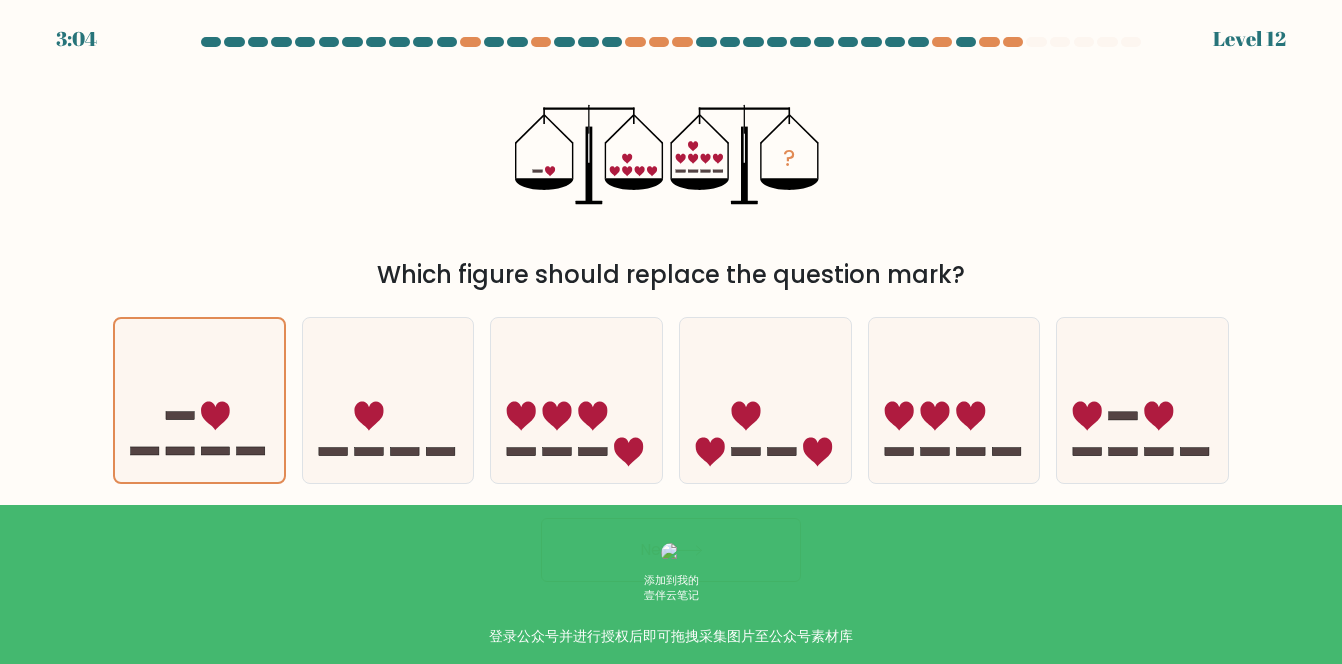 click on "Next" at bounding box center (671, 550) 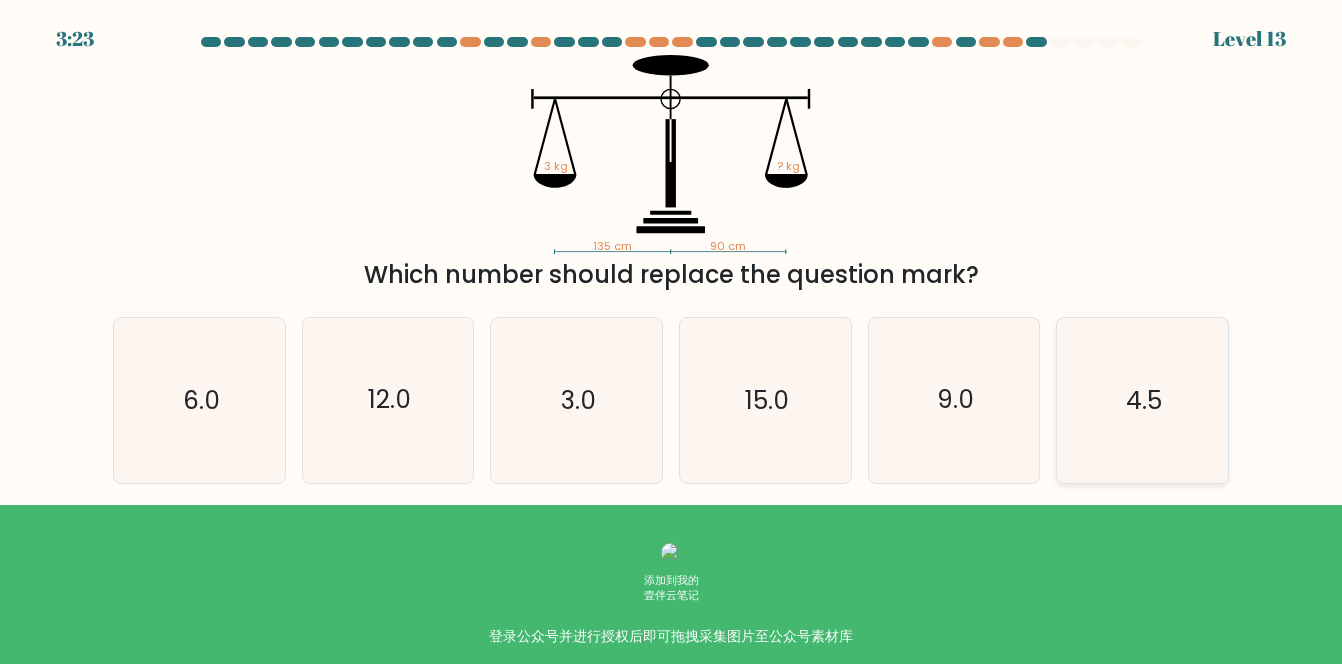 click on "4.5" 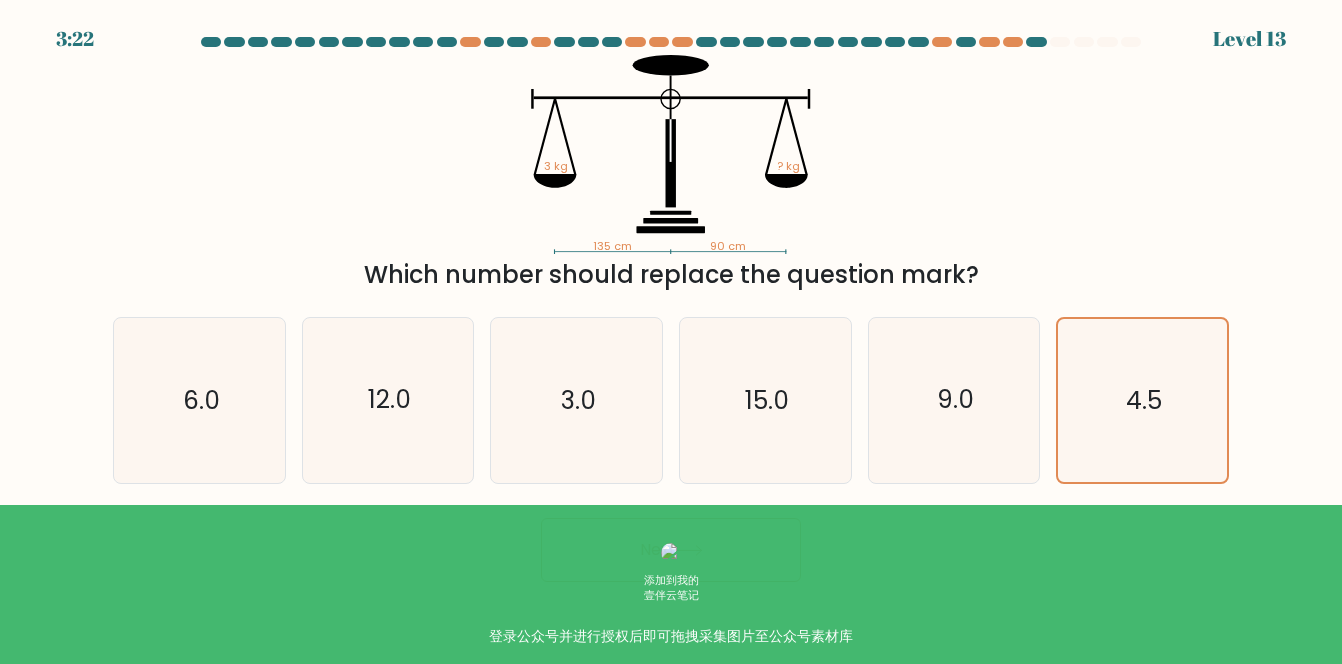 click on "Next" at bounding box center (671, 550) 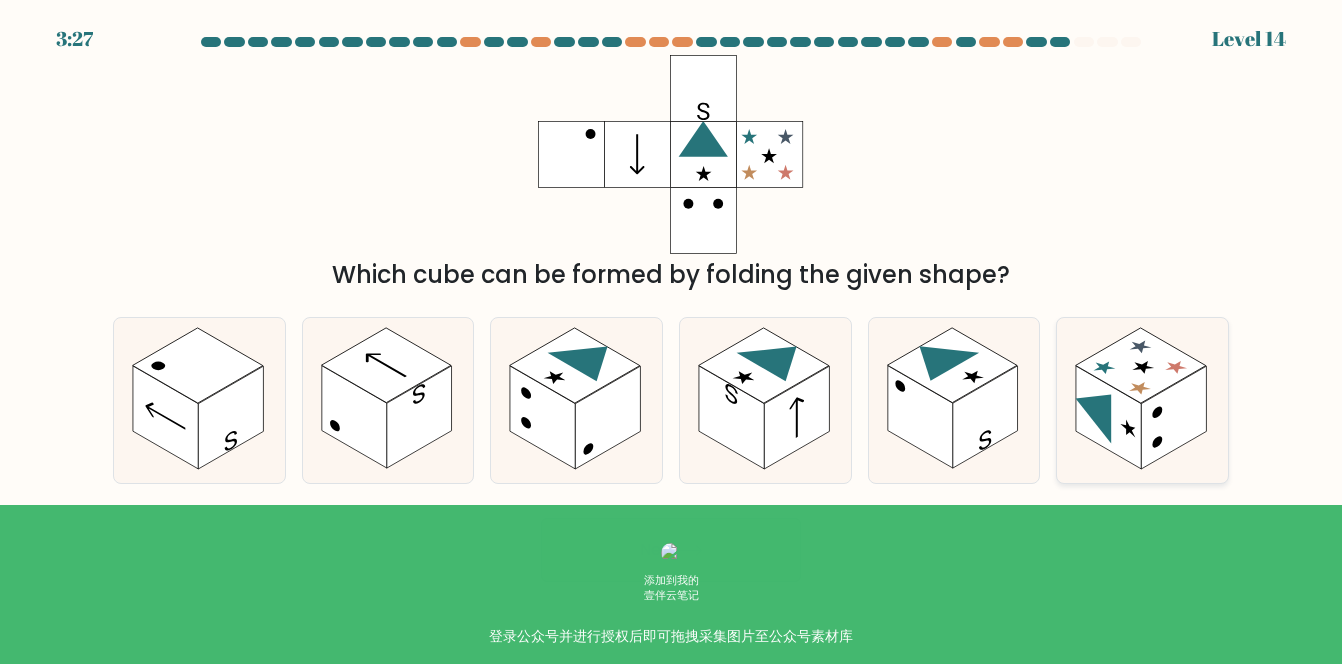 click 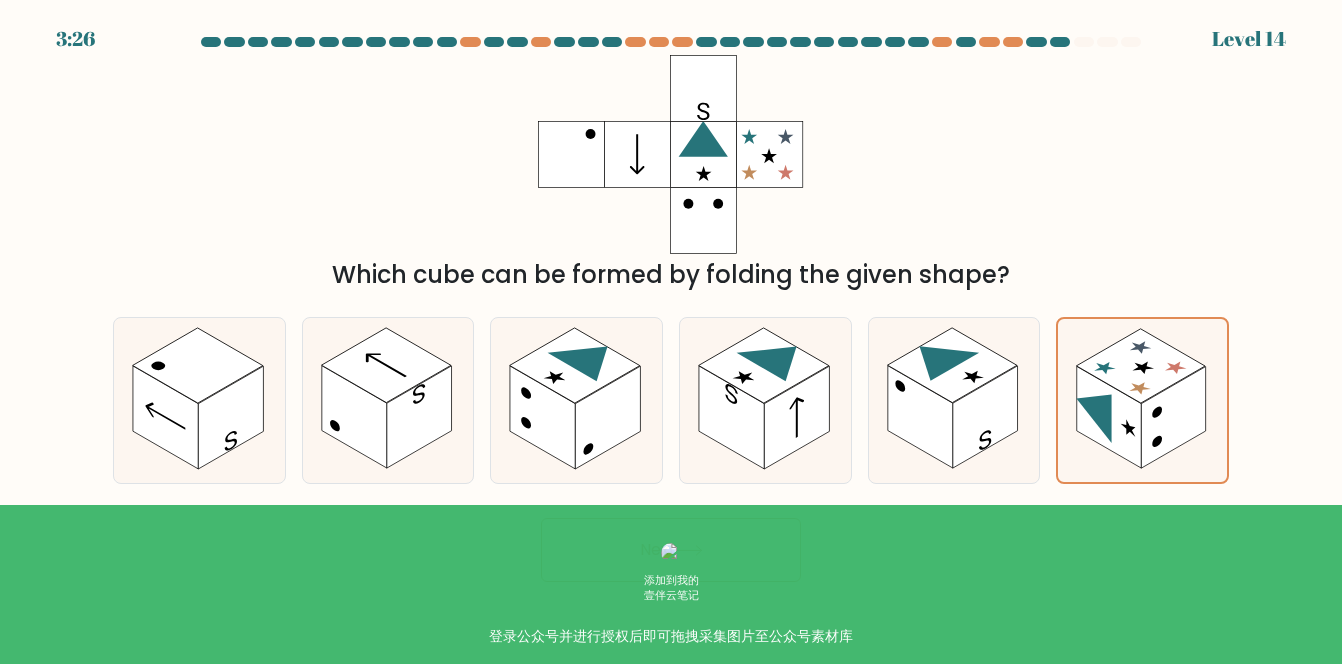 click on "Next" at bounding box center [671, 550] 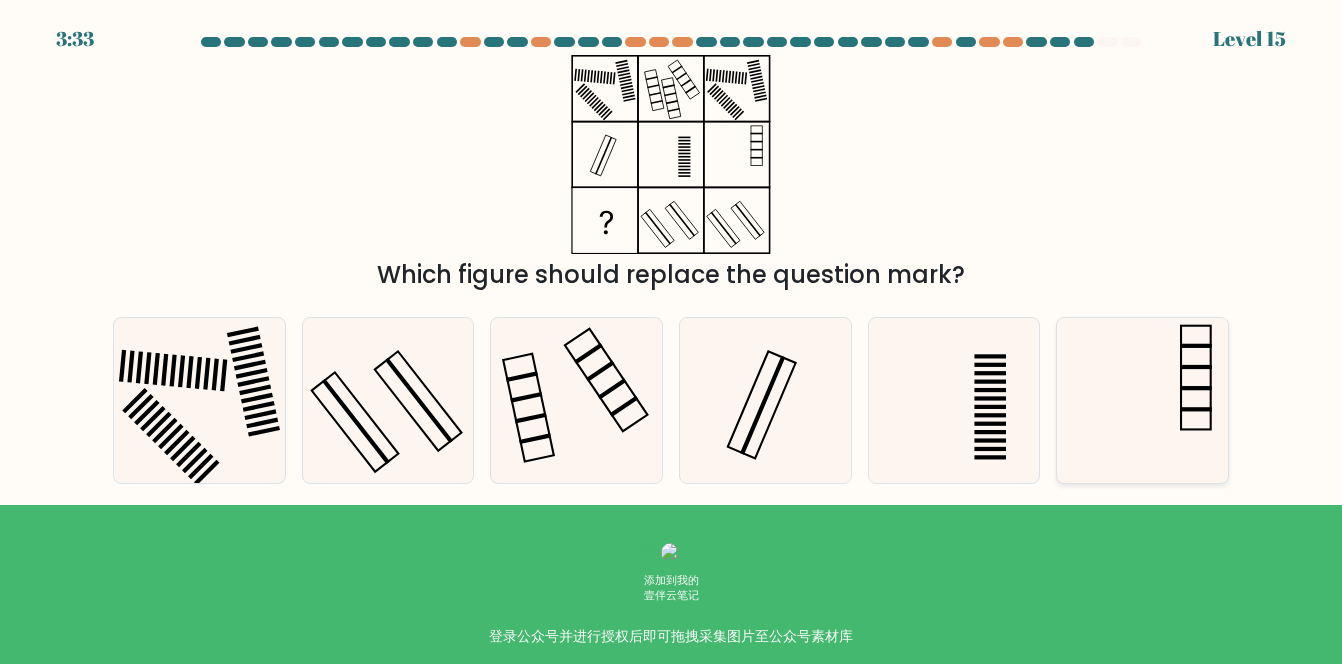 click 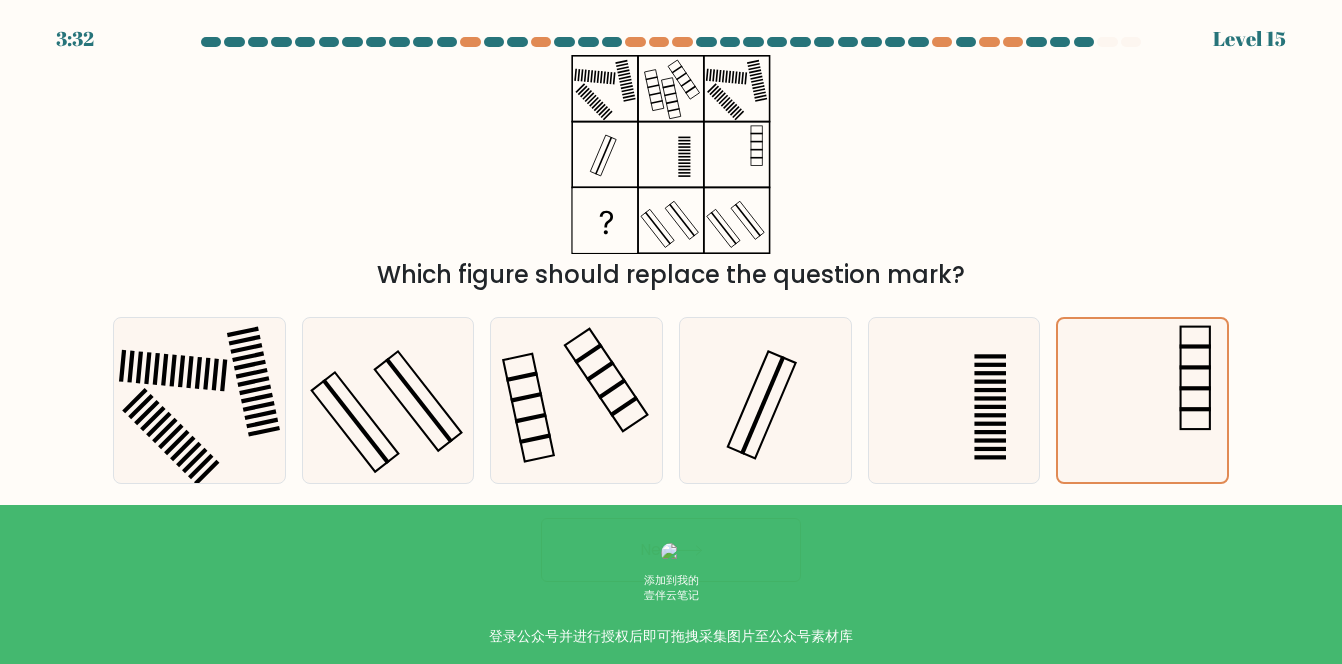 click on "Next" at bounding box center [671, 550] 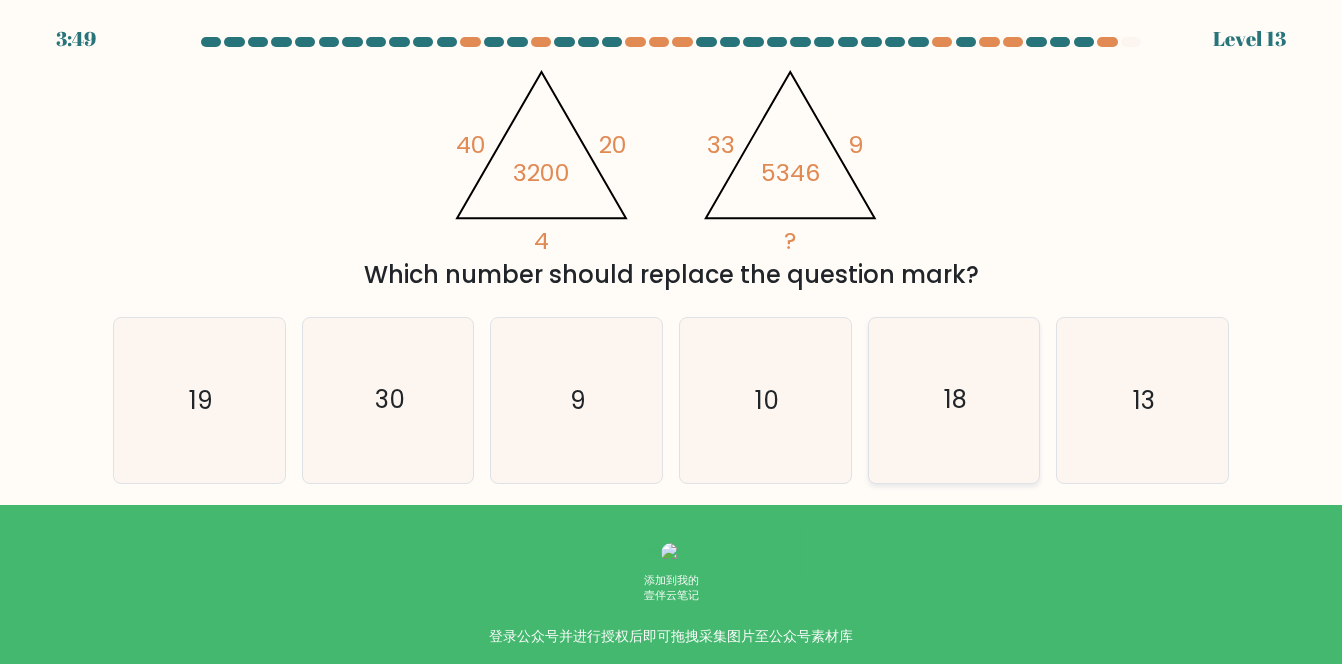 click on "18" 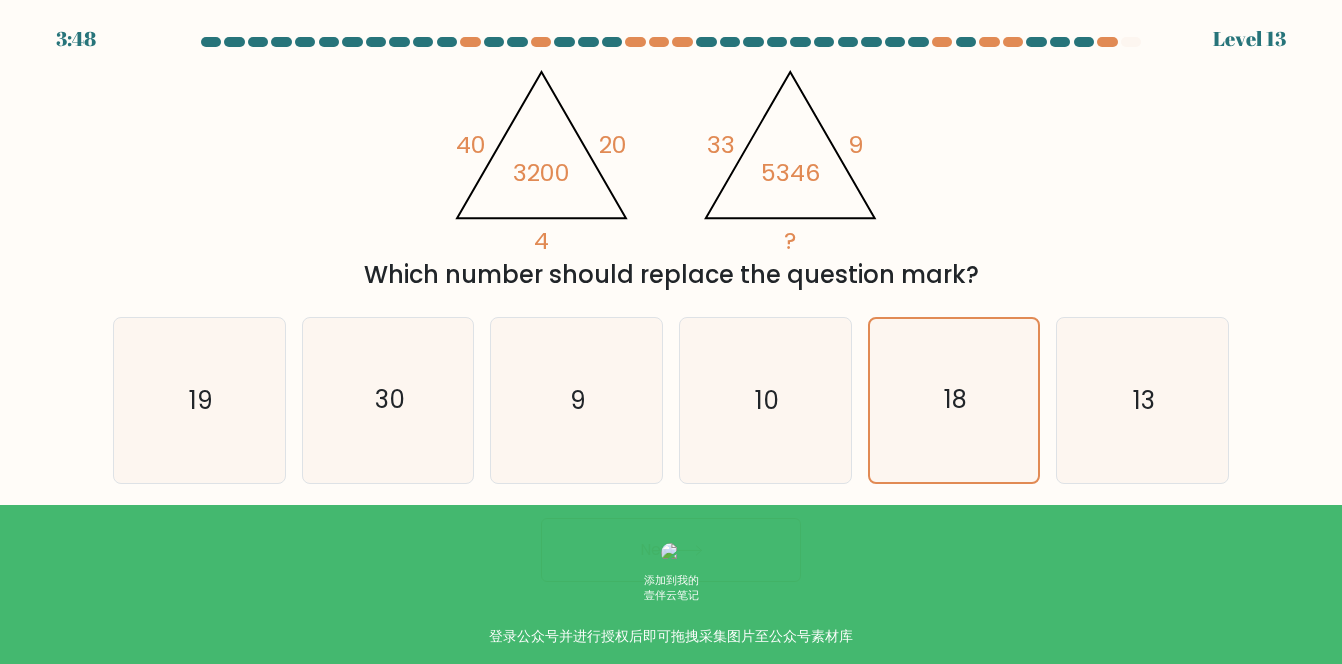 click on "Next" at bounding box center (671, 550) 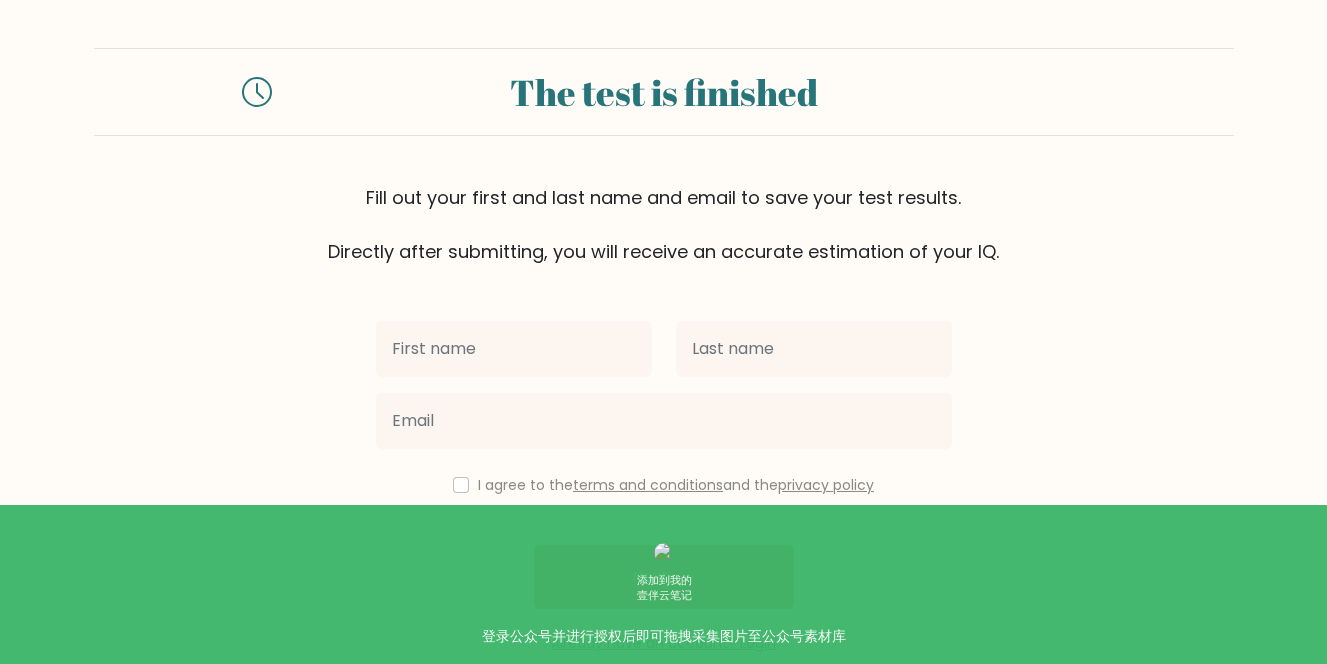 scroll, scrollTop: 0, scrollLeft: 0, axis: both 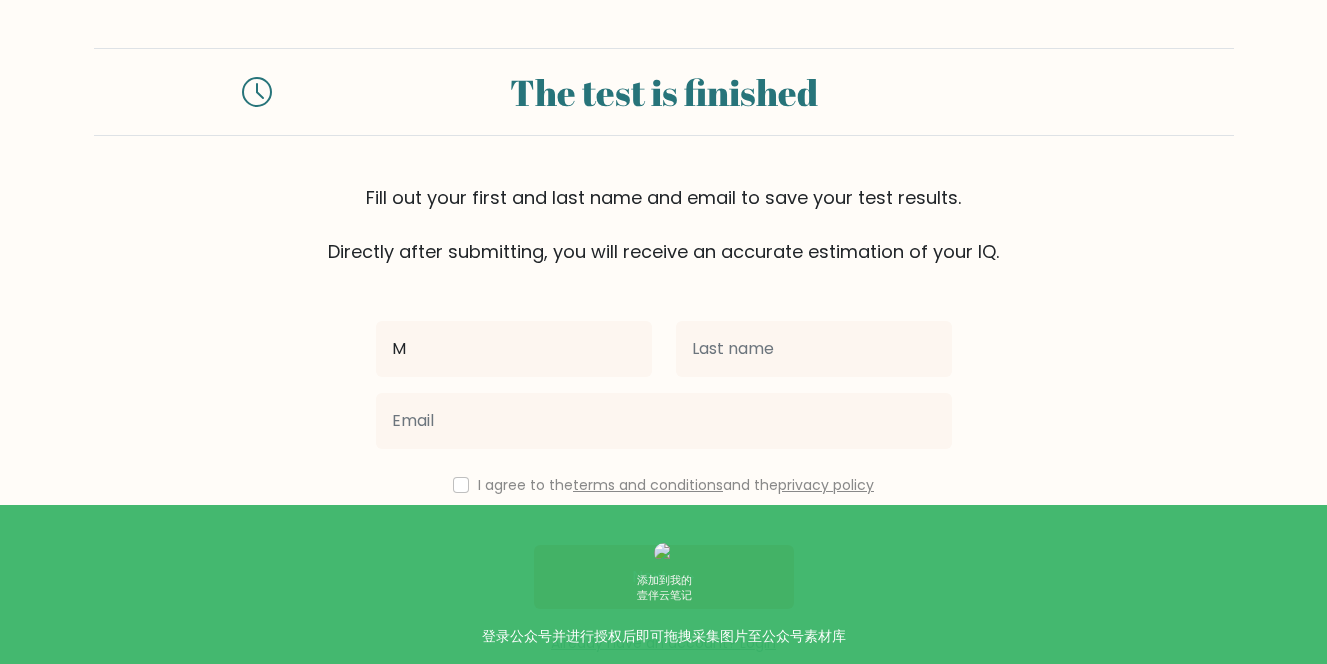 type on "[FIRST]" 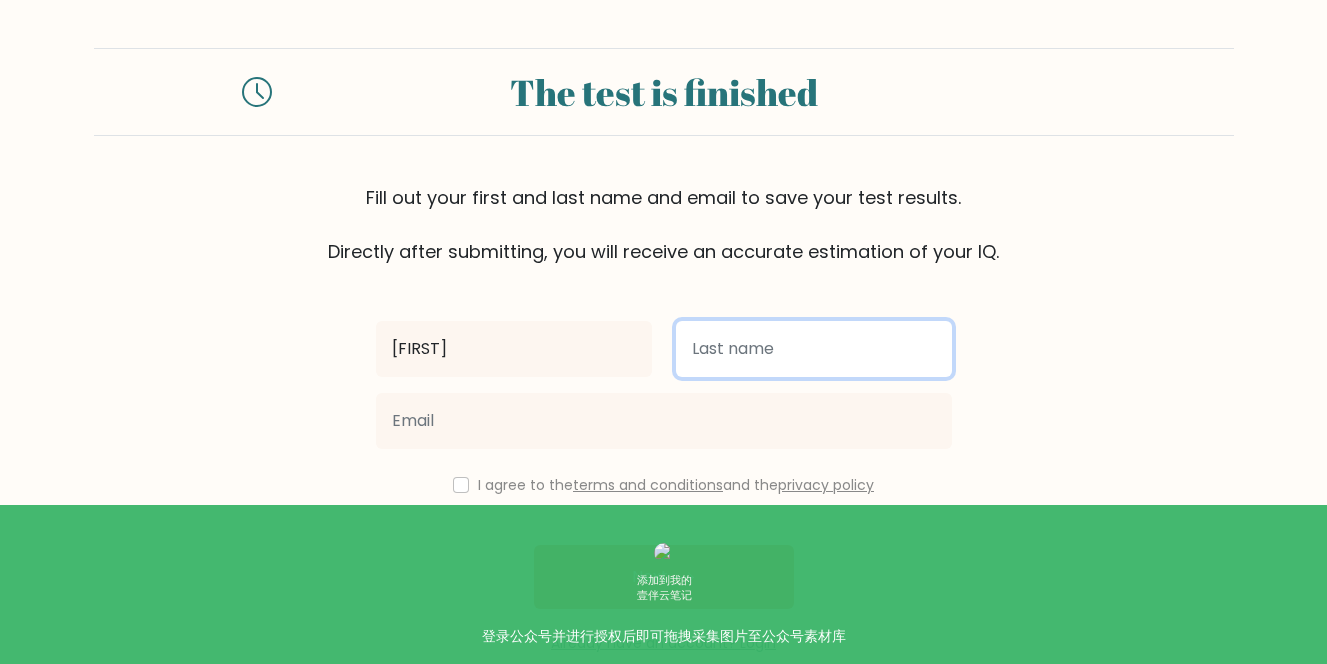 click at bounding box center (814, 349) 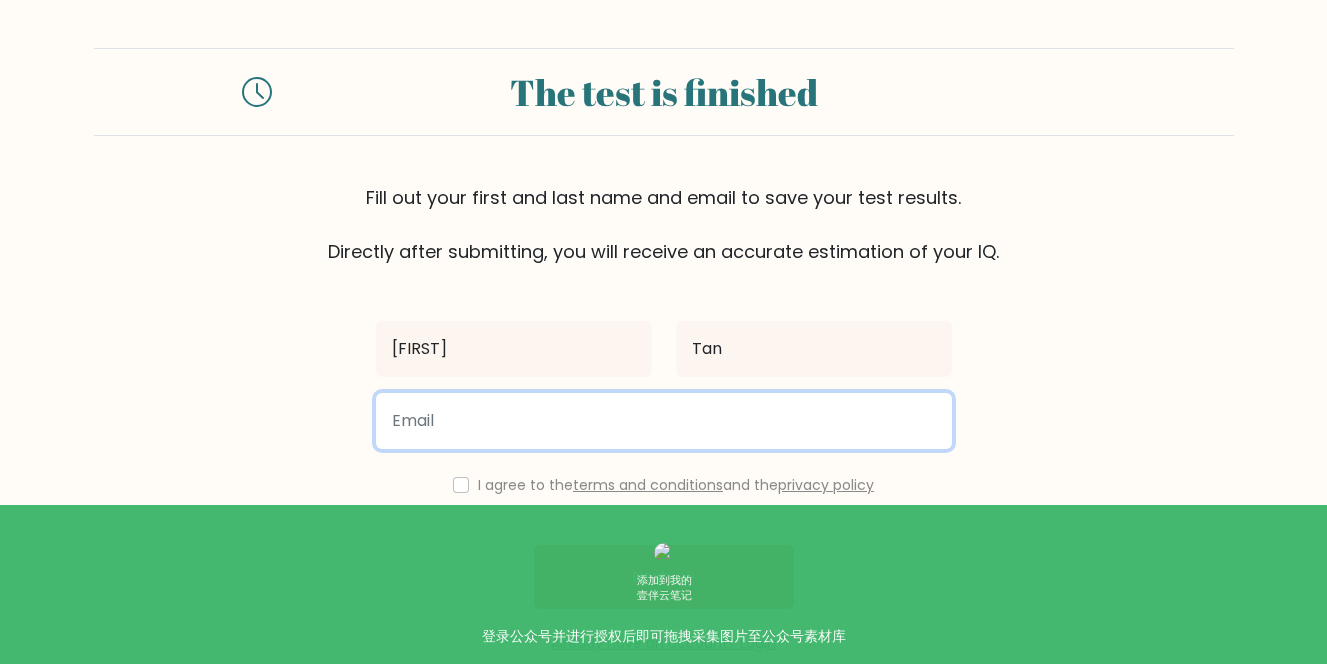 click at bounding box center [664, 421] 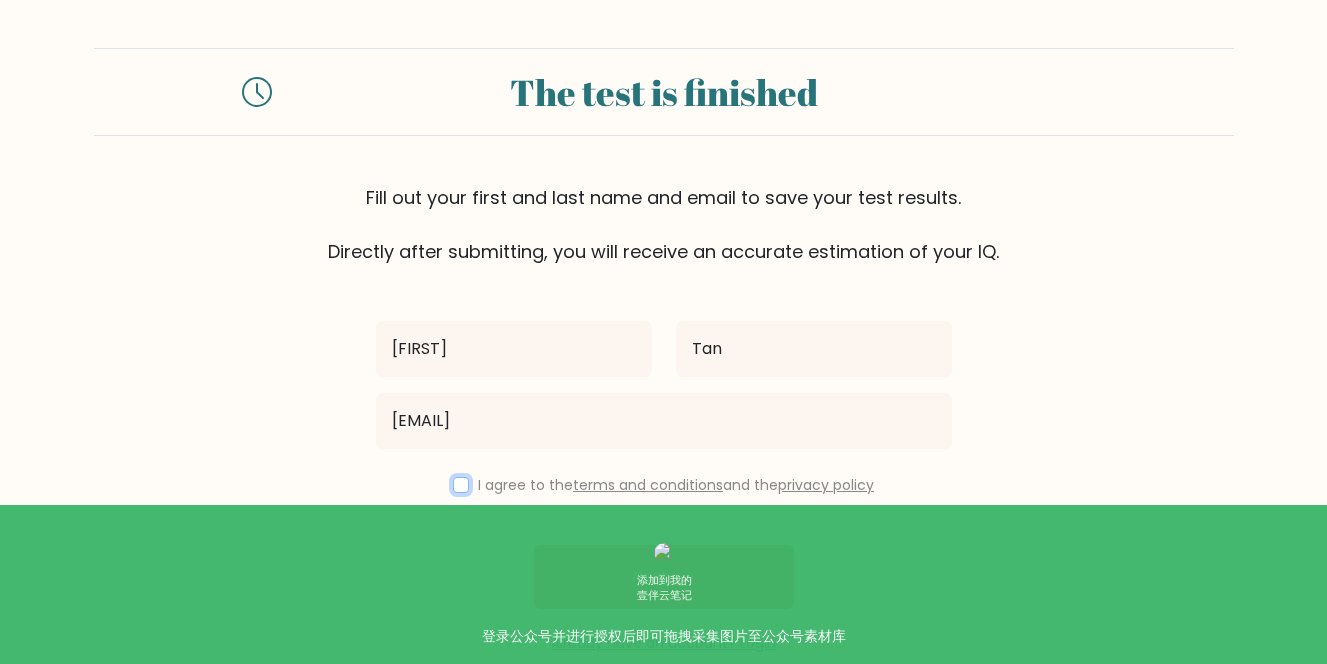 click at bounding box center (461, 485) 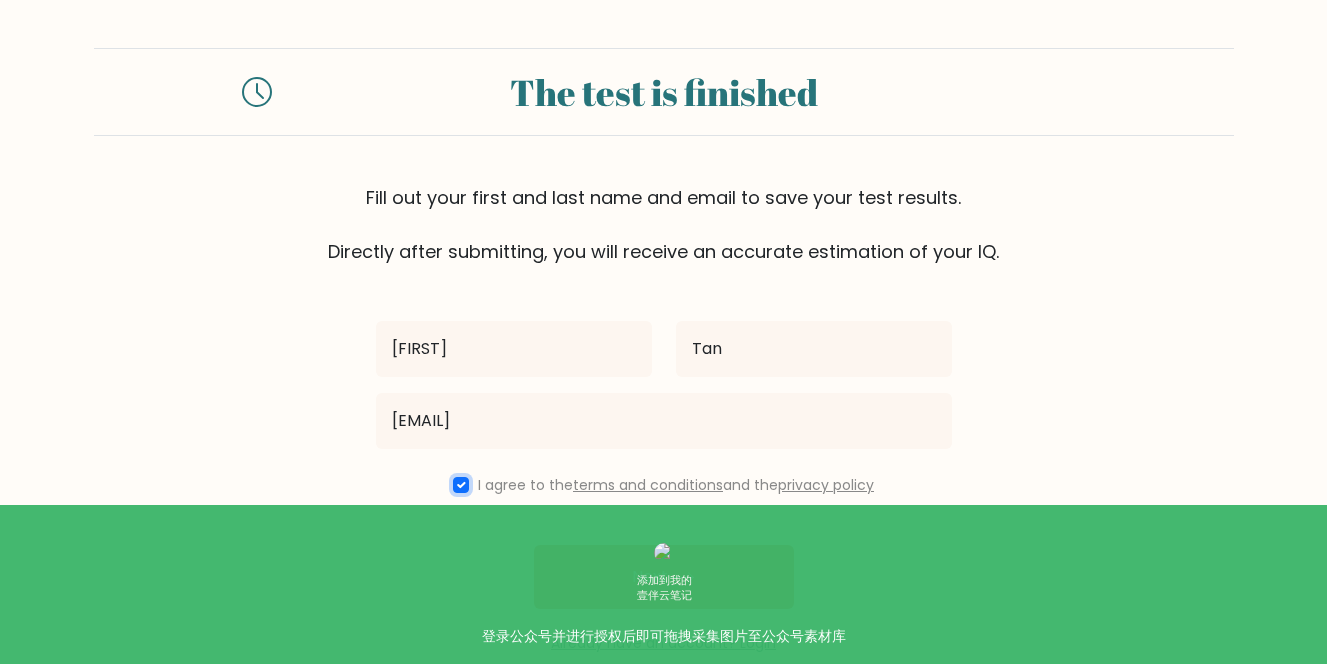 scroll, scrollTop: 38, scrollLeft: 0, axis: vertical 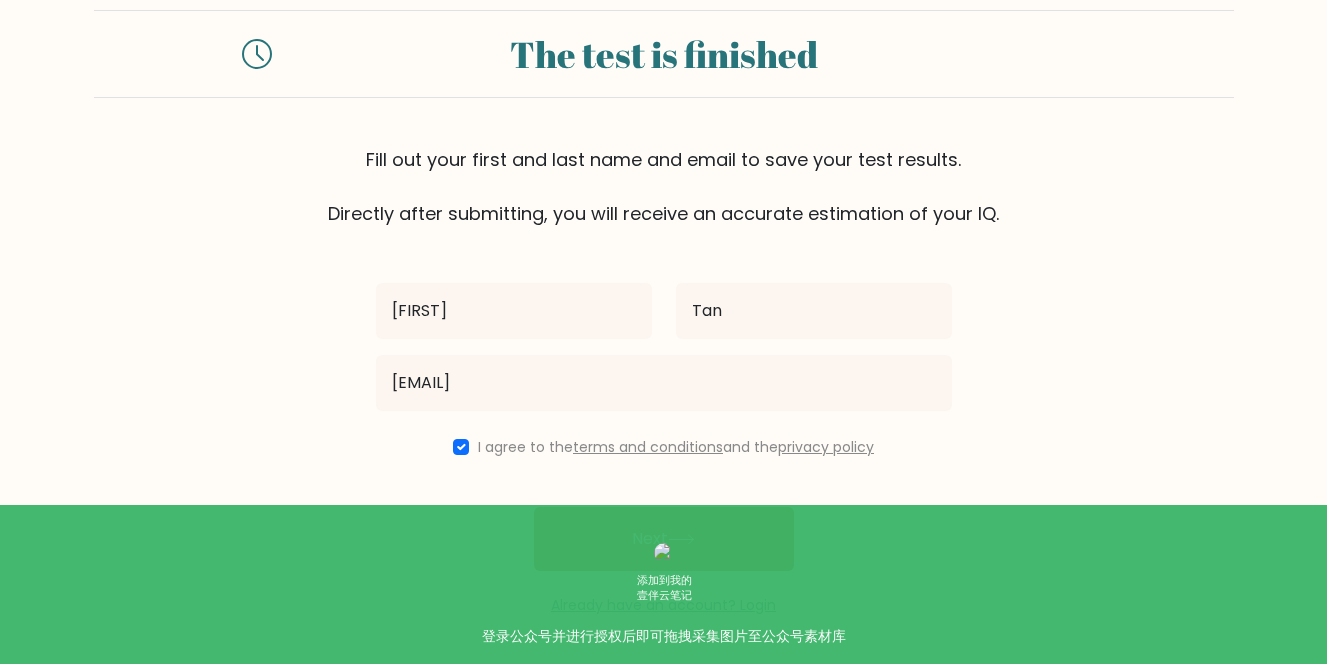 click on "Next" at bounding box center (664, 539) 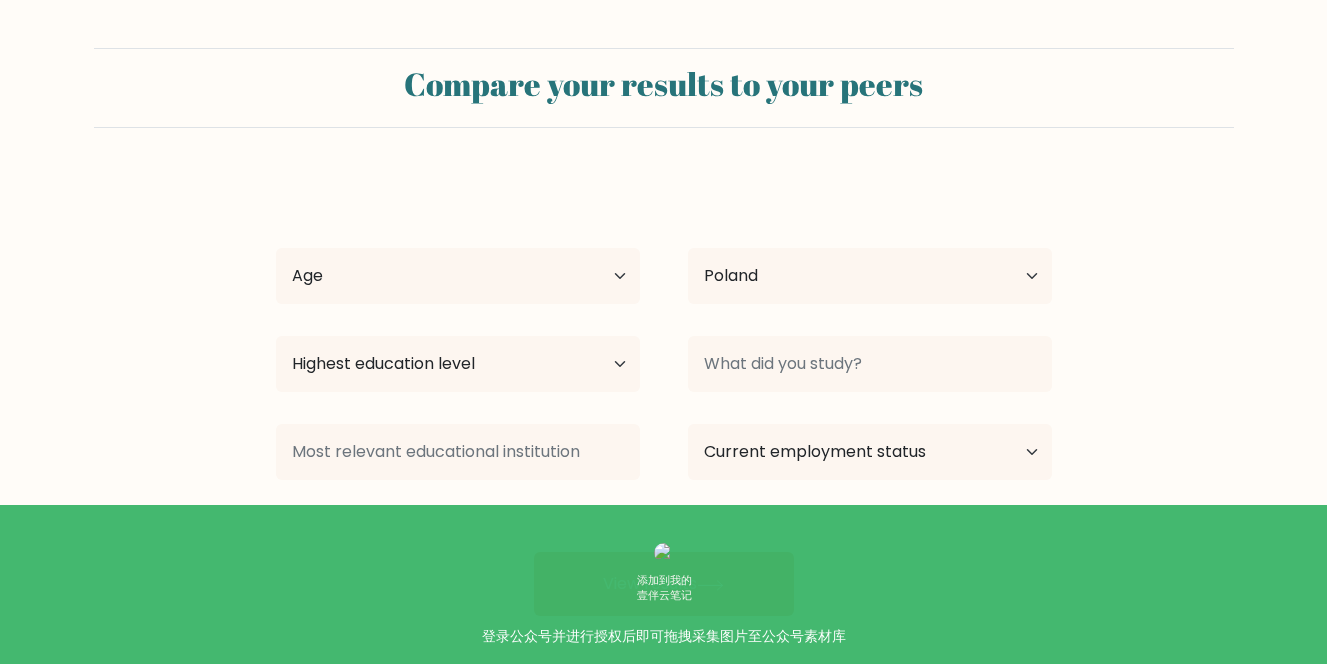select on "PL" 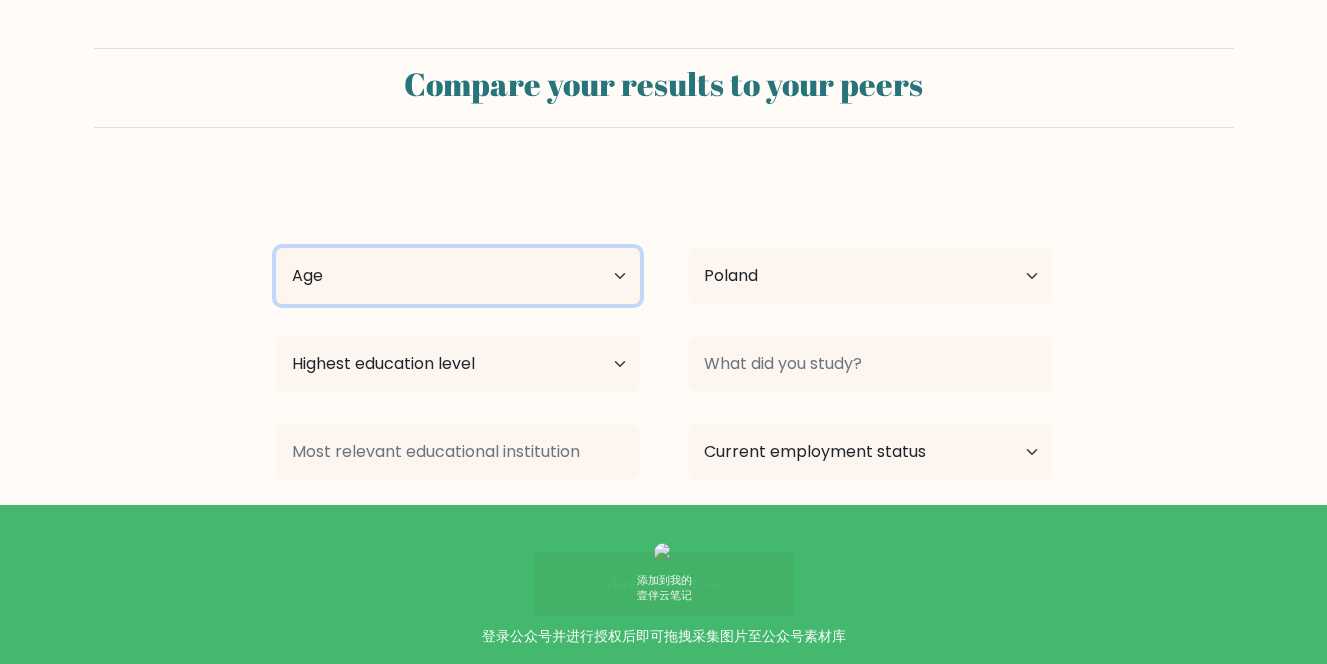 click on "Age
Under 18 years old
18-24 years old
25-34 years old
35-44 years old
45-54 years old
55-64 years old
65 years old and above" at bounding box center [458, 276] 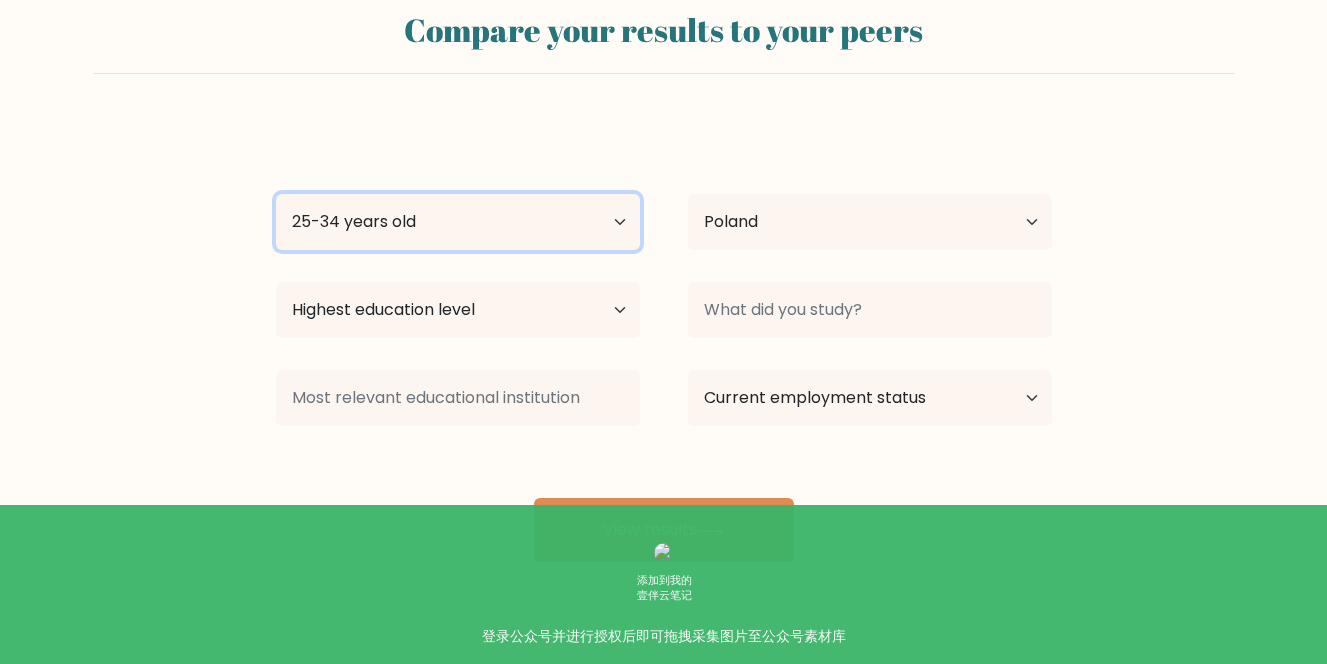 scroll, scrollTop: 58, scrollLeft: 0, axis: vertical 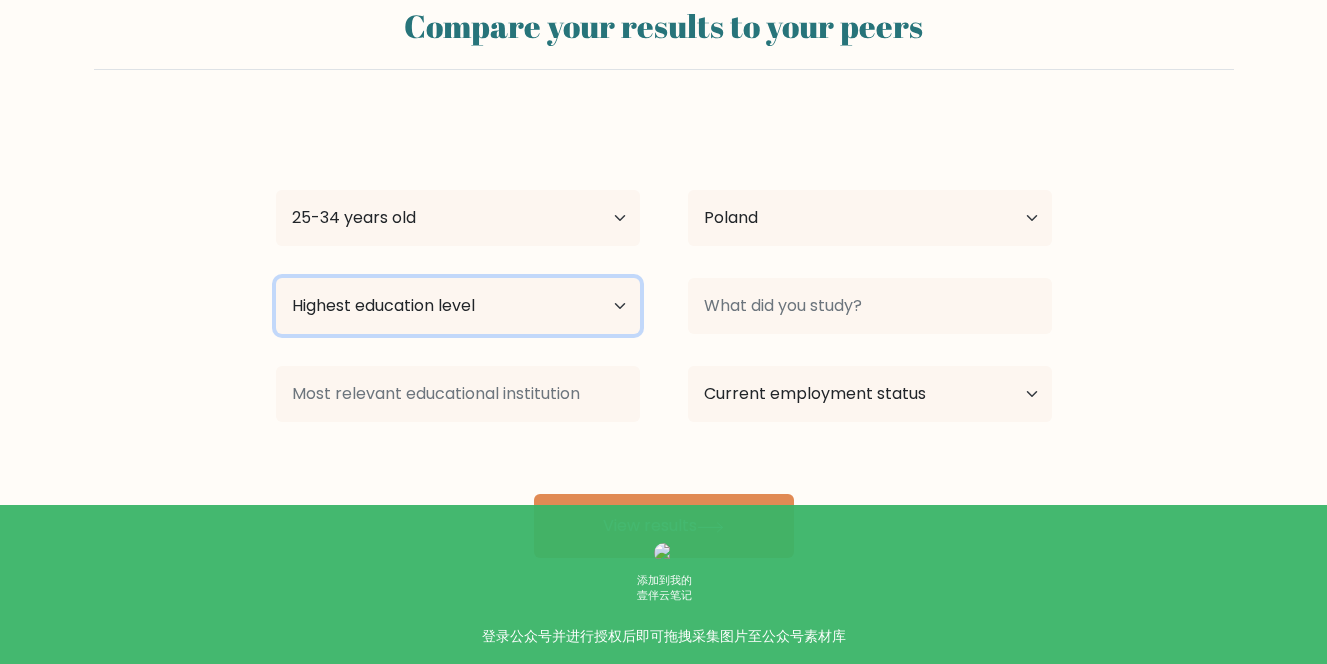 click on "Highest education level
No schooling
Primary
Lower Secondary
Upper Secondary
Occupation Specific
Bachelor's degree
Master's degree
Doctoral degree" at bounding box center [458, 306] 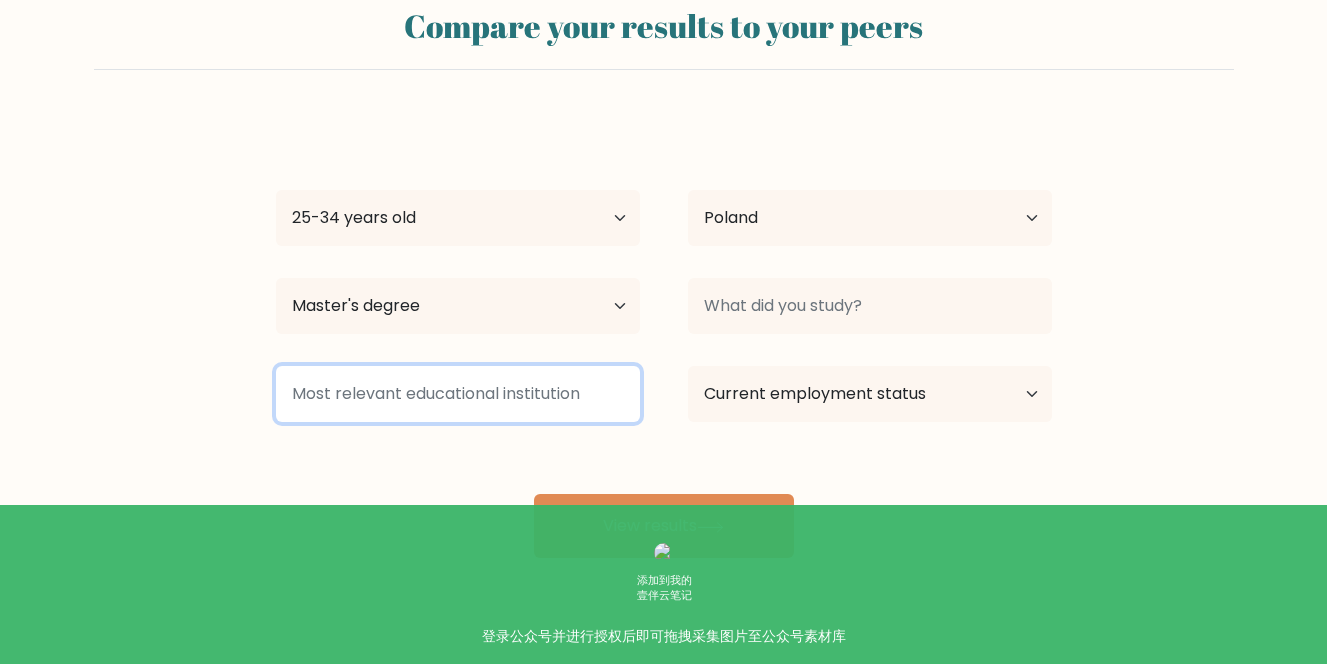 click at bounding box center [458, 394] 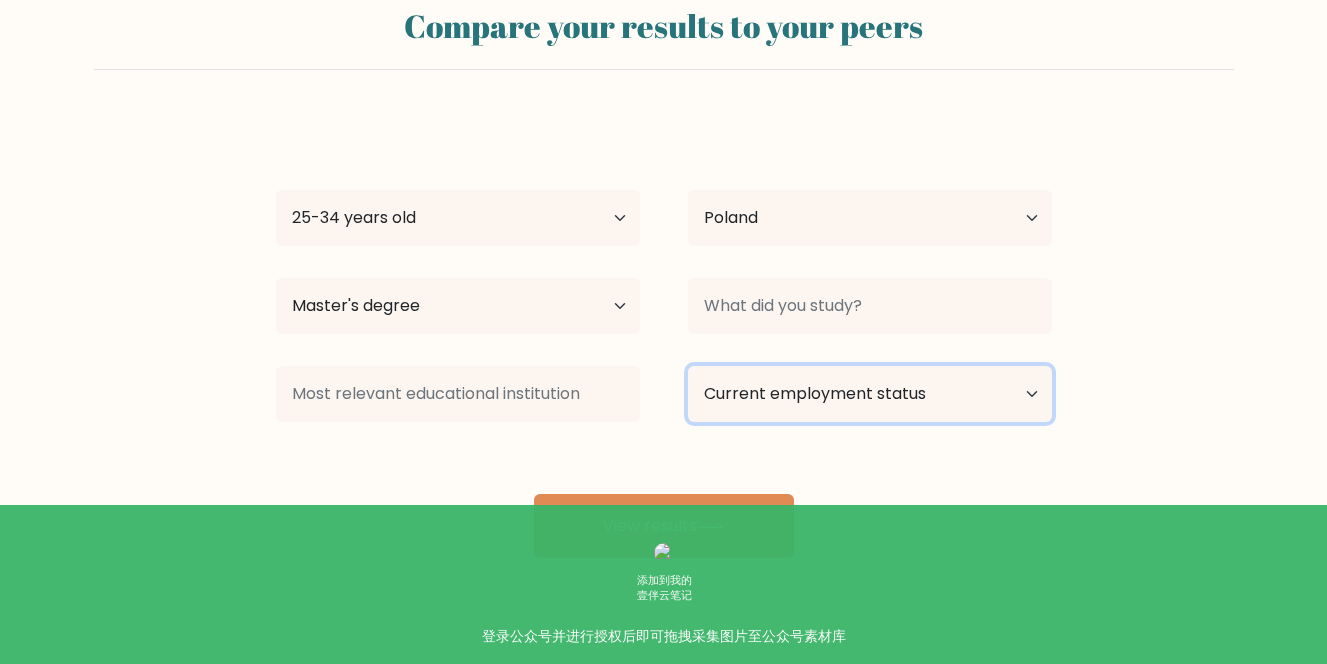 click on "Current employment status
Employed
Student
Retired
Other / prefer not to answer" at bounding box center (870, 394) 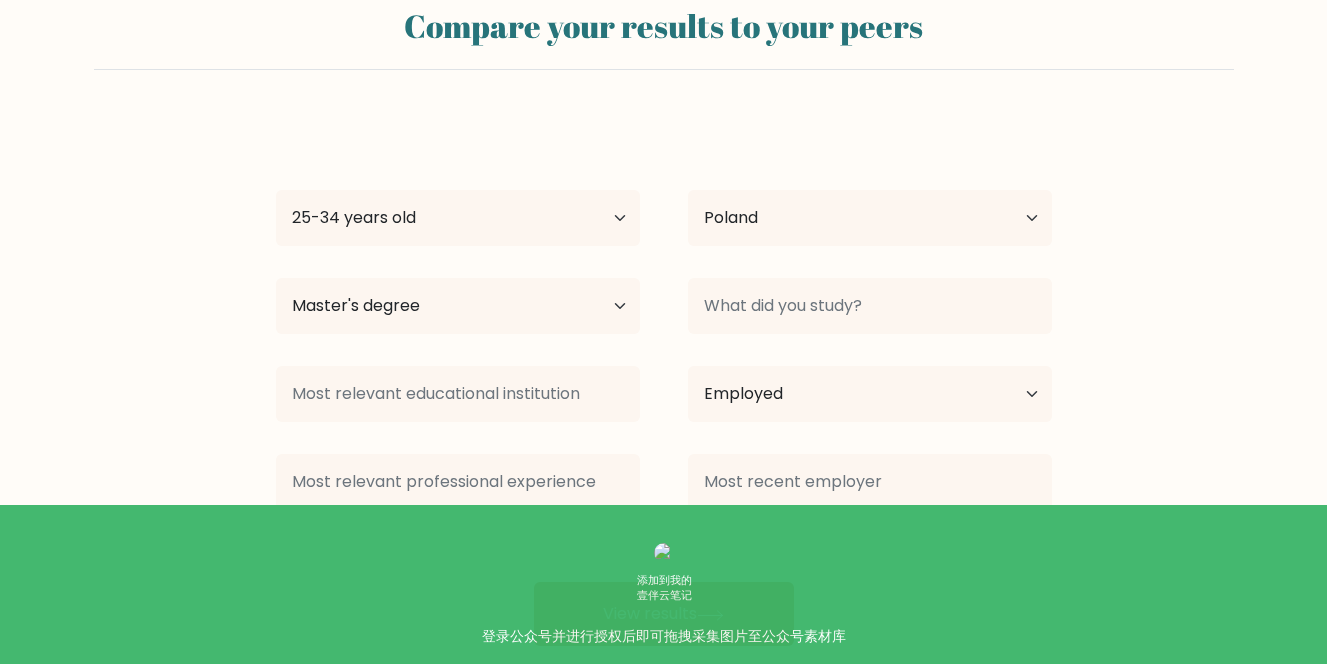 click on "Mengxue
Tan
Age
Under 18 years old
18-24 years old
25-34 years old
35-44 years old
45-54 years old
55-64 years old
65 years old and above
Country
Afghanistan
Albania
Algeria
American Samoa
Andorra
Angola
Anguilla
Antarctica
Antigua and Barbuda
Argentina
Armenia
Aruba
Australia
Austria
Azerbaijan
Bahamas
Bahrain
Bangladesh
Barbados
Belarus
Belgium
Belize
Benin
Bermuda
Bhutan
Bolivia
Bonaire, Sint Eustatius and Saba
Bosnia and Herzegovina
Botswana
Bouvet Island
Brazil
Brunei" at bounding box center [664, 382] 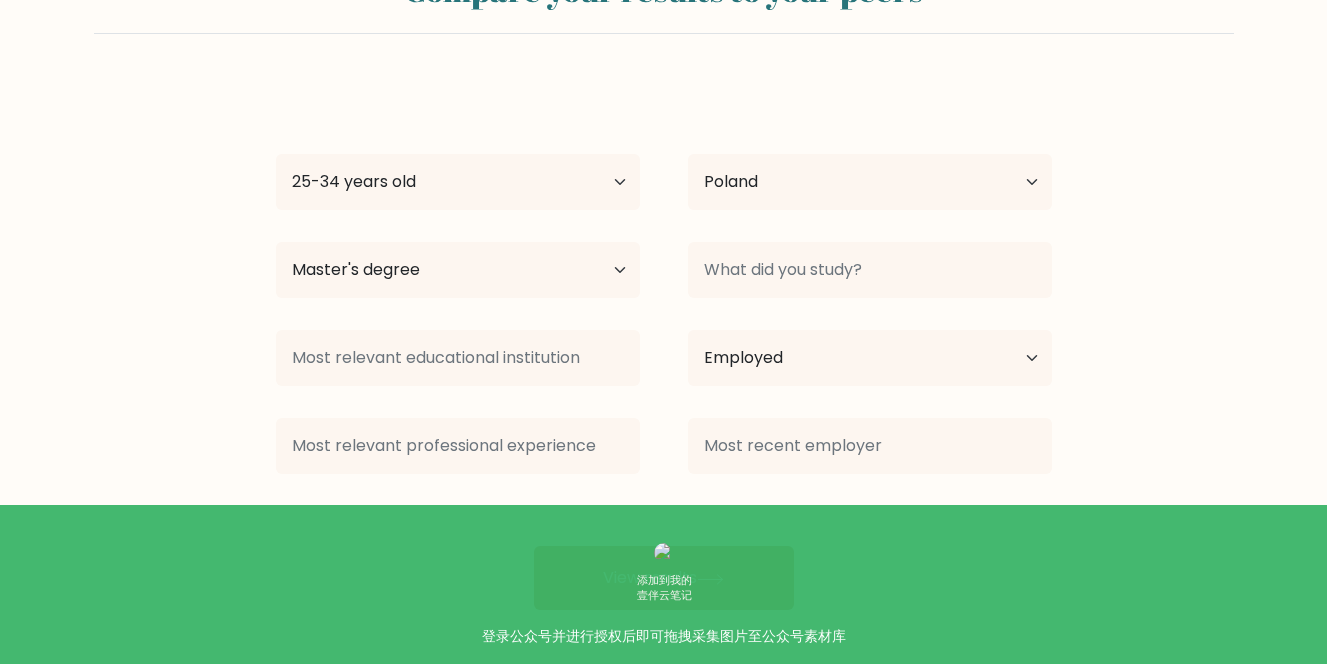 click on "View results" at bounding box center [664, 578] 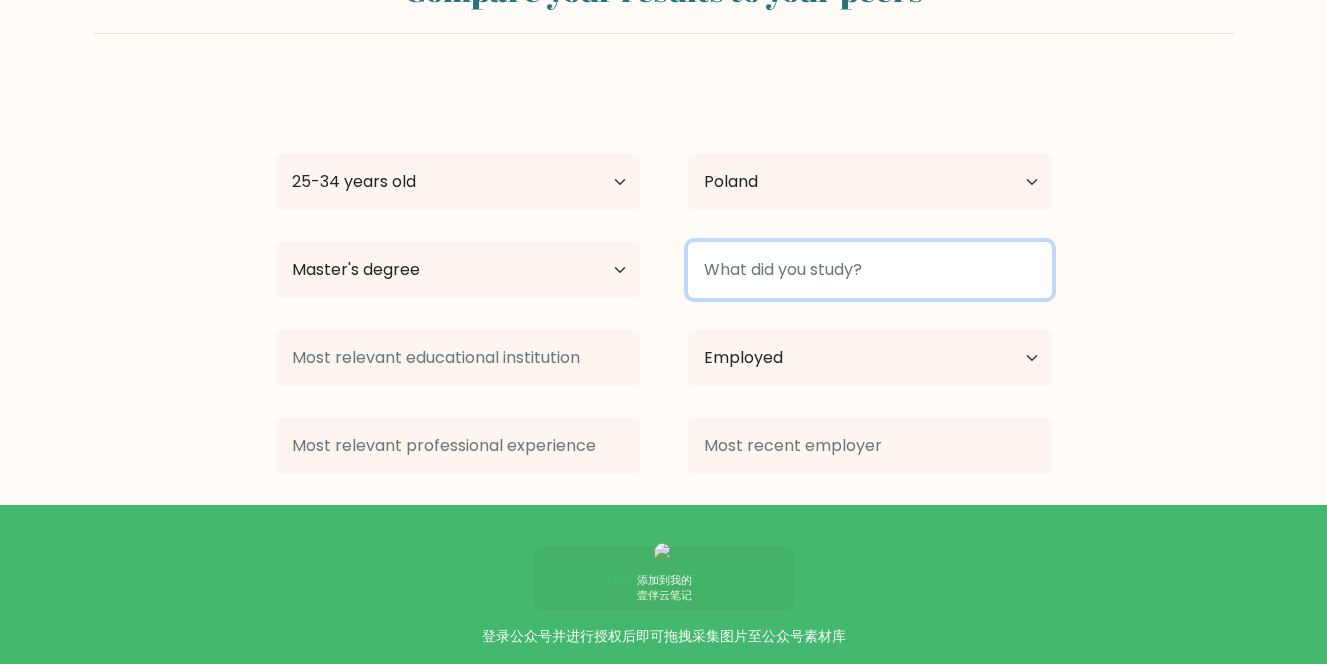 click at bounding box center (870, 270) 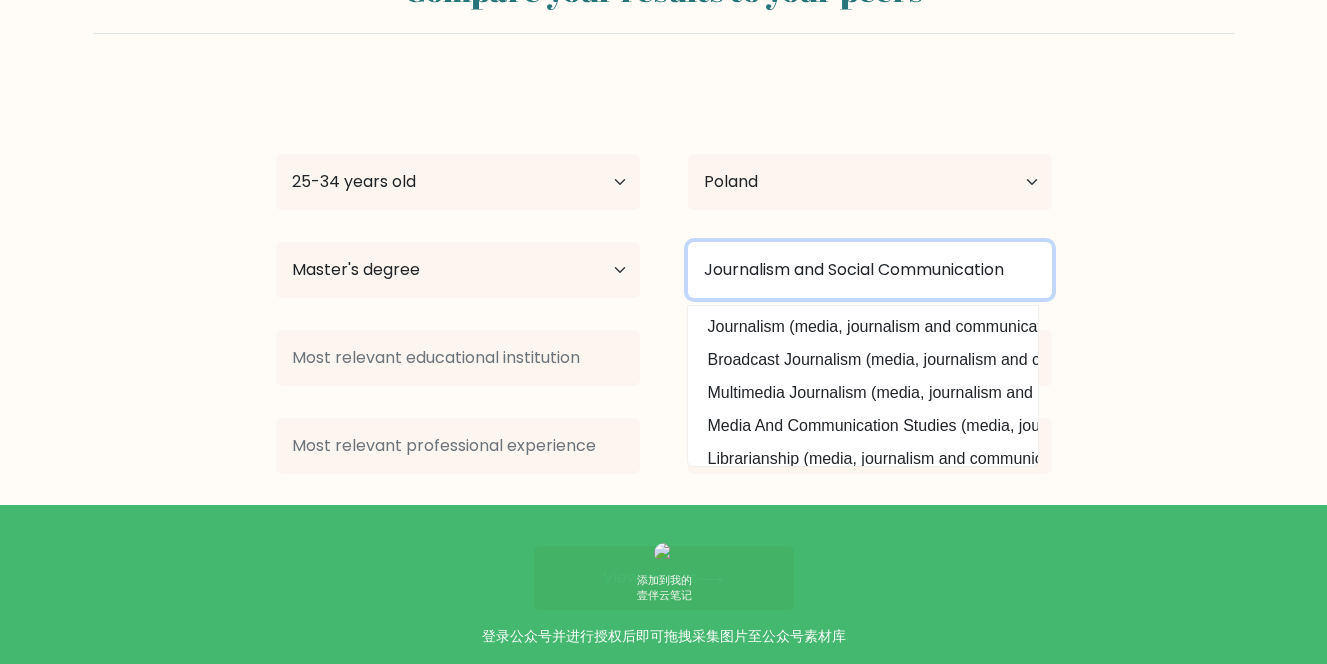 type on "Journalism and Social Communication" 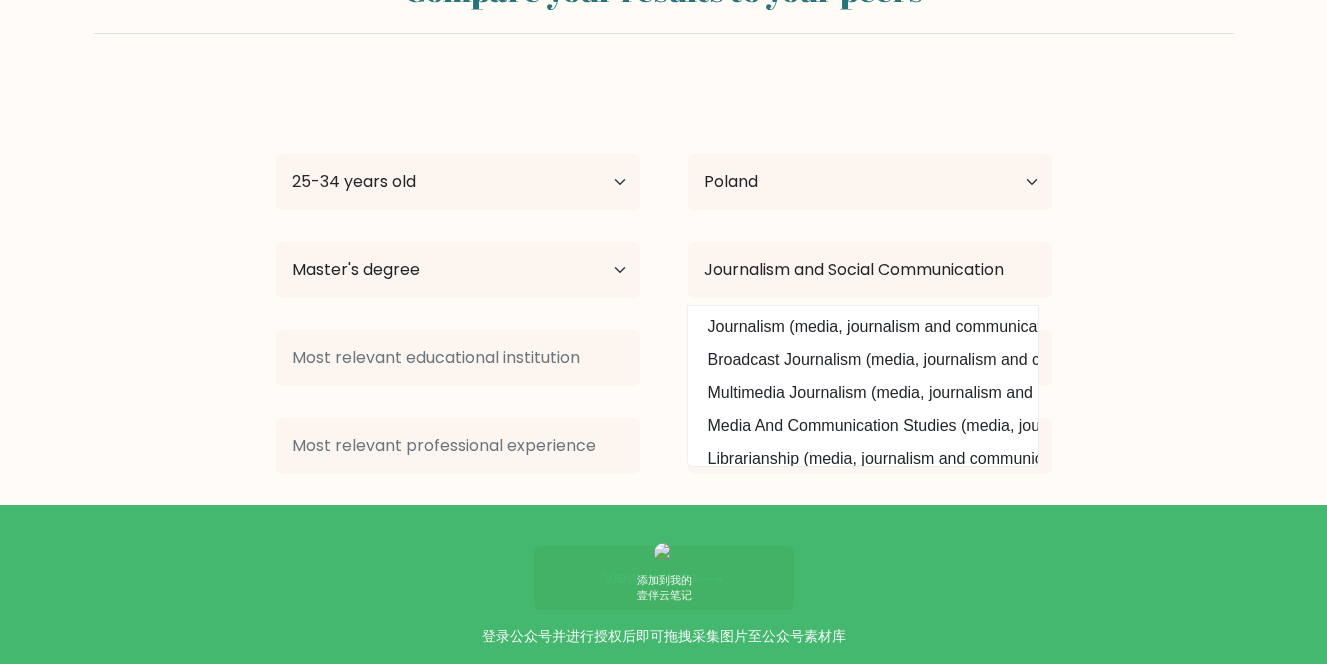 click on "Mengxue
Tan
Age
Under 18 years old
18-24 years old
25-34 years old
35-44 years old
45-54 years old
55-64 years old
65 years old and above
Country
Afghanistan
Albania
Algeria
American Samoa
Andorra
Angola
Anguilla
Antarctica
Antigua and Barbuda
Argentina
Armenia
Aruba
Australia
Austria
Azerbaijan
Bahamas
Bahrain
Bangladesh
Barbados
Belarus
Belgium
Belize
Benin
Bermuda
Bhutan
Bolivia
Bonaire, Sint Eustatius and Saba
Bosnia and Herzegovina
Botswana
Bouvet Island
Brazil
Brunei" at bounding box center (664, 346) 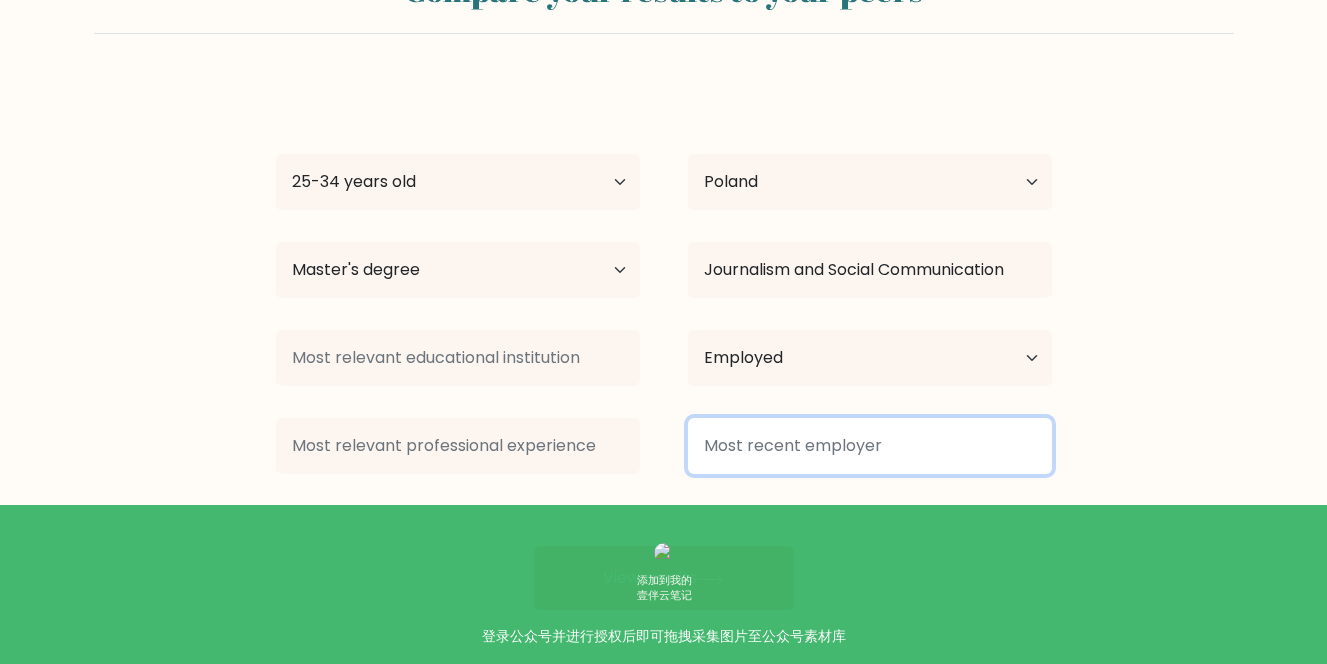 click at bounding box center [870, 446] 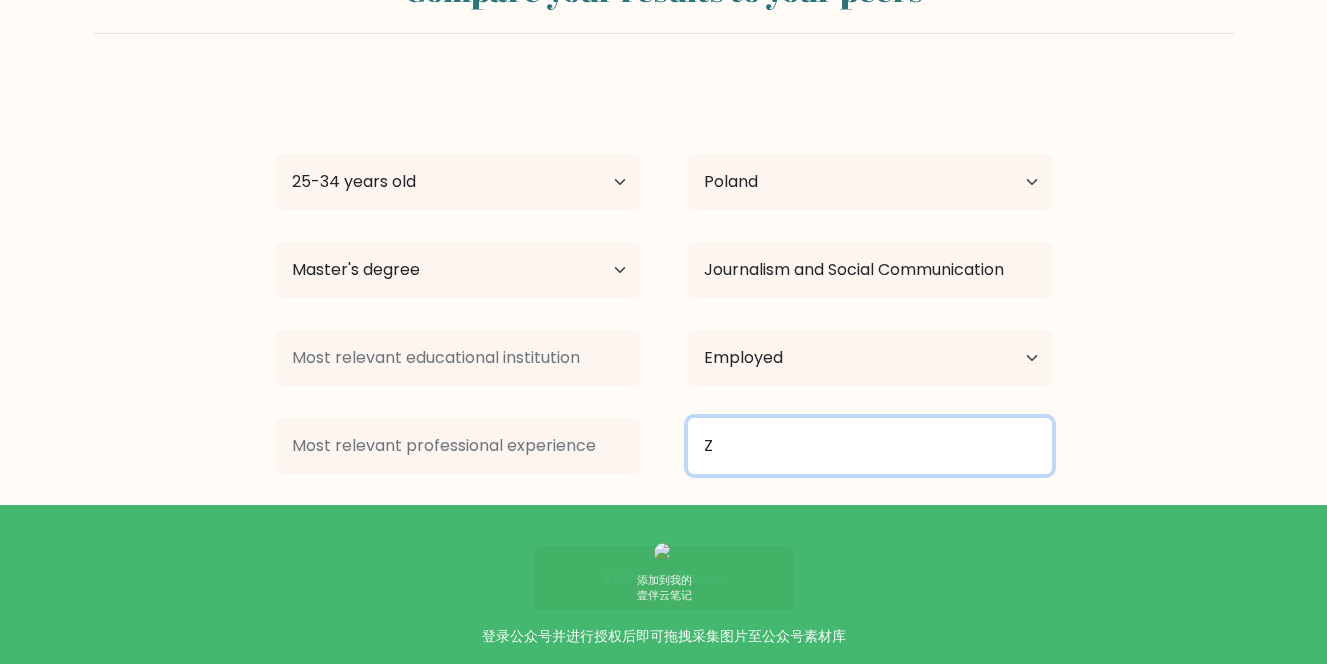 type 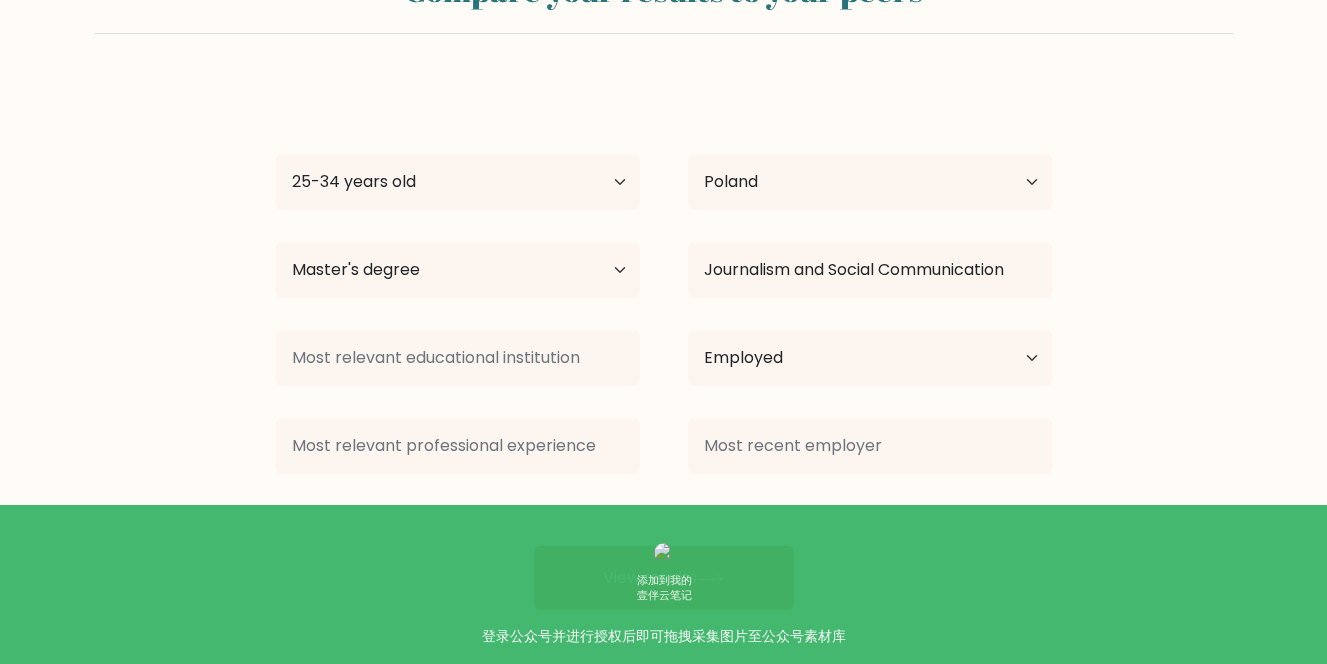 click on "View results" at bounding box center (664, 578) 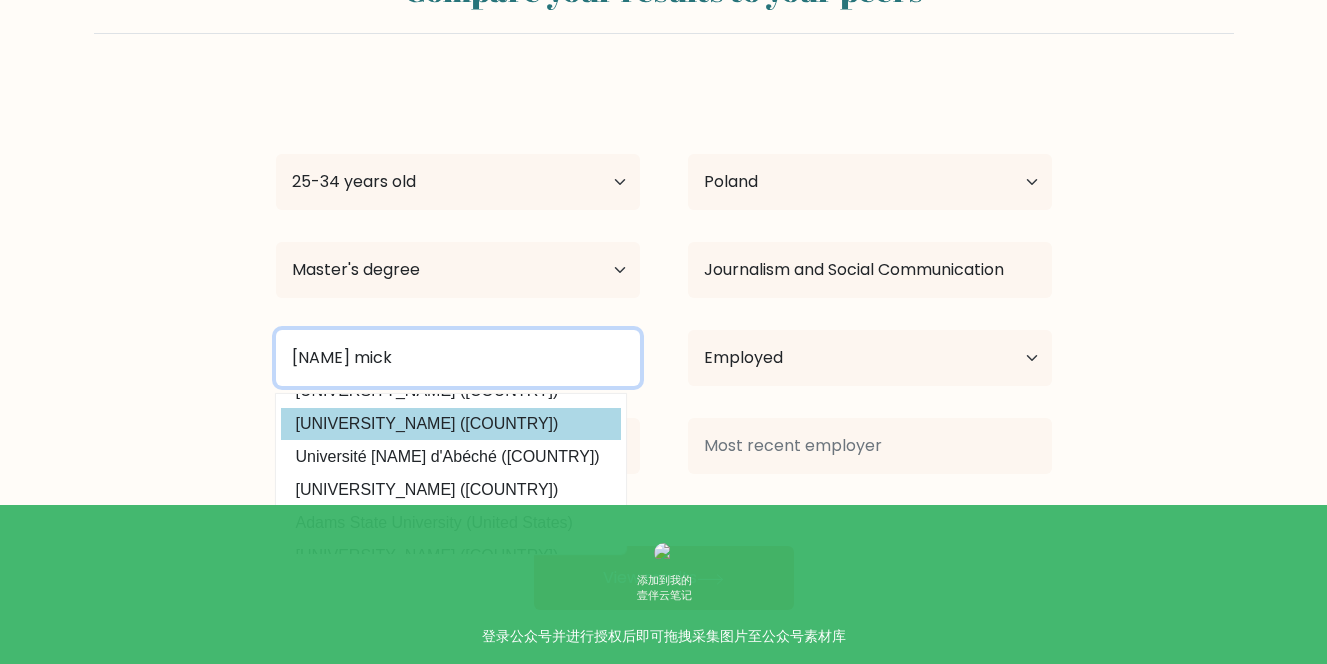 scroll, scrollTop: 0, scrollLeft: 0, axis: both 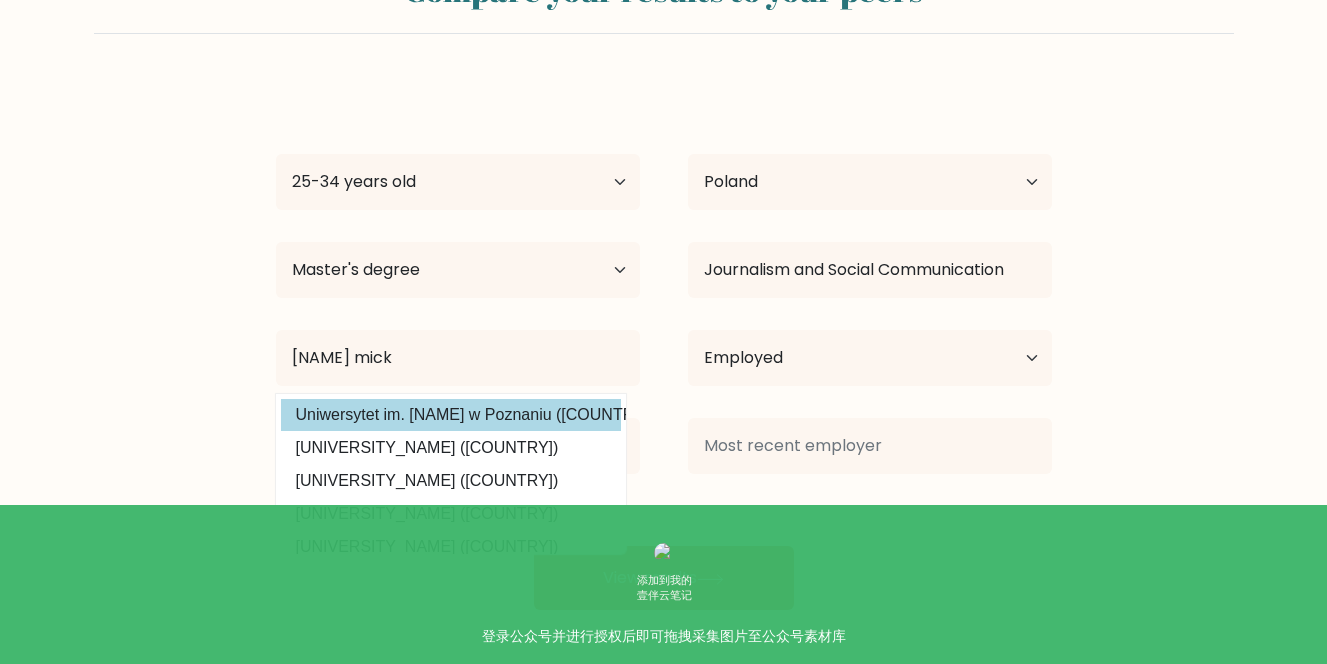 click on "Uniwersytet im. Adama Mickiewicza w Poznaniu (Poland)" at bounding box center [451, 415] 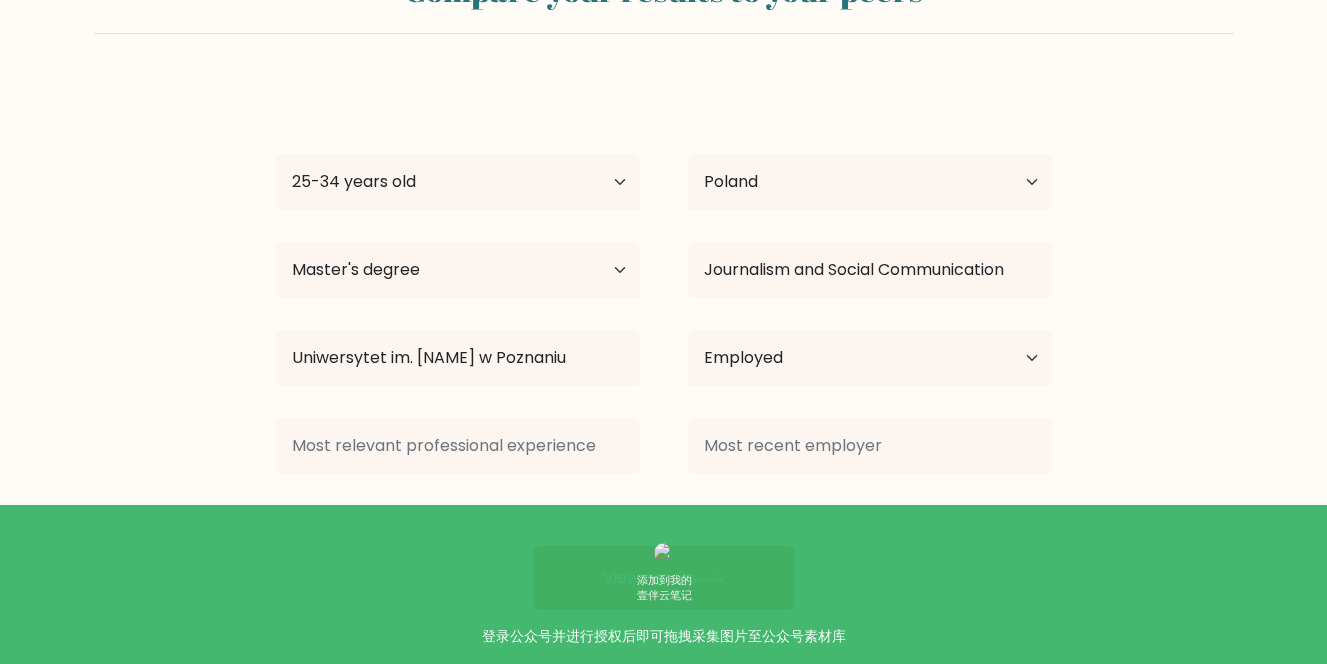 click on "View results" at bounding box center (664, 578) 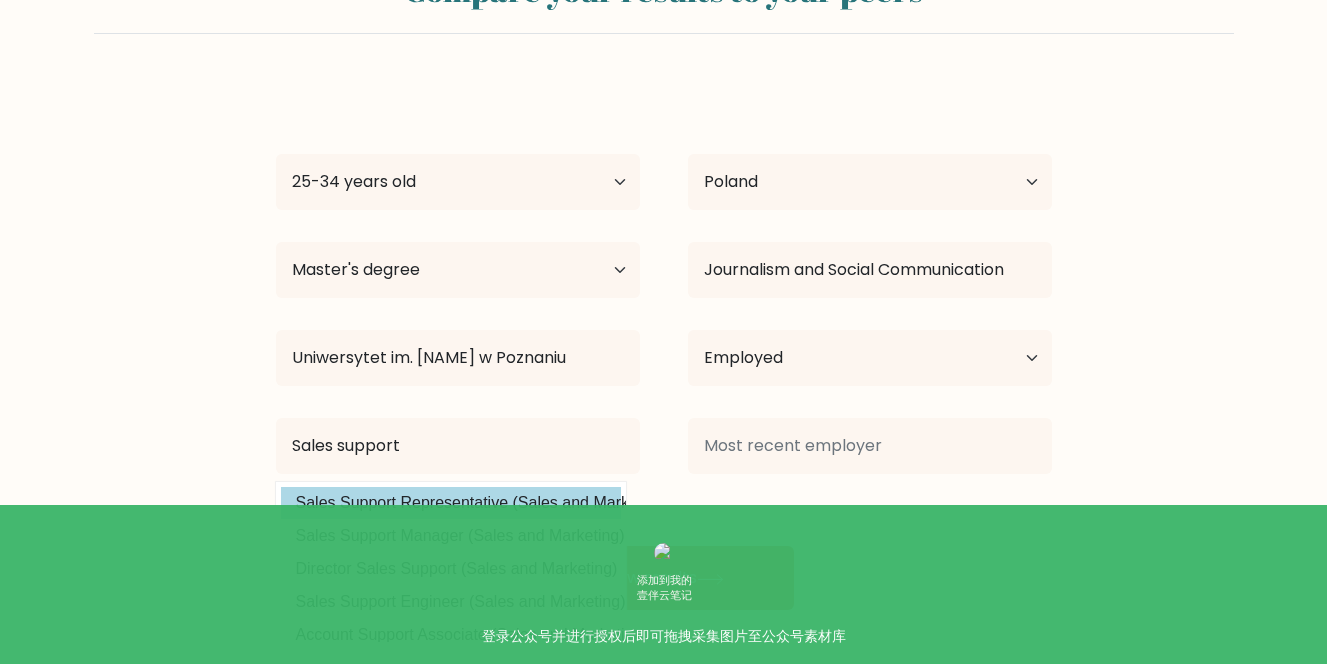 click on "Sales Support Representative (Sales and Marketing)" at bounding box center (451, 503) 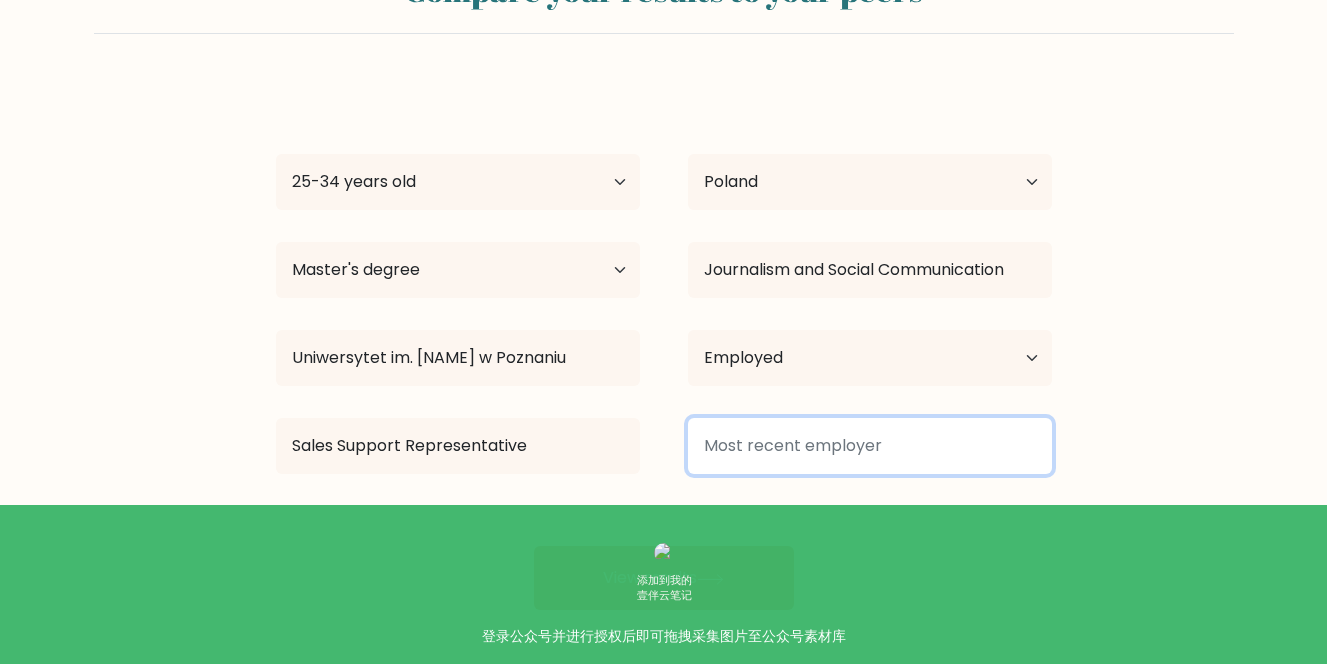 click at bounding box center [870, 446] 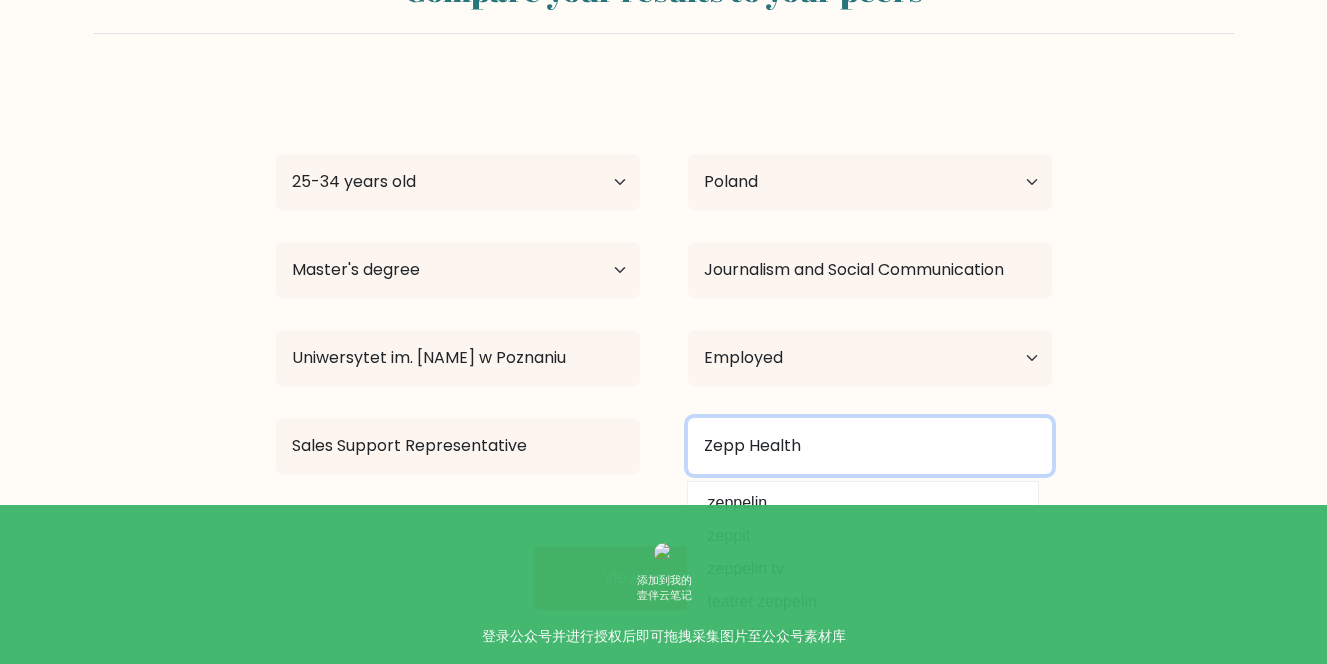 click on "Zepp Health" at bounding box center (870, 446) 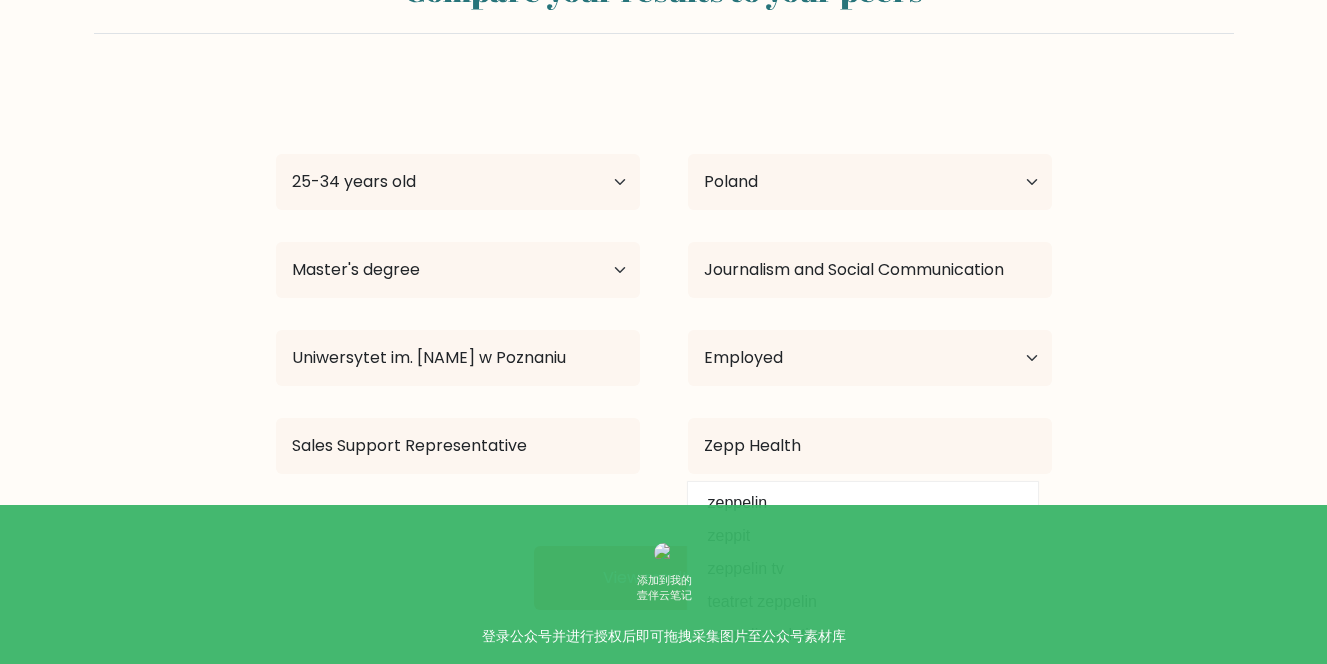 click on "Mengxue
Tan
Age
Under 18 years old
18-24 years old
25-34 years old
35-44 years old
45-54 years old
55-64 years old
65 years old and above
Country
Afghanistan
Albania
Algeria
American Samoa
Andorra
Angola
Anguilla
Antarctica
Antigua and Barbuda
Argentina
Armenia
Aruba
Australia
Austria
Azerbaijan
Bahamas
Bahrain
Bangladesh
Barbados
Belarus
Belgium
Belize
Benin
Bermuda
Bhutan
Bolivia
Bonaire, Sint Eustatius and Saba
Bosnia and Herzegovina
Botswana
Bouvet Island
Brazil
Brunei" at bounding box center [664, 346] 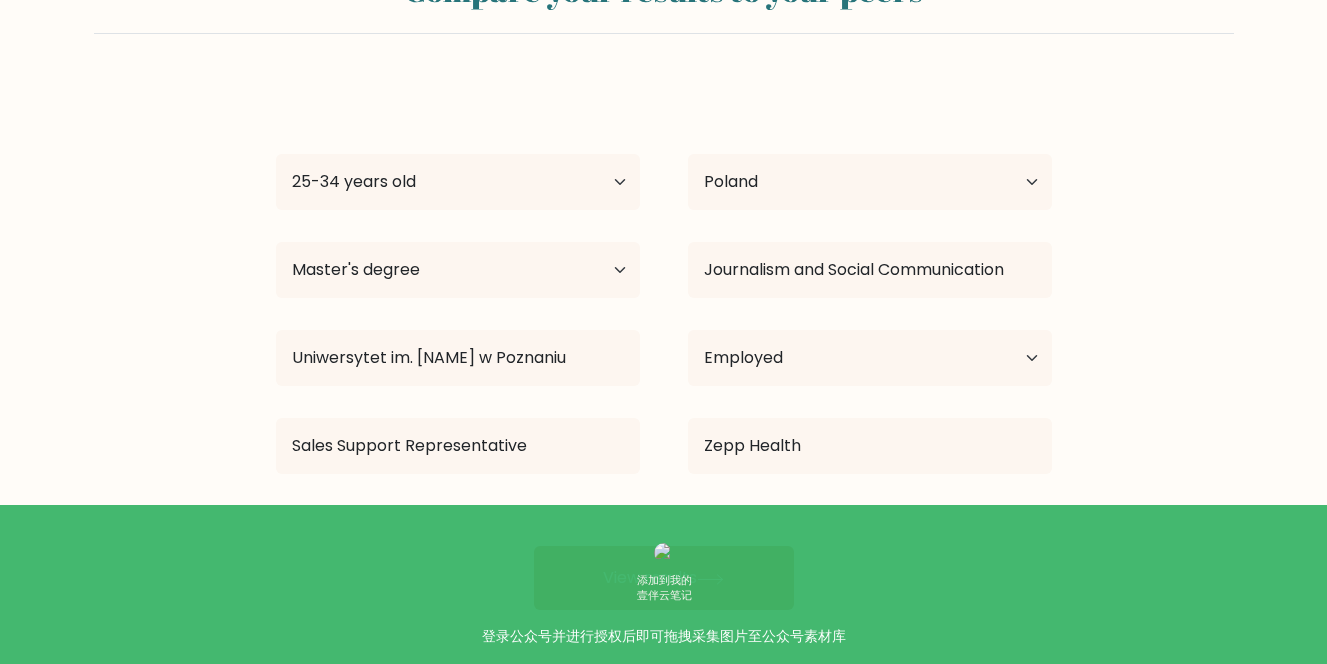 click on "View results" at bounding box center [664, 578] 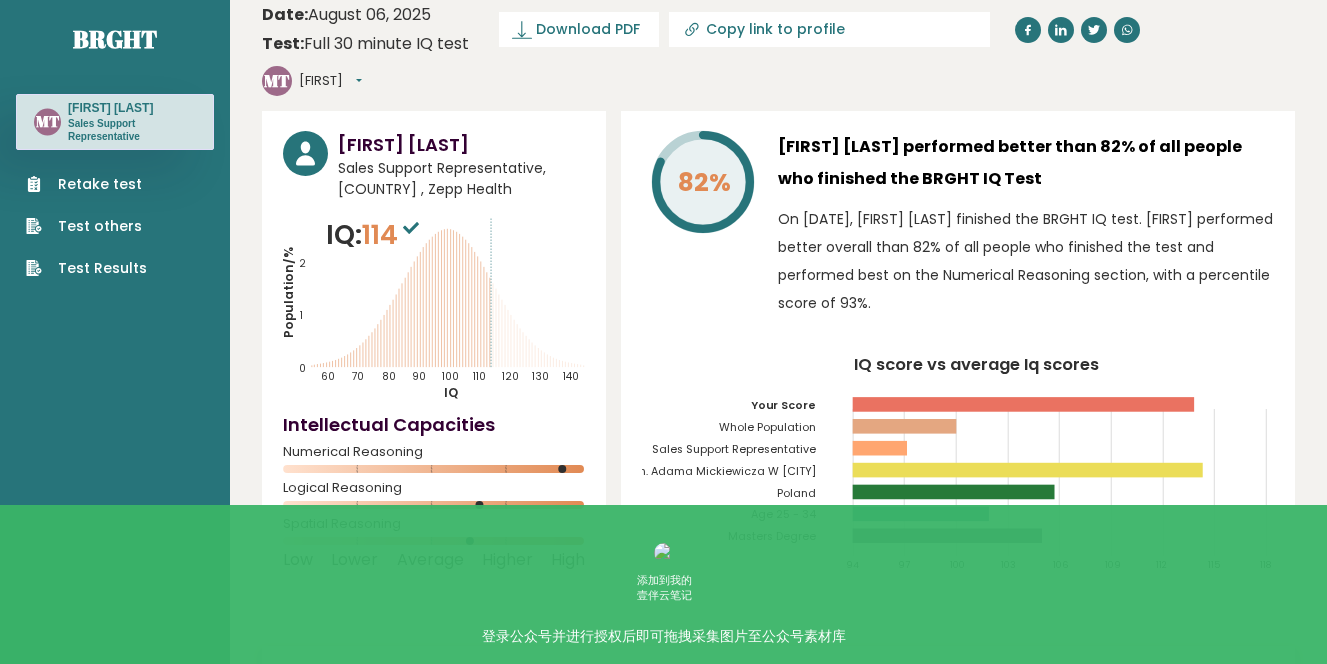 scroll, scrollTop: 0, scrollLeft: 0, axis: both 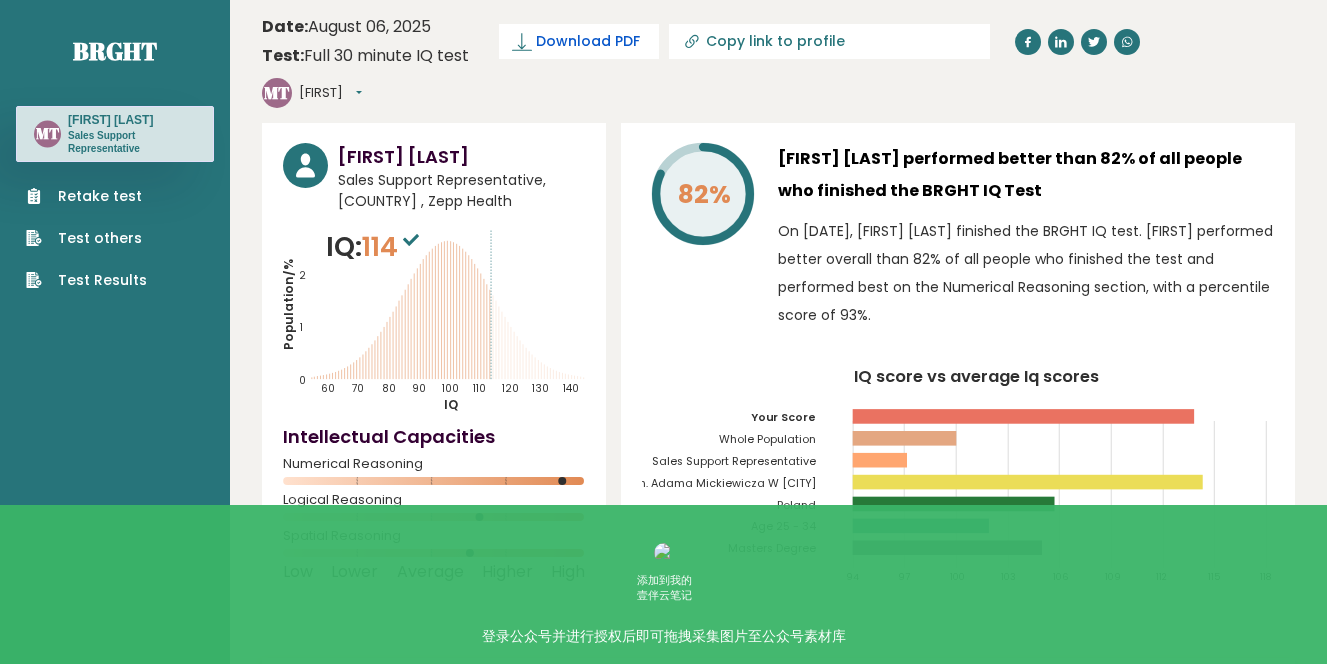 click on "Download PDF" at bounding box center (588, 41) 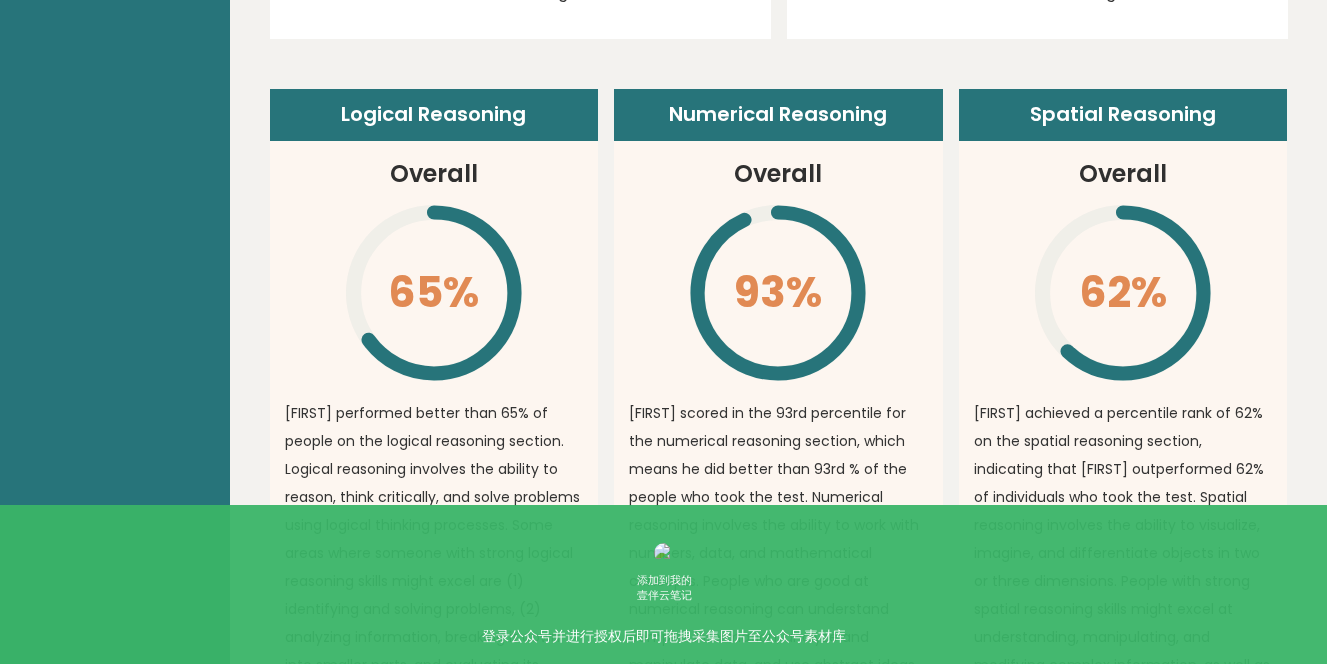 scroll, scrollTop: 1434, scrollLeft: 0, axis: vertical 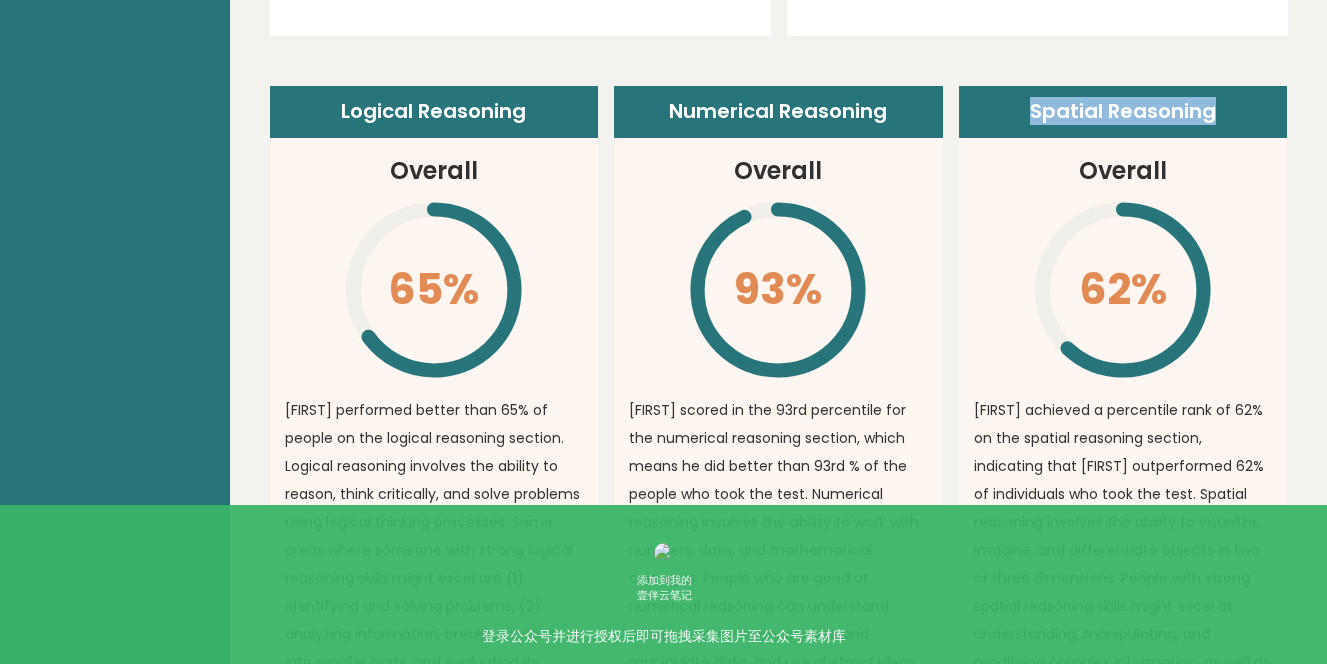 drag, startPoint x: 1029, startPoint y: 94, endPoint x: 1232, endPoint y: 99, distance: 203.06157 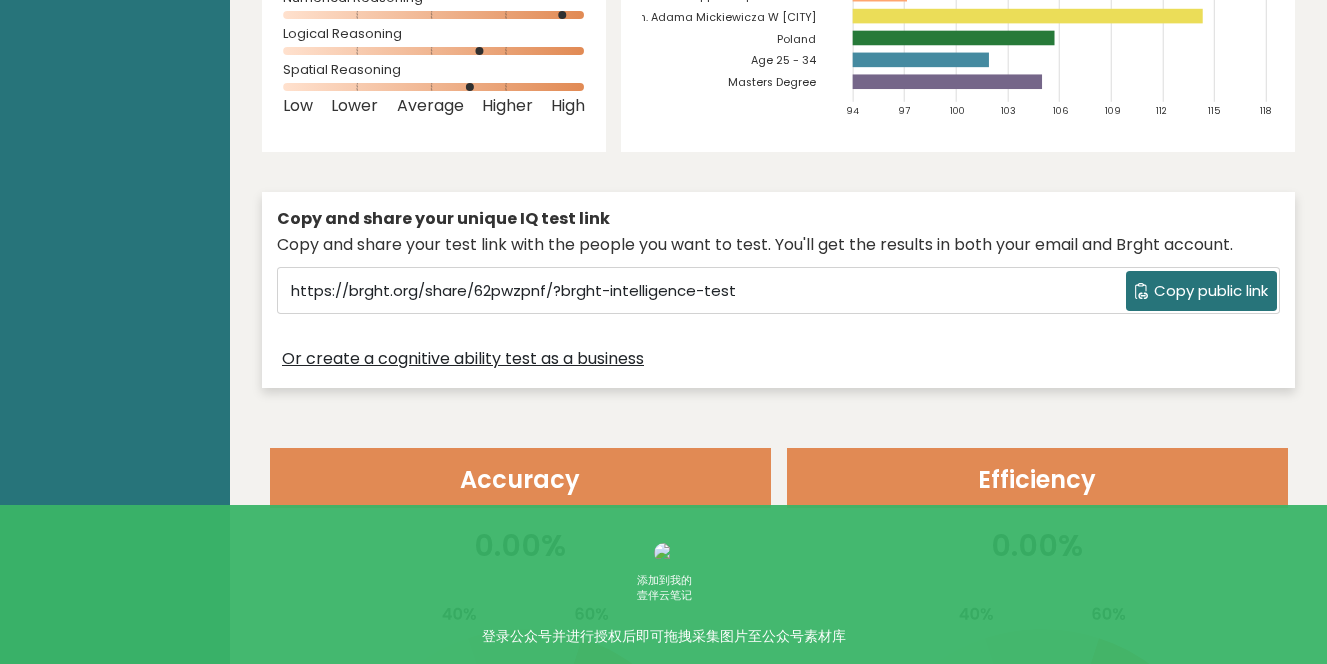scroll, scrollTop: 0, scrollLeft: 0, axis: both 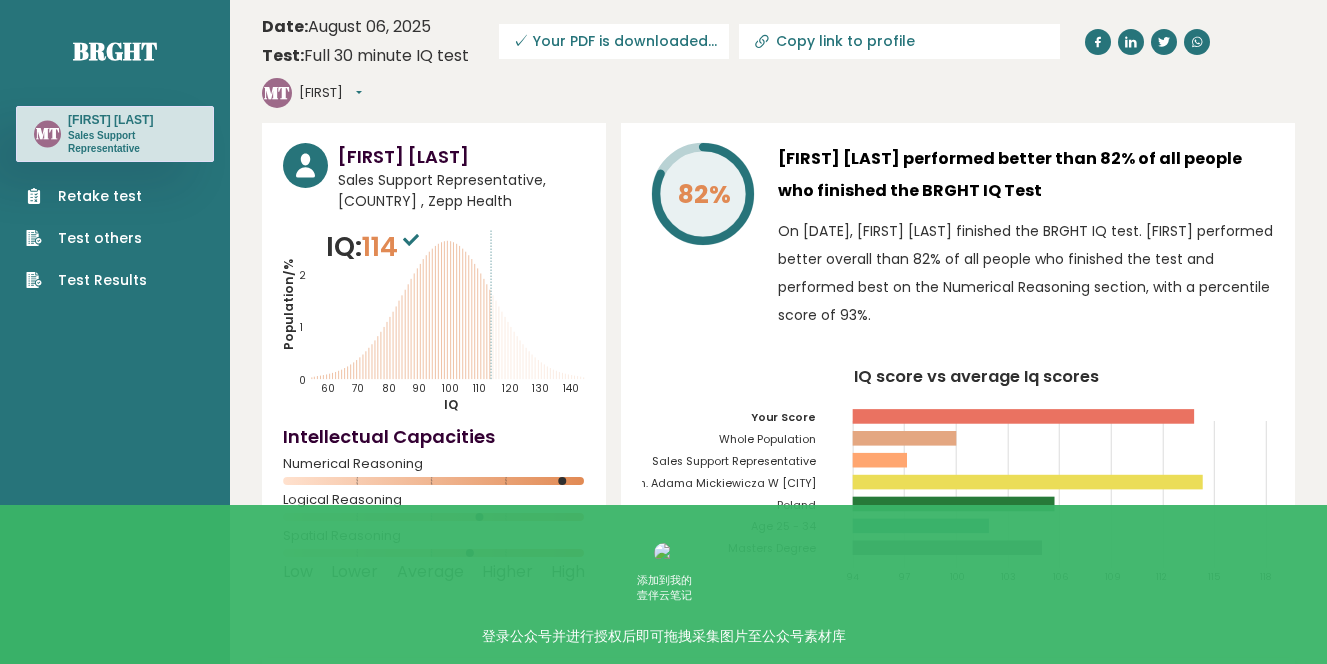 click on "Sales Support Representative" 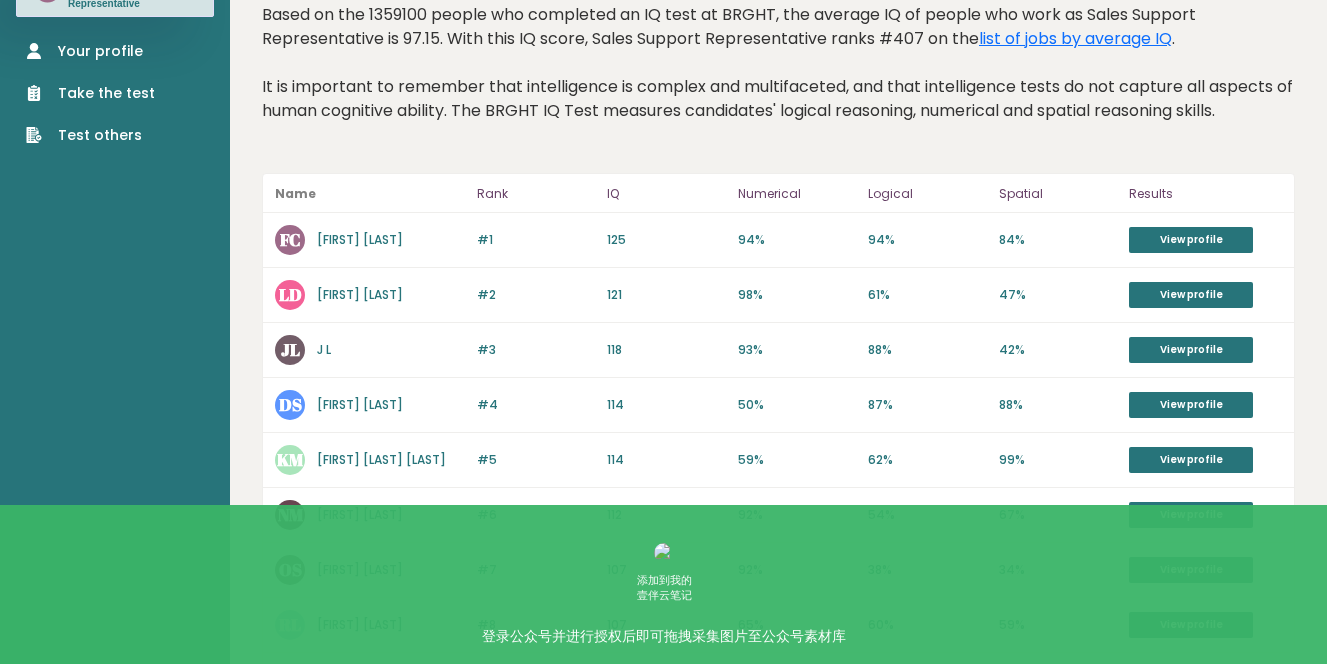scroll, scrollTop: 0, scrollLeft: 0, axis: both 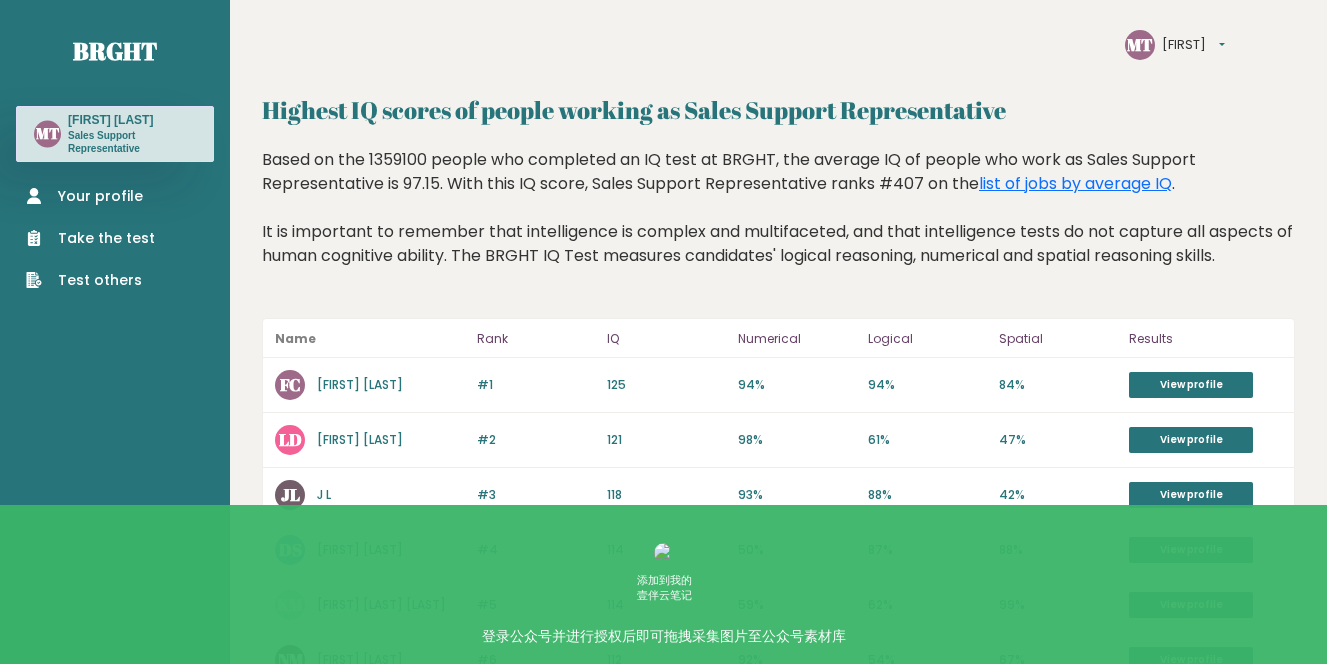 click on "Your profile" at bounding box center (90, 196) 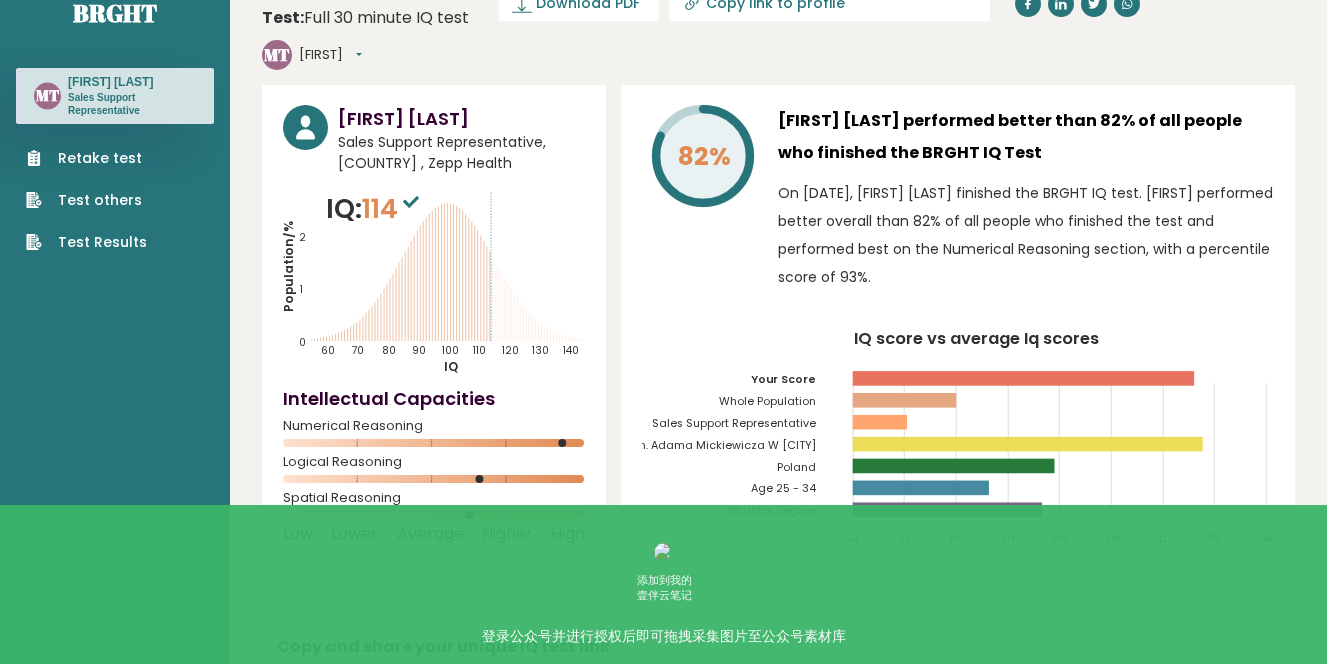 scroll, scrollTop: 37, scrollLeft: 0, axis: vertical 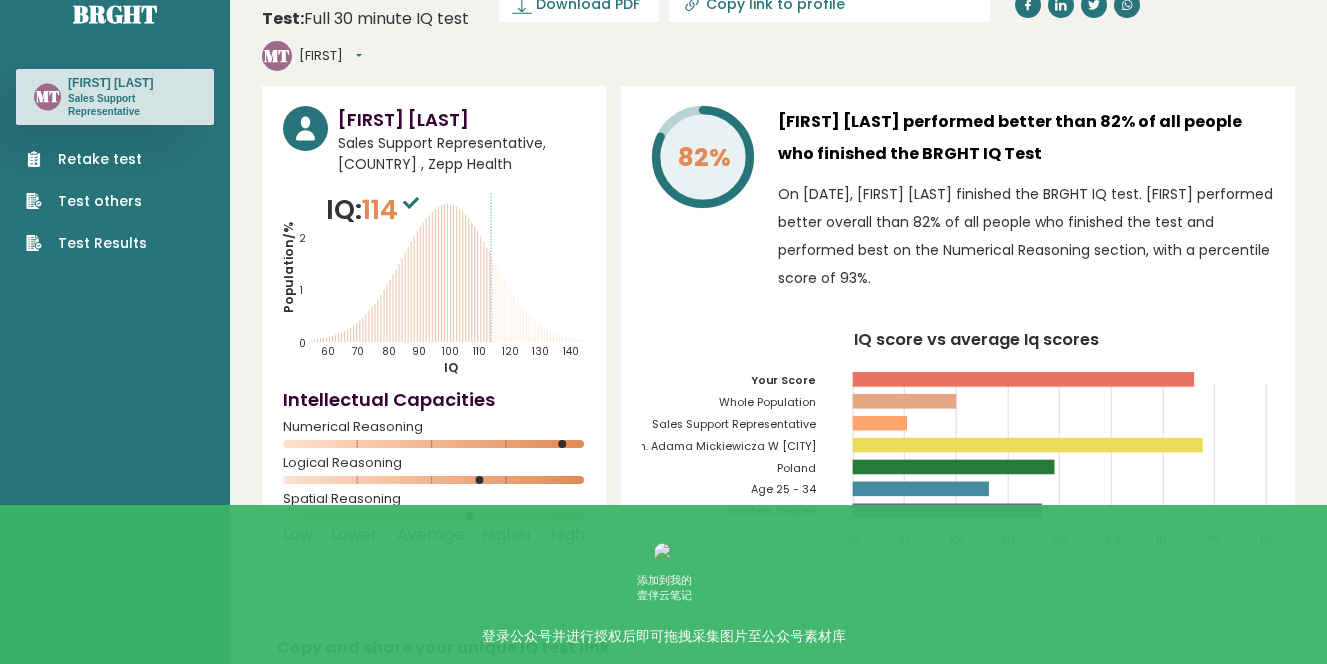 click on "Test others" at bounding box center (86, 201) 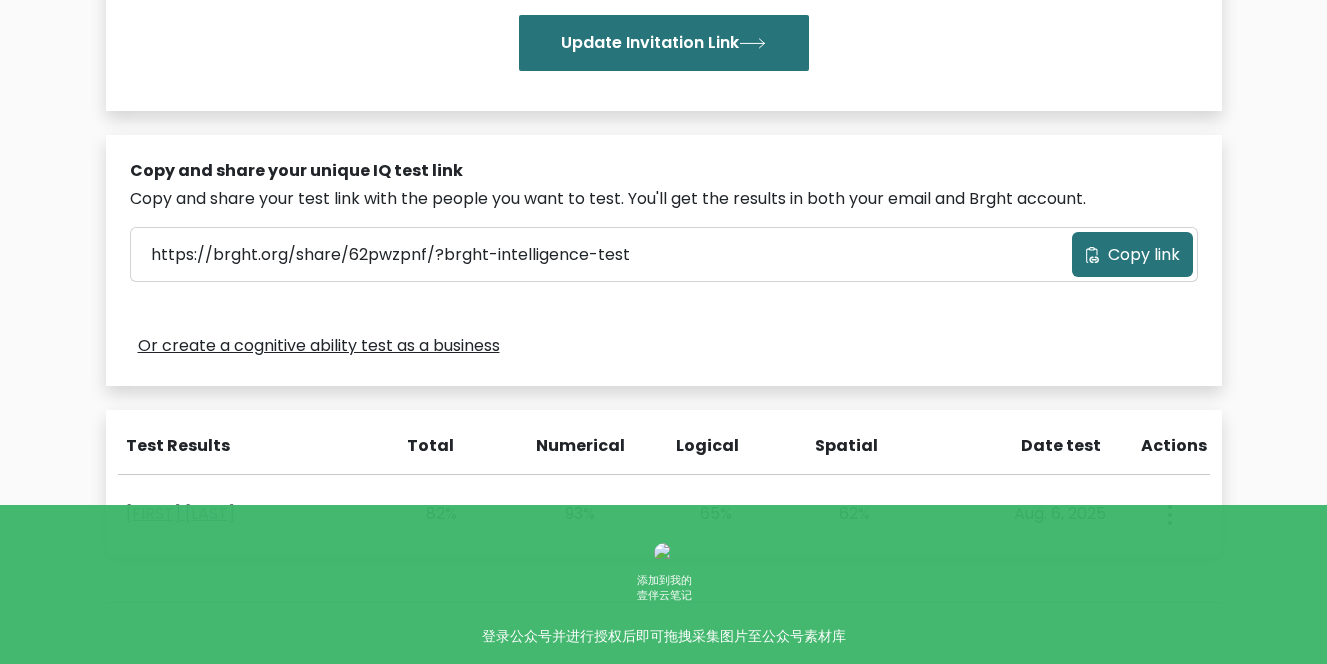 scroll, scrollTop: 519, scrollLeft: 0, axis: vertical 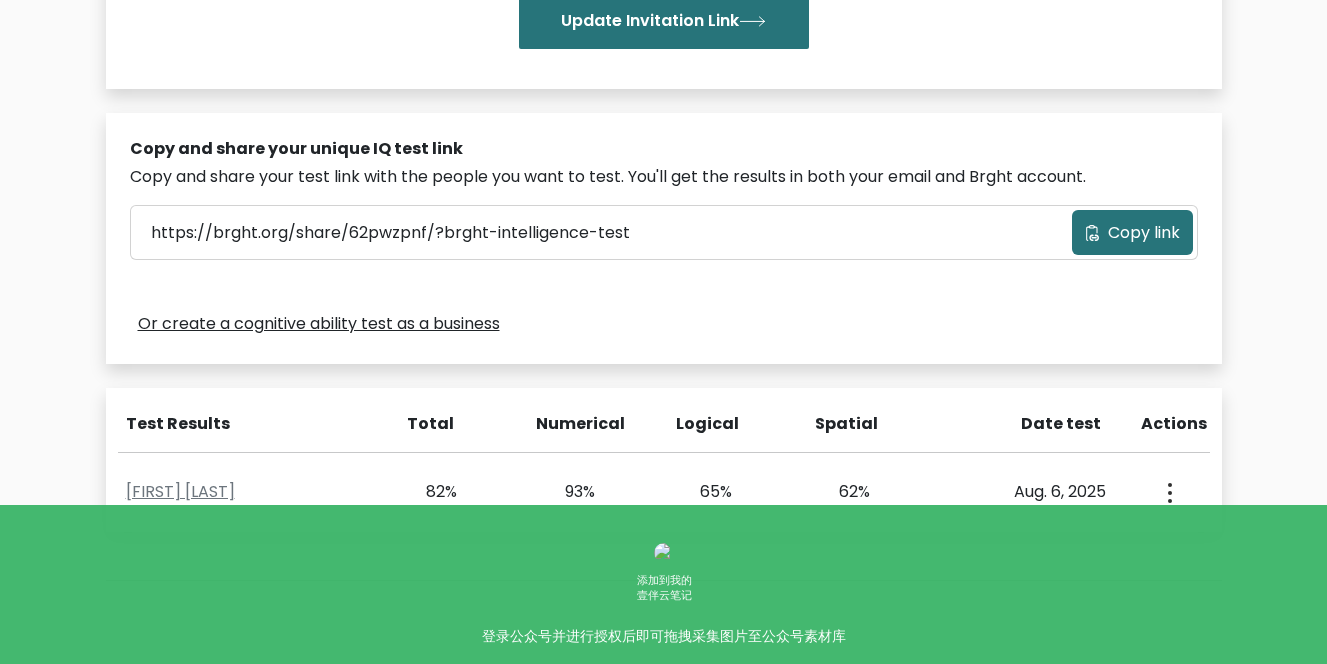 click on "Copy  link" at bounding box center (1144, 233) 